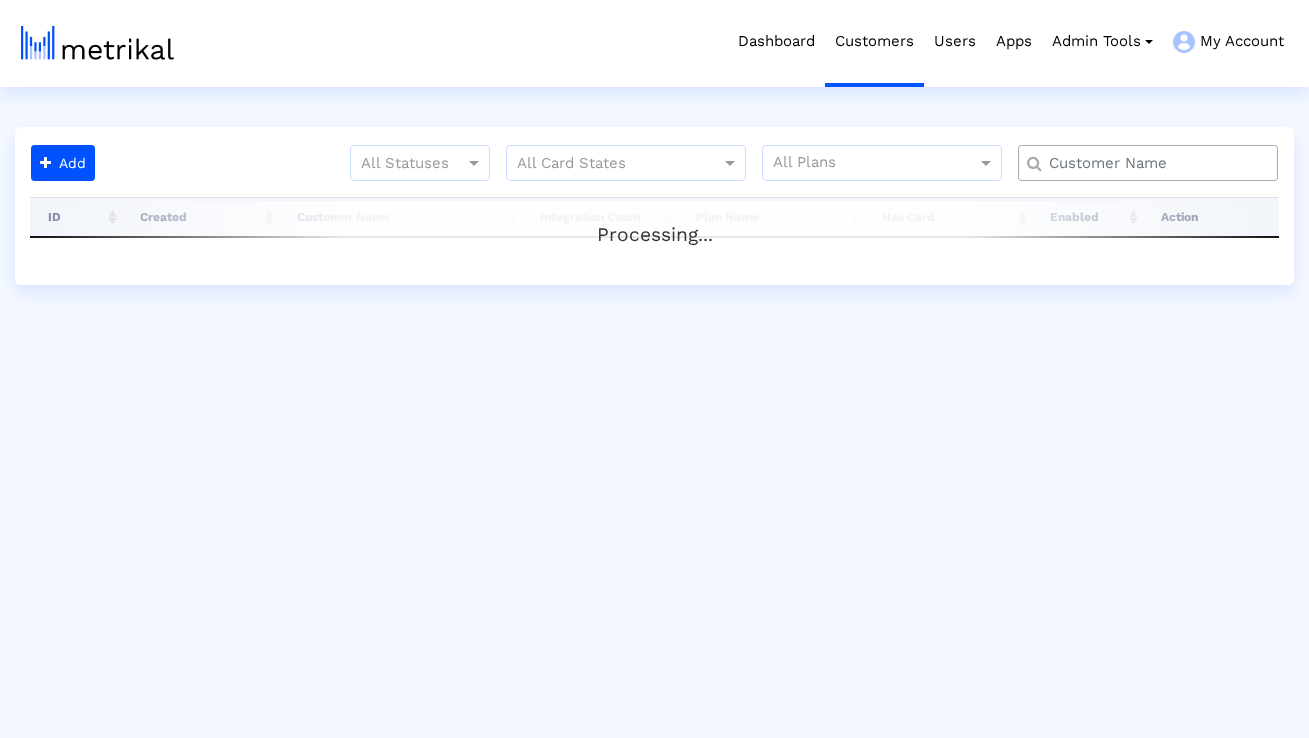 scroll, scrollTop: 0, scrollLeft: 0, axis: both 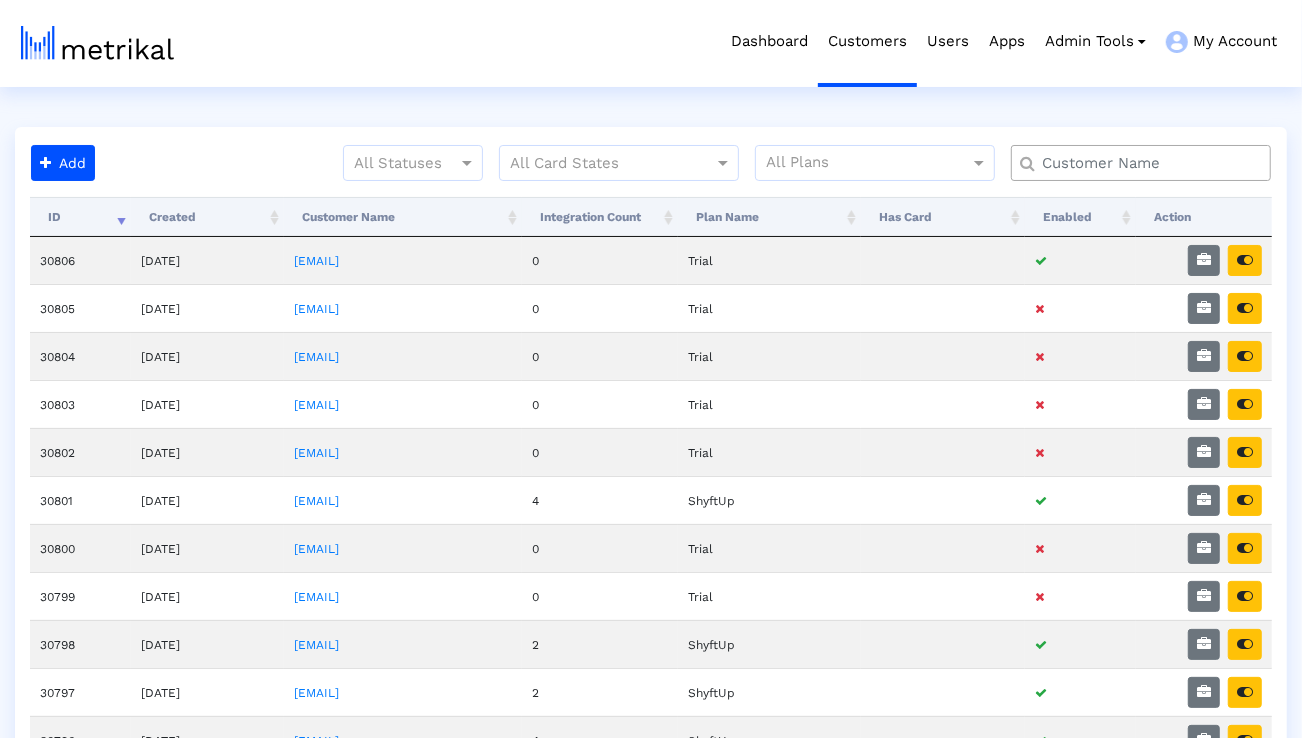 click at bounding box center (1145, 163) 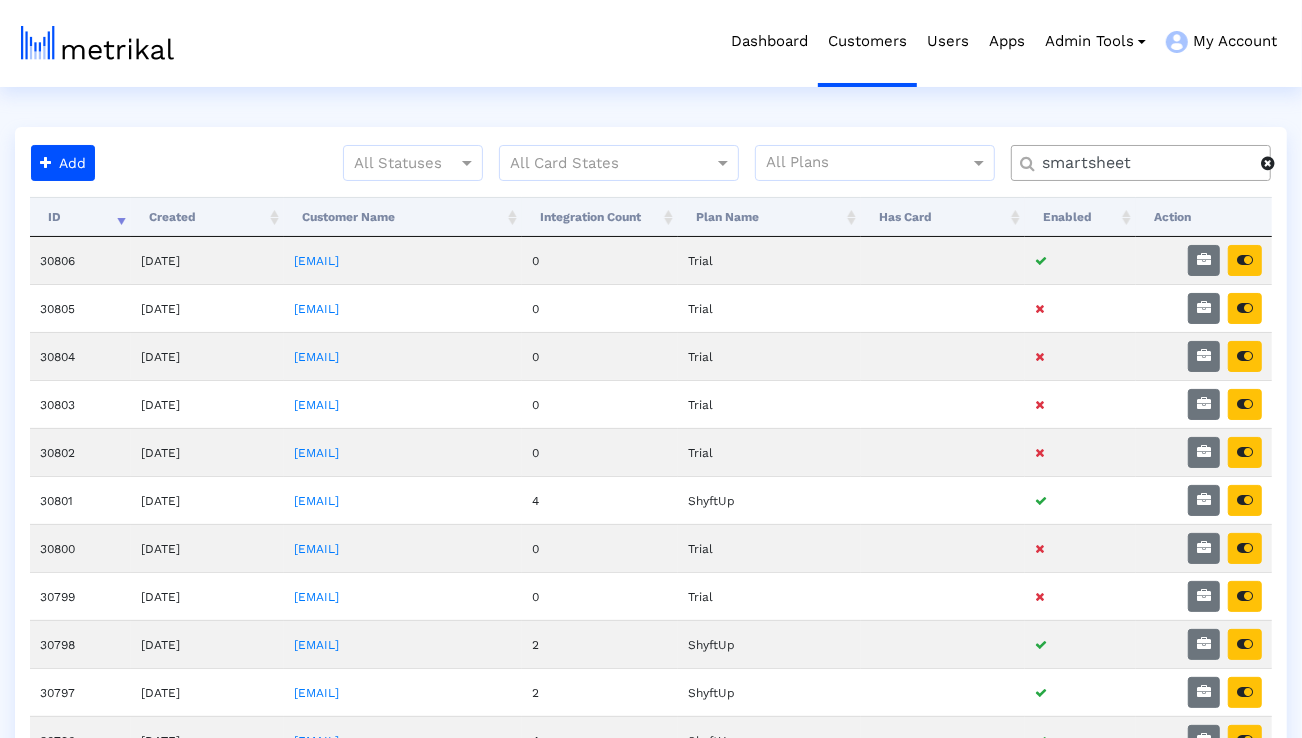 type on "smartsheet" 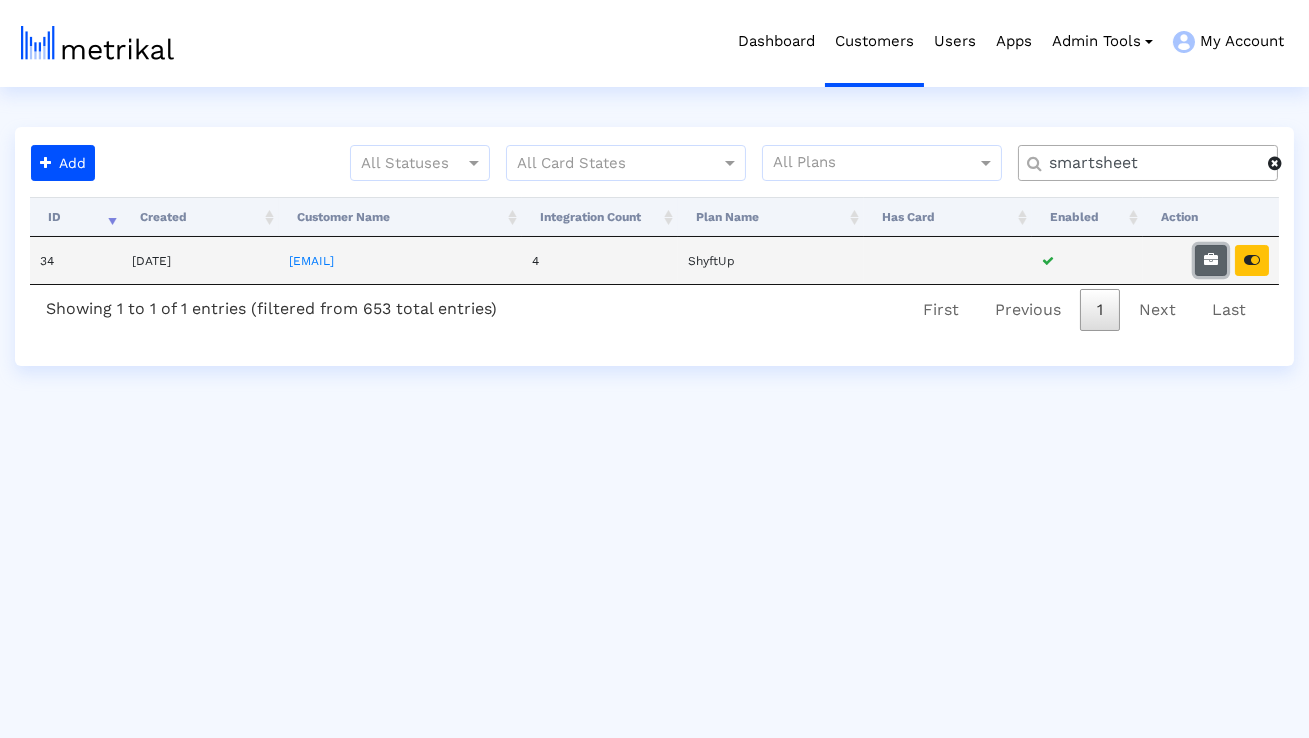 click at bounding box center (1211, 260) 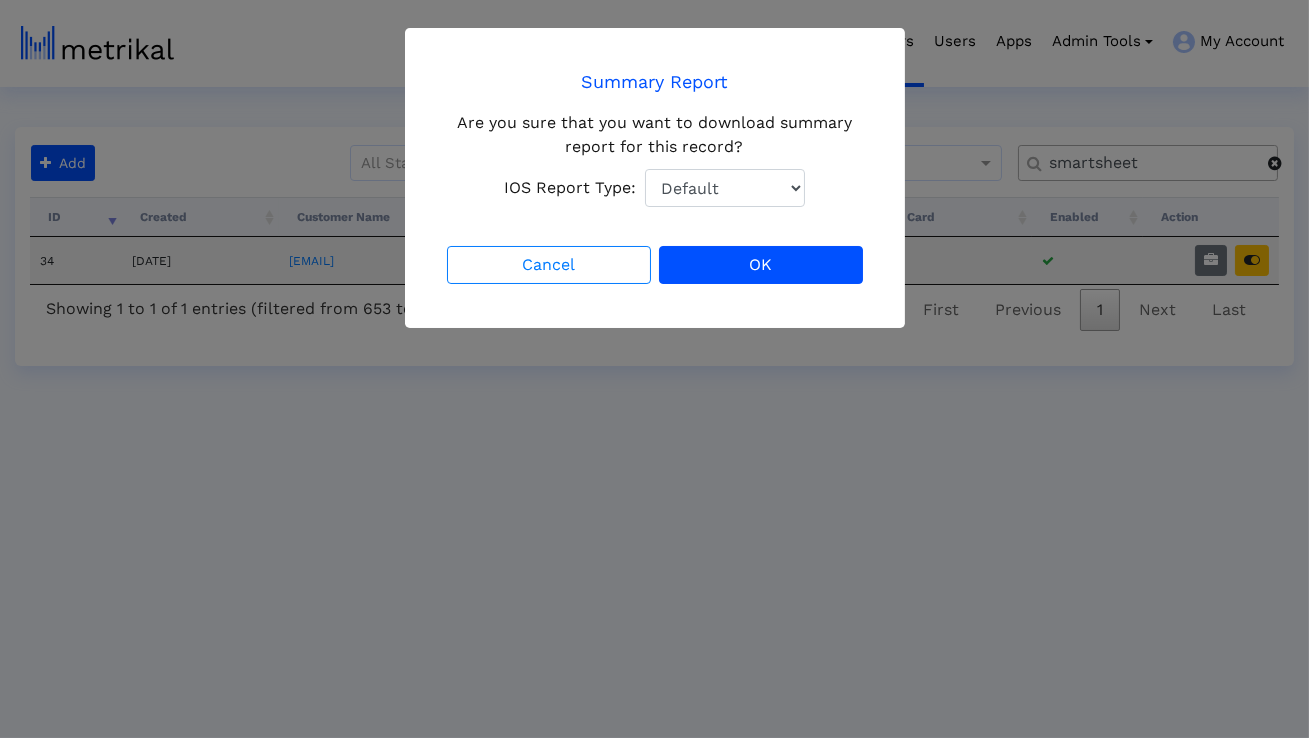 click on "Default Total Downloads New Downloads Redownloads" at bounding box center (725, 188) 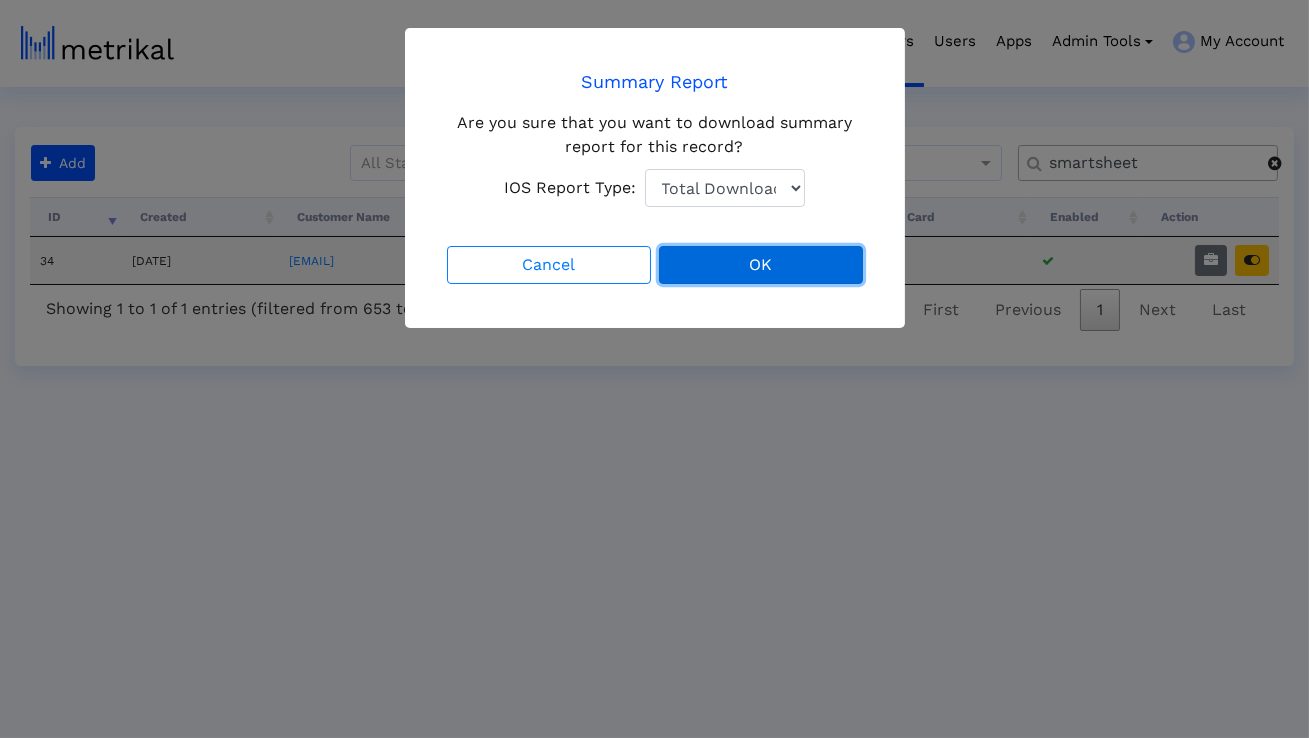 click on "OK" at bounding box center [761, 265] 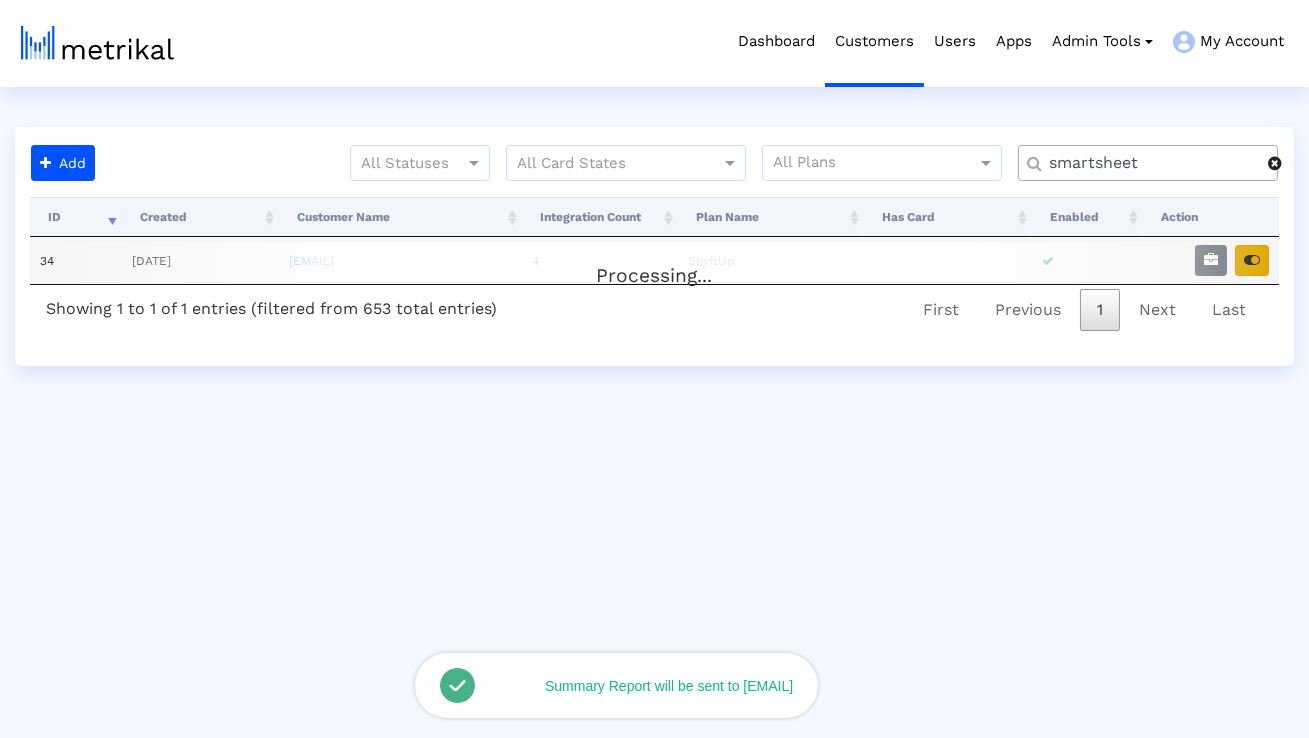 click on "Processing... ID Created Customer Name Integration Count Plan Name Has Card Enabled Action 34 6/26/2019 brendan.reed@smartsheet.com 4 ShyftUp No matching records found Showing 1 to 1 of 1 entries (filtered from 653 total entries) First Previous 1 Next Last" at bounding box center (654, 266) 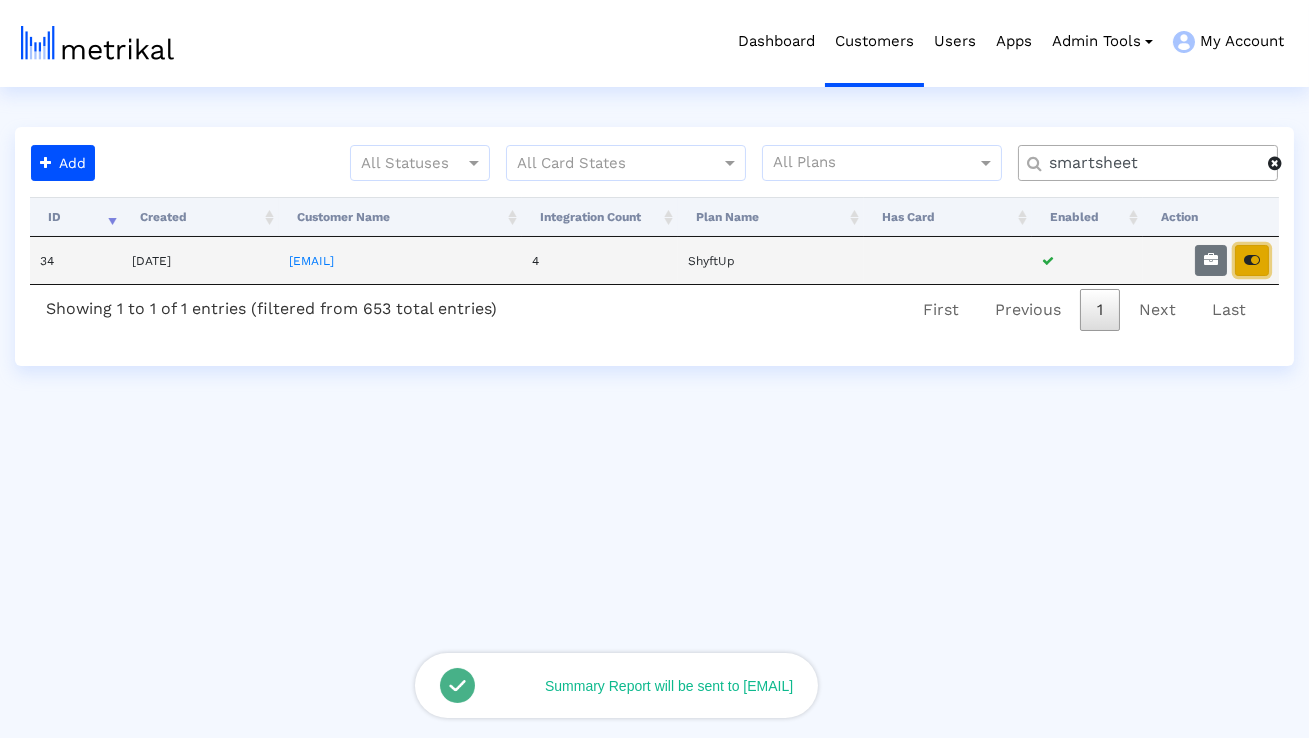click at bounding box center [1252, 260] 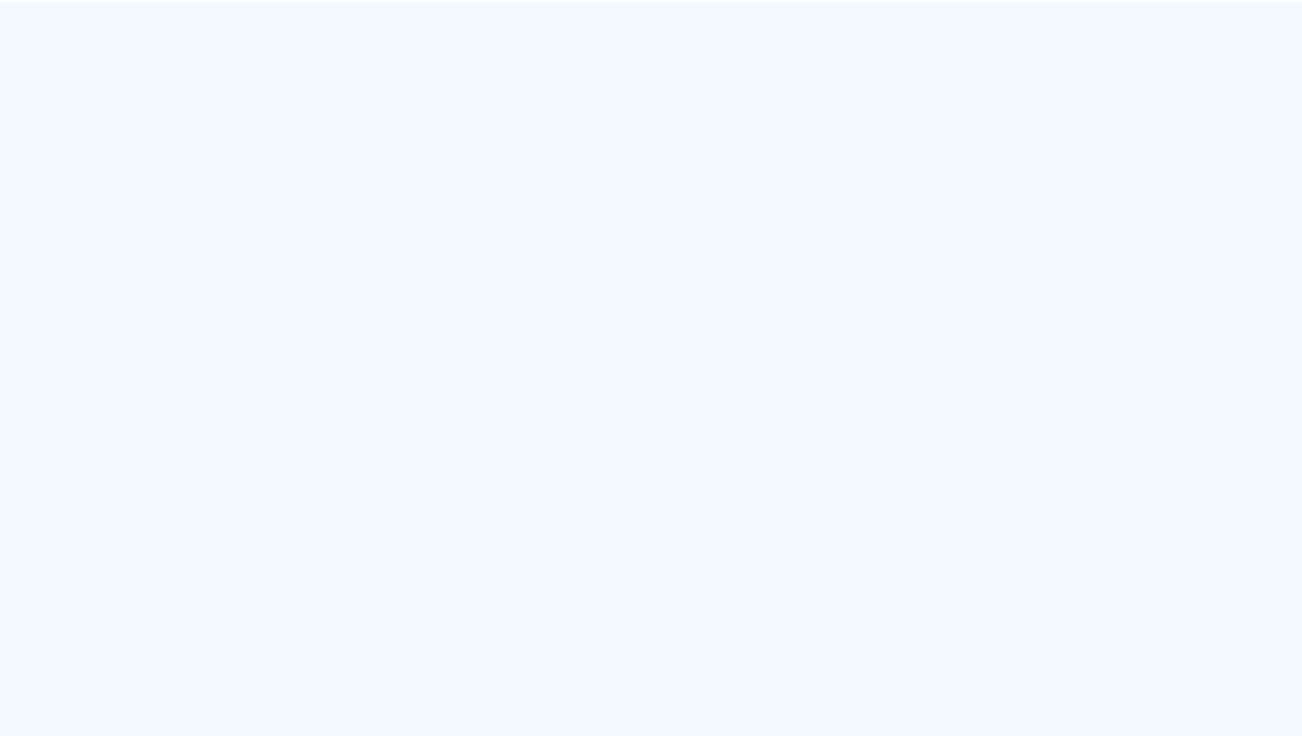 scroll, scrollTop: 0, scrollLeft: 0, axis: both 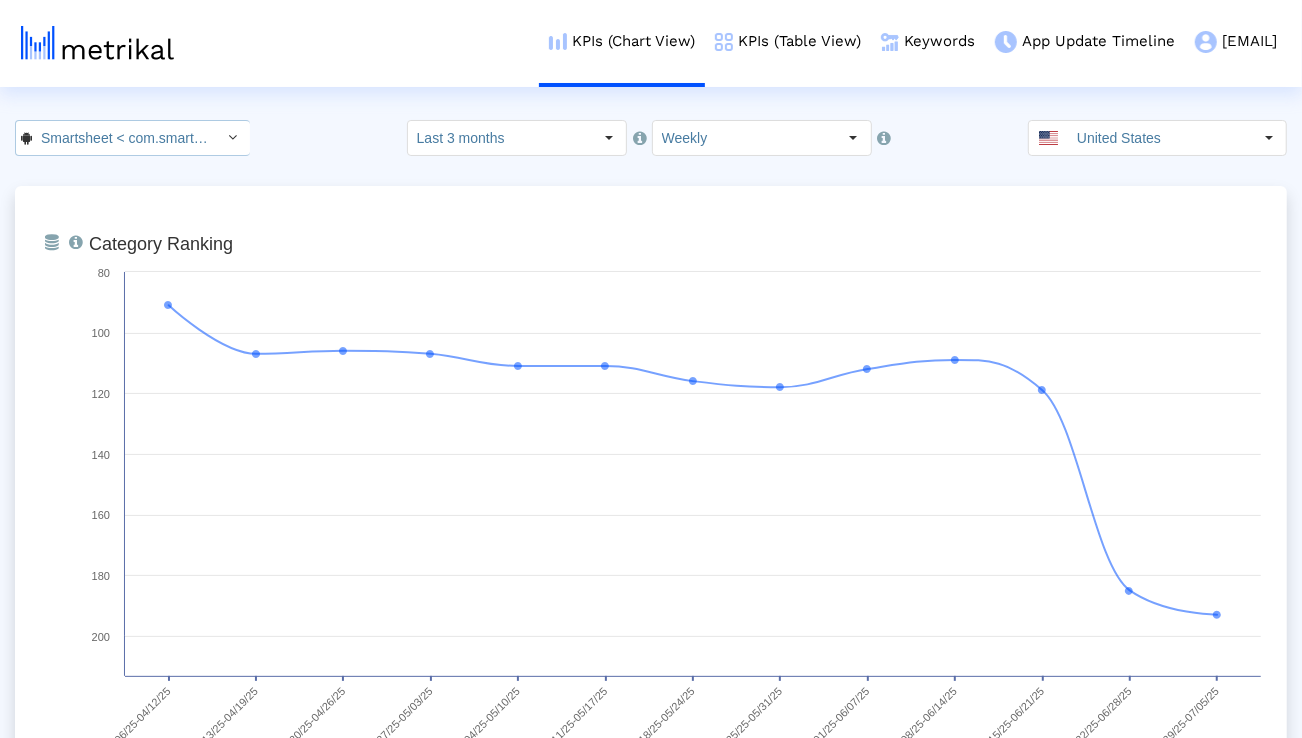 click at bounding box center [233, 137] 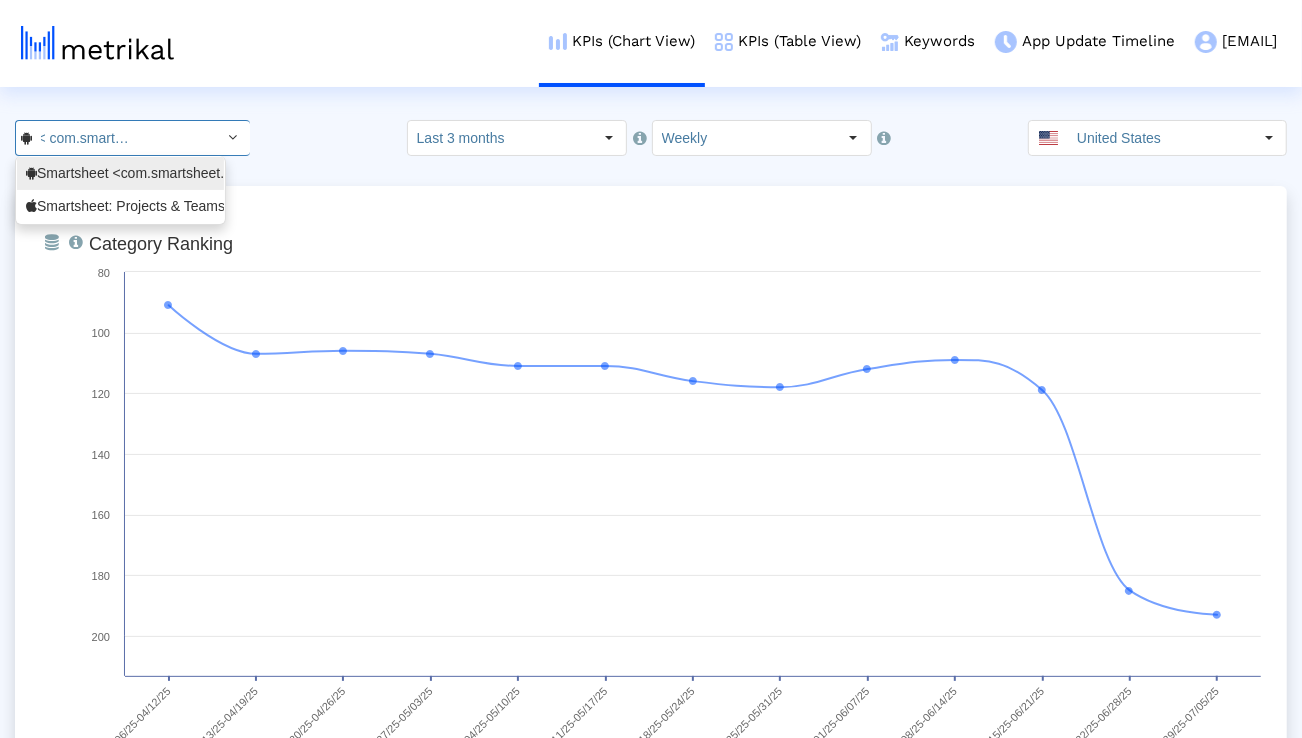 click on "Smartsheet <com.smartsheet.android>" at bounding box center (120, 173) 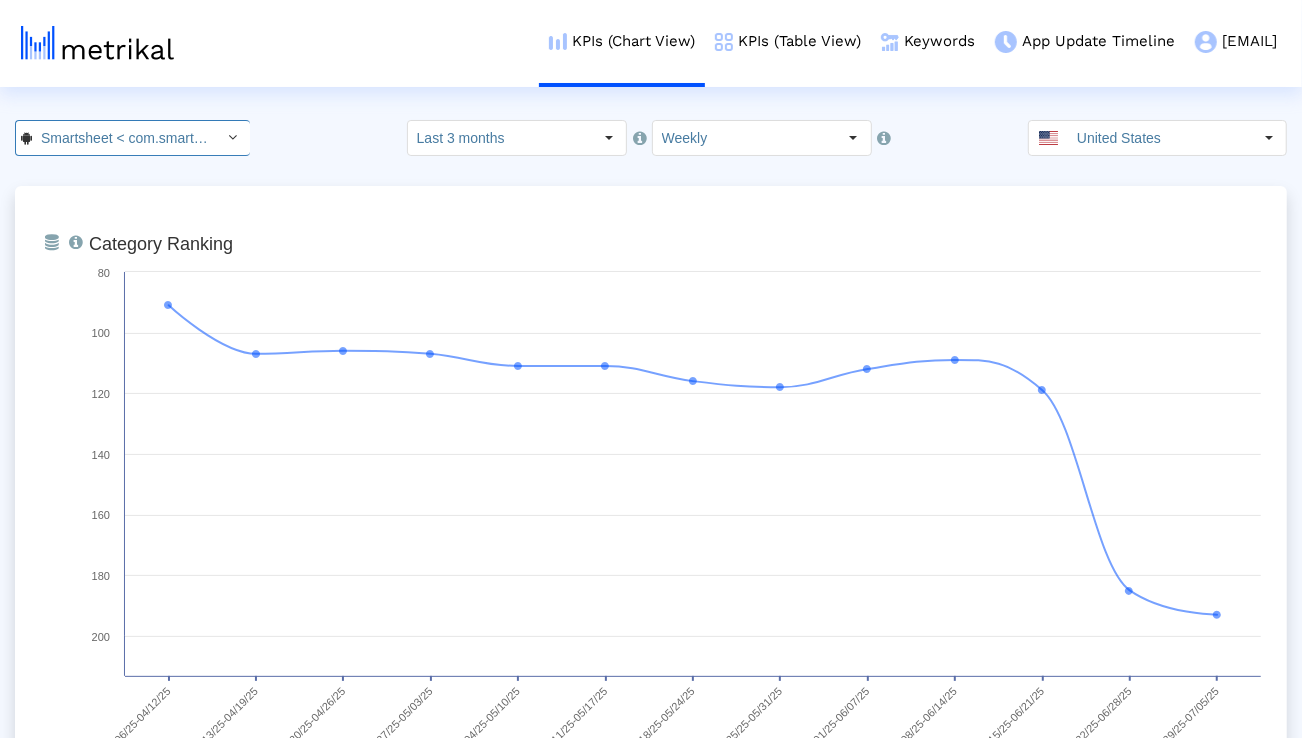 scroll, scrollTop: 0, scrollLeft: 107, axis: horizontal 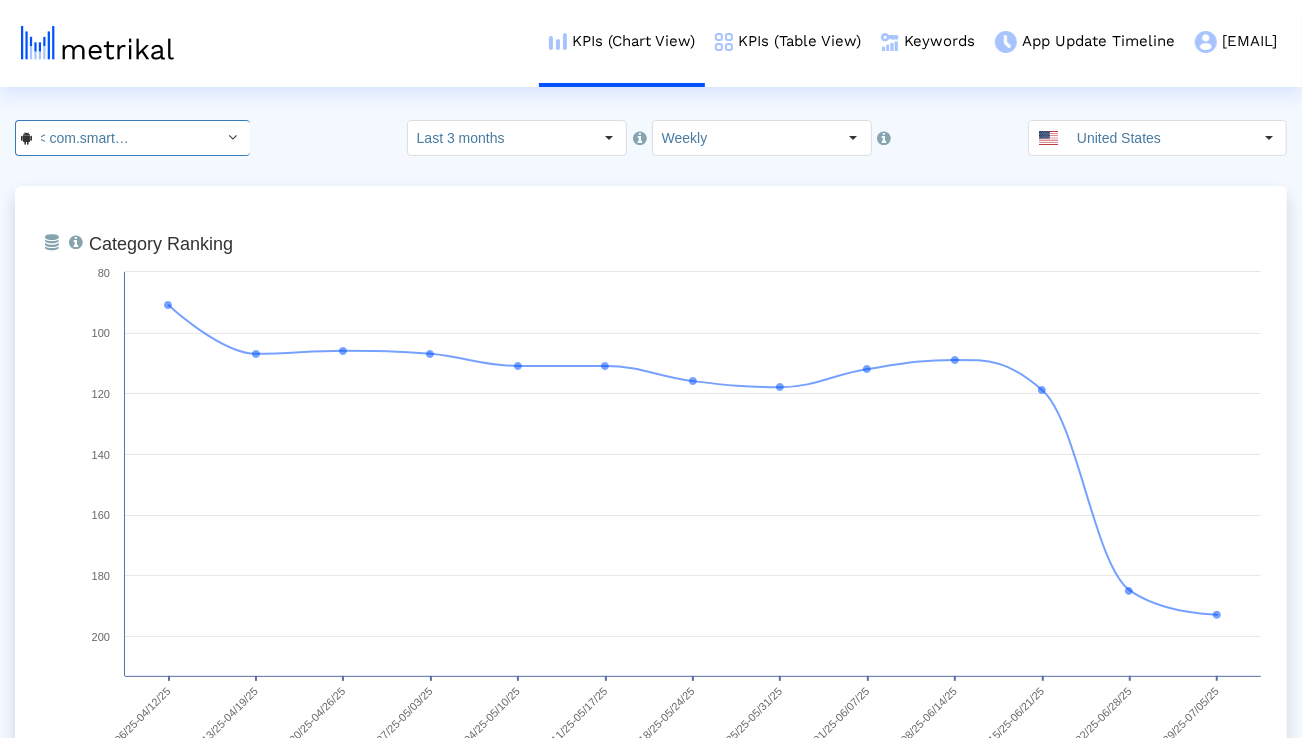 click on "Smartsheet < com.smartsheet.android >" at bounding box center [122, 138] 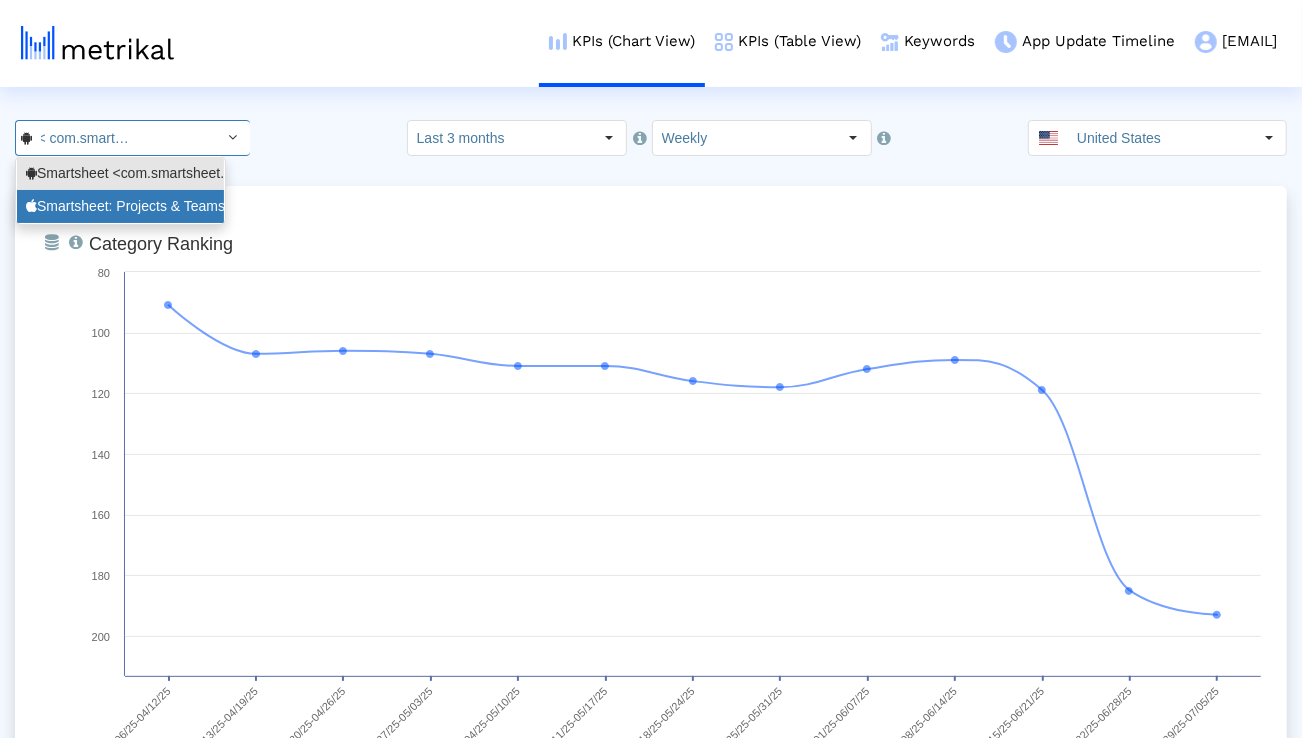 click on "Smartsheet: Projects & Teams <568421135>" at bounding box center (120, 206) 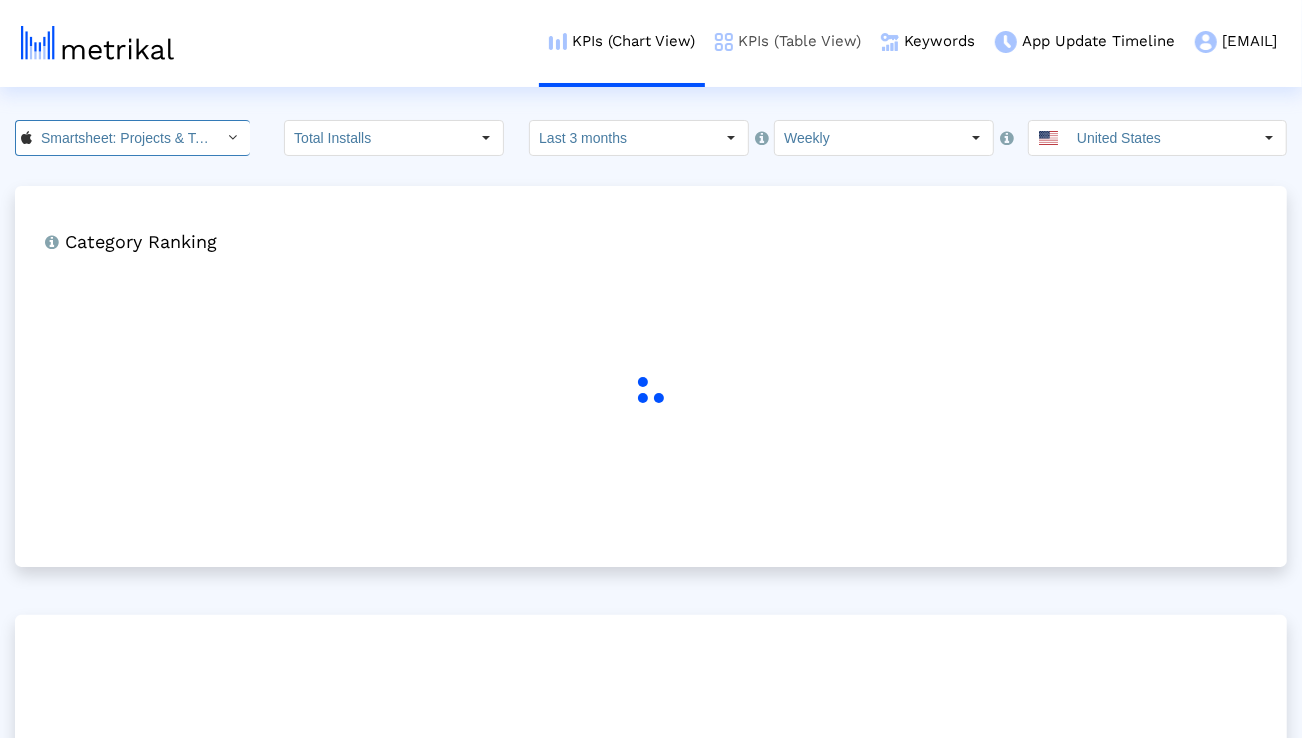 scroll, scrollTop: 0, scrollLeft: 140, axis: horizontal 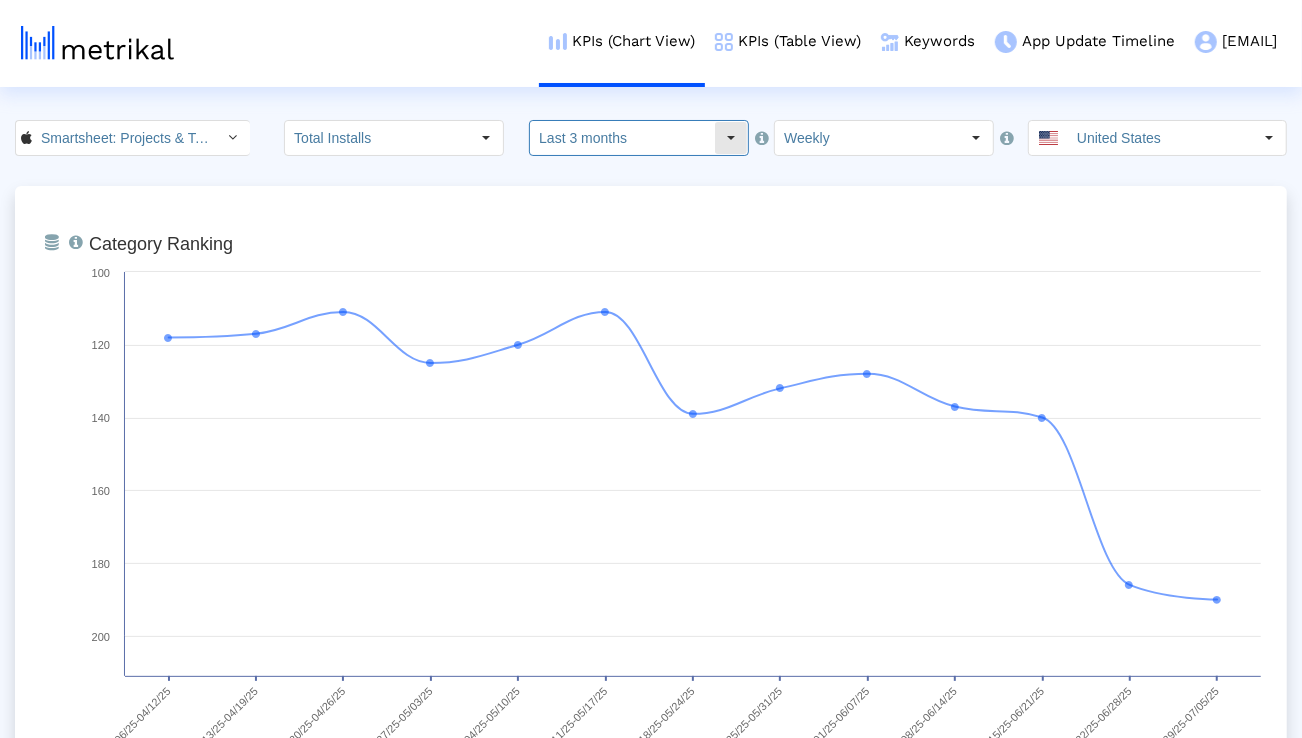 click on "Last 3 months" at bounding box center [622, 138] 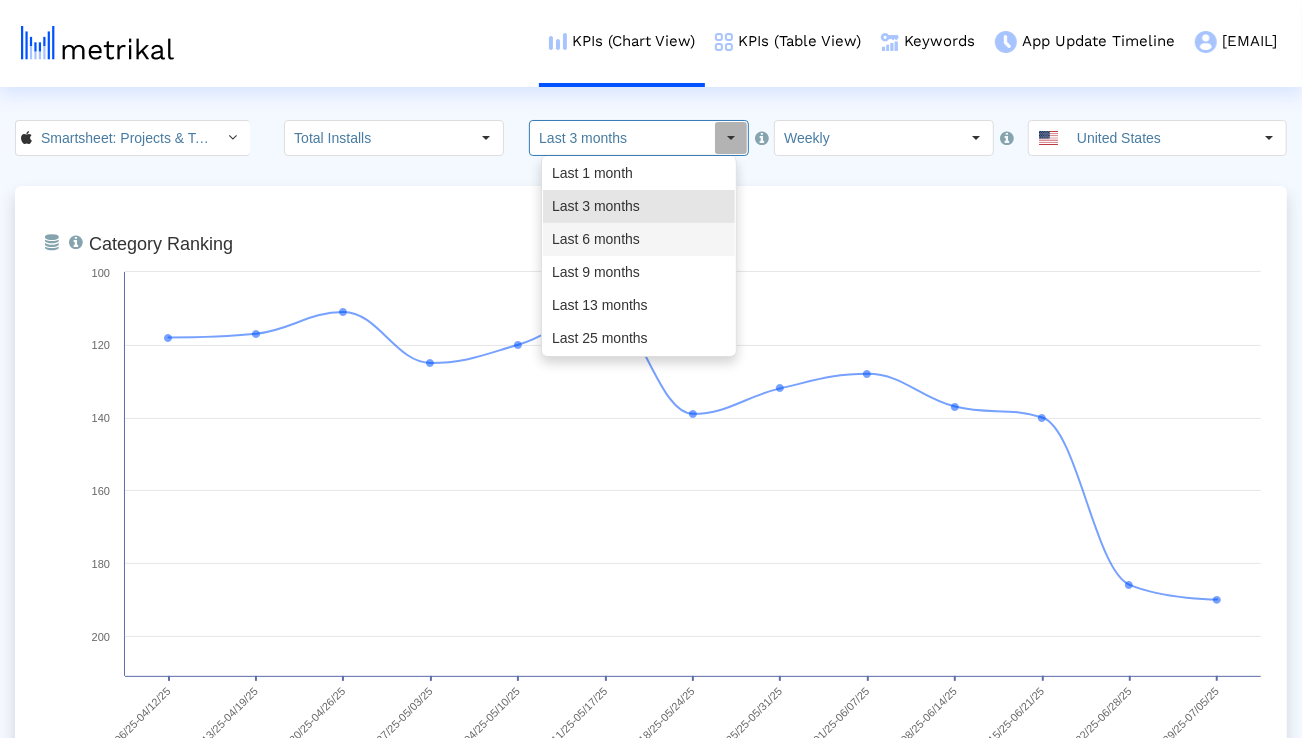 click on "Last 6 months" at bounding box center [639, 239] 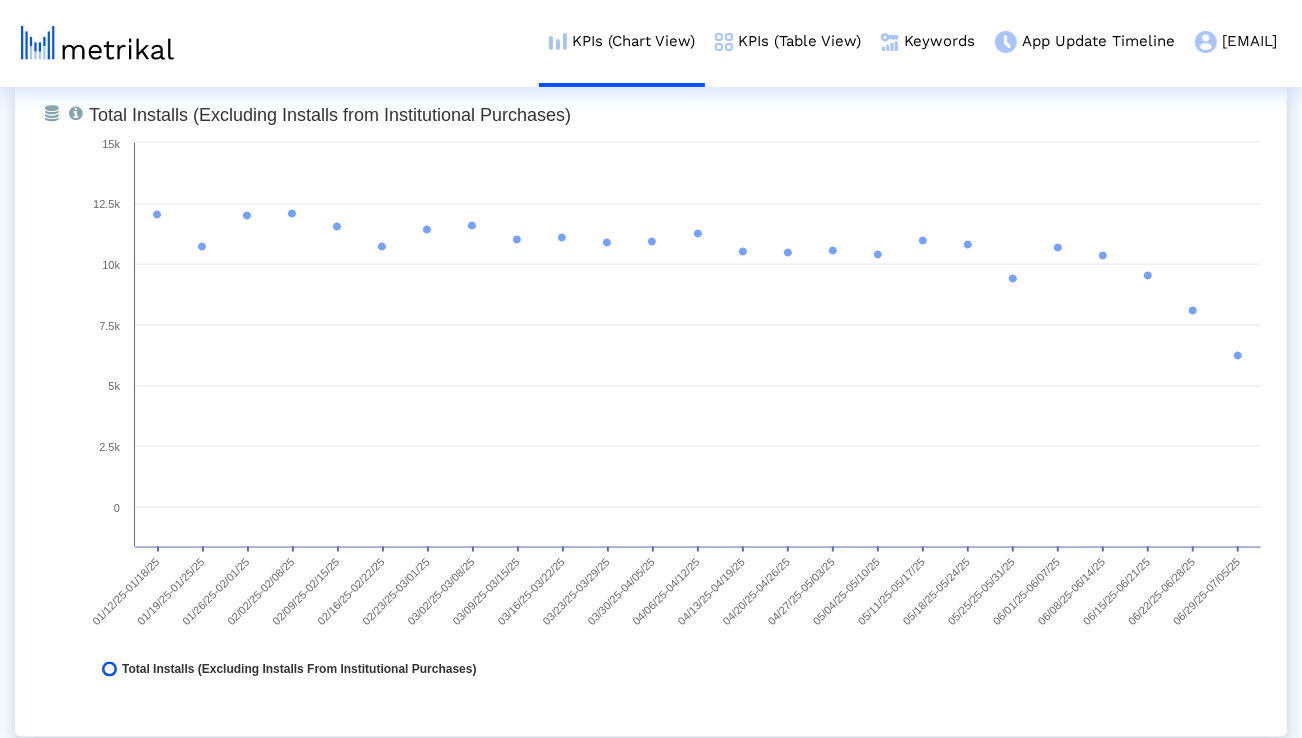 scroll, scrollTop: 1586, scrollLeft: 0, axis: vertical 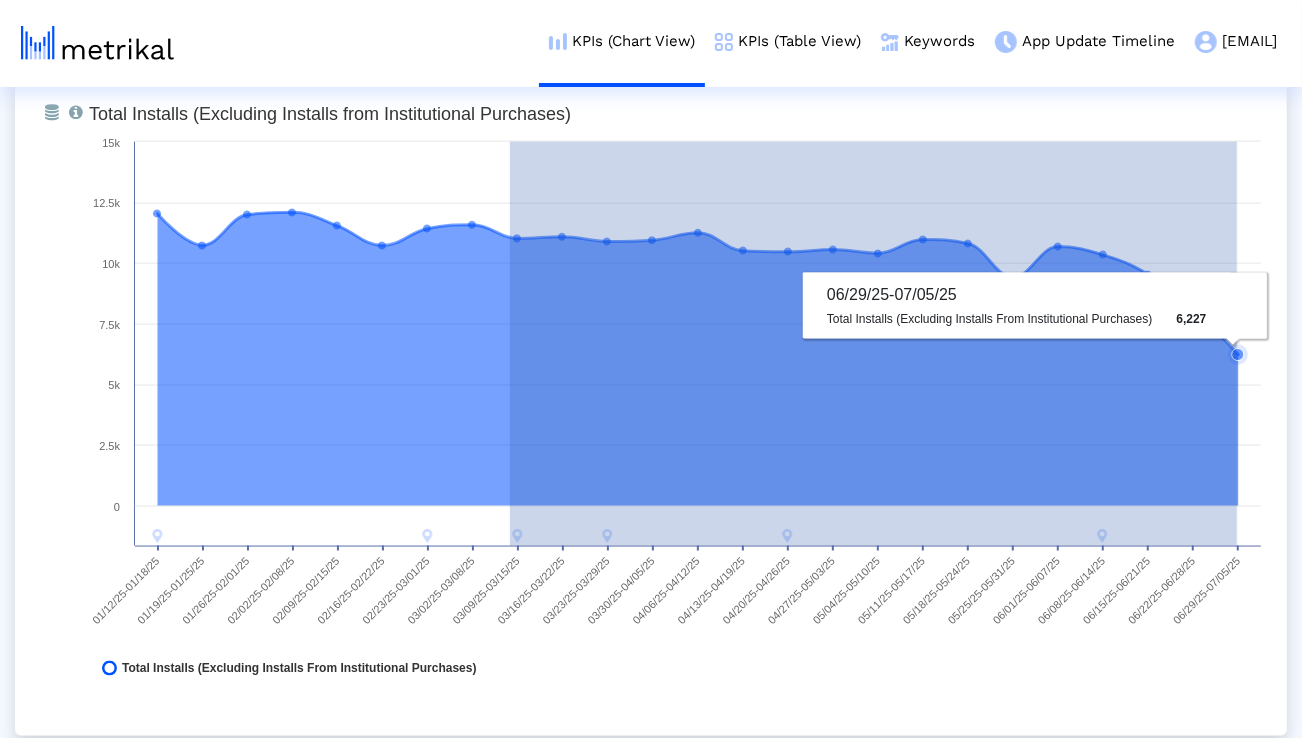 drag, startPoint x: 510, startPoint y: 241, endPoint x: 1237, endPoint y: 328, distance: 732.18713 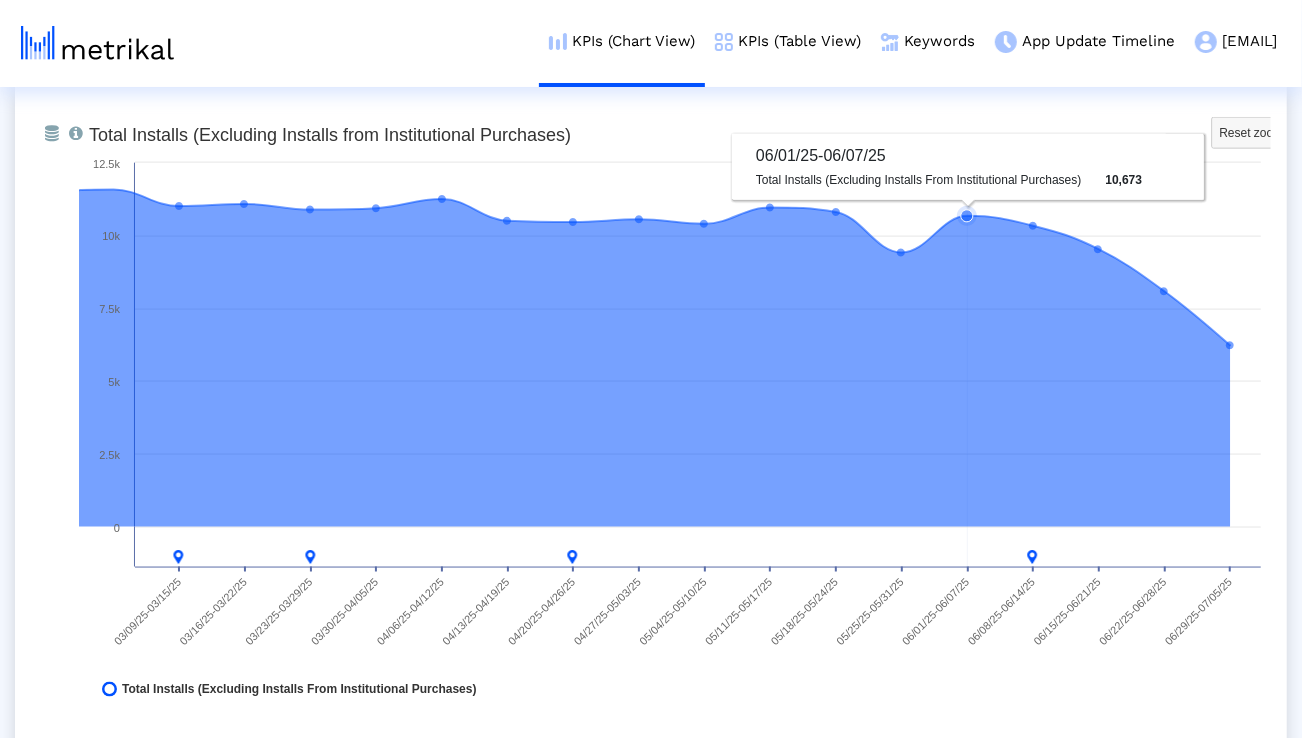 scroll, scrollTop: 1563, scrollLeft: 0, axis: vertical 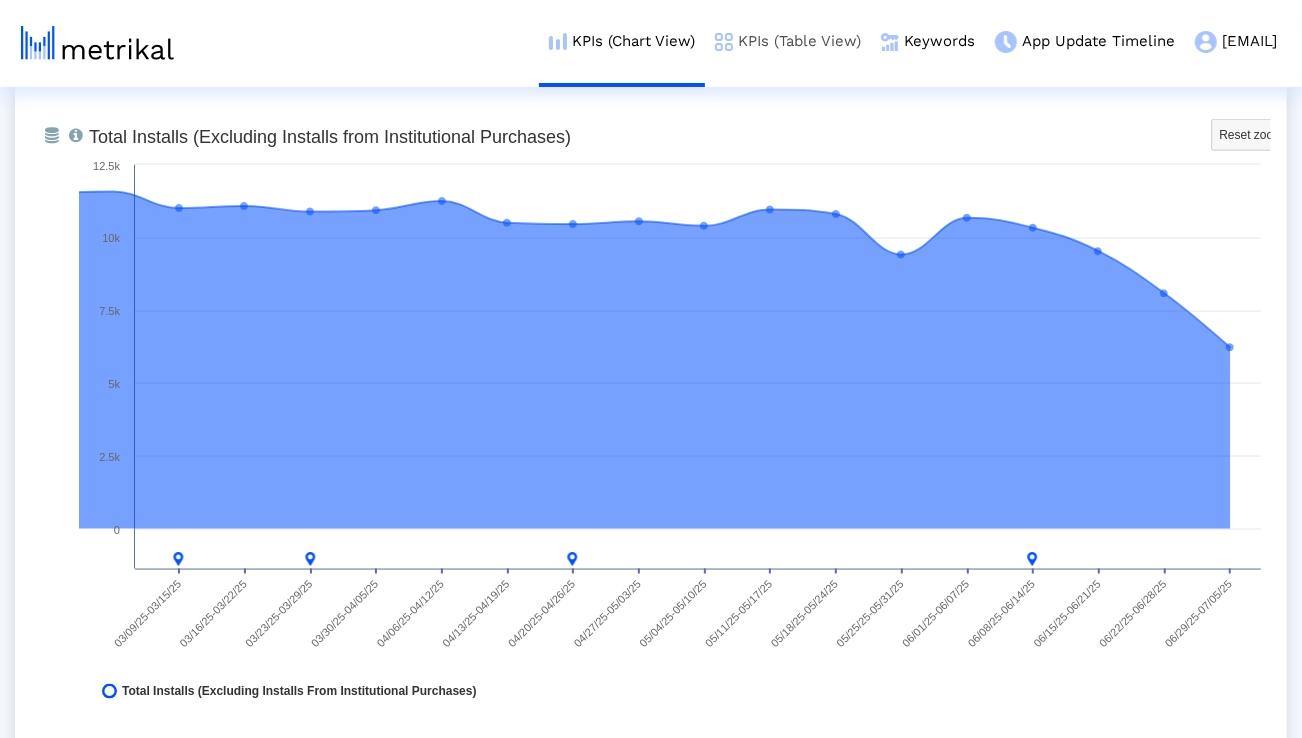 click on "KPIs (Table View)" at bounding box center (788, 41) 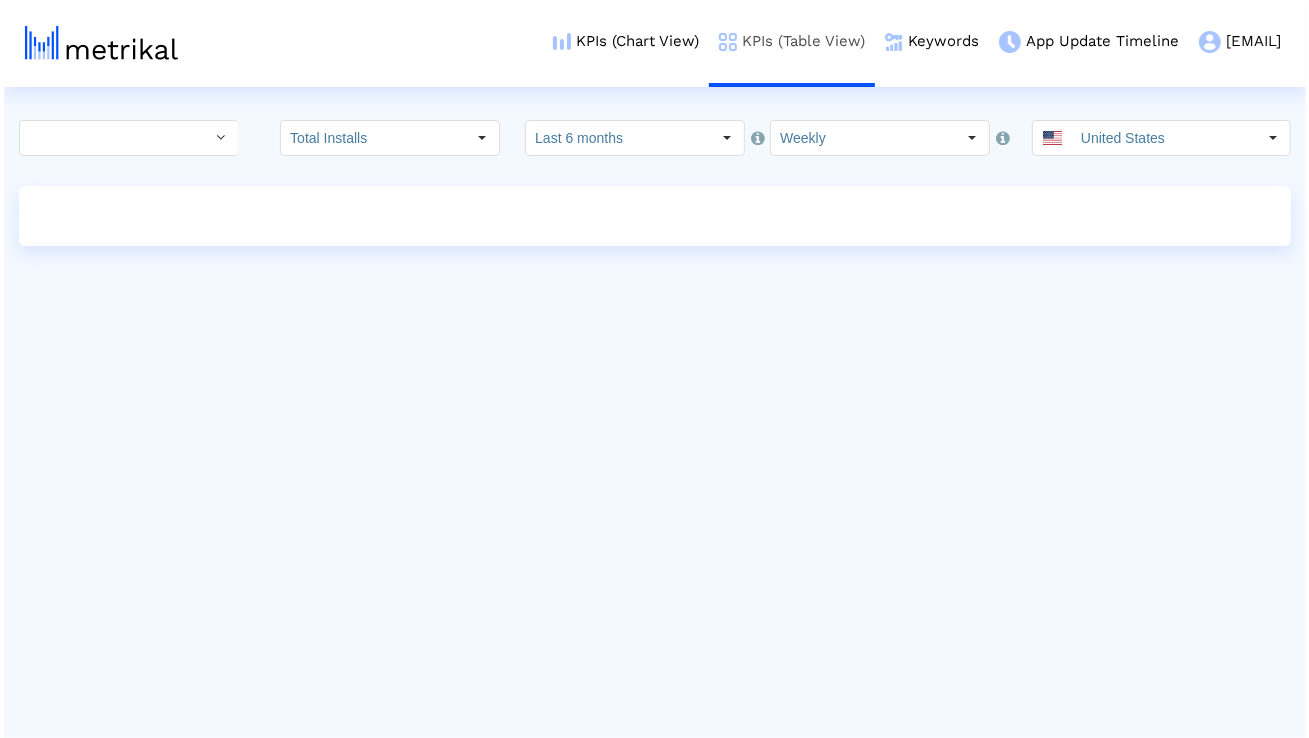 scroll, scrollTop: 0, scrollLeft: 0, axis: both 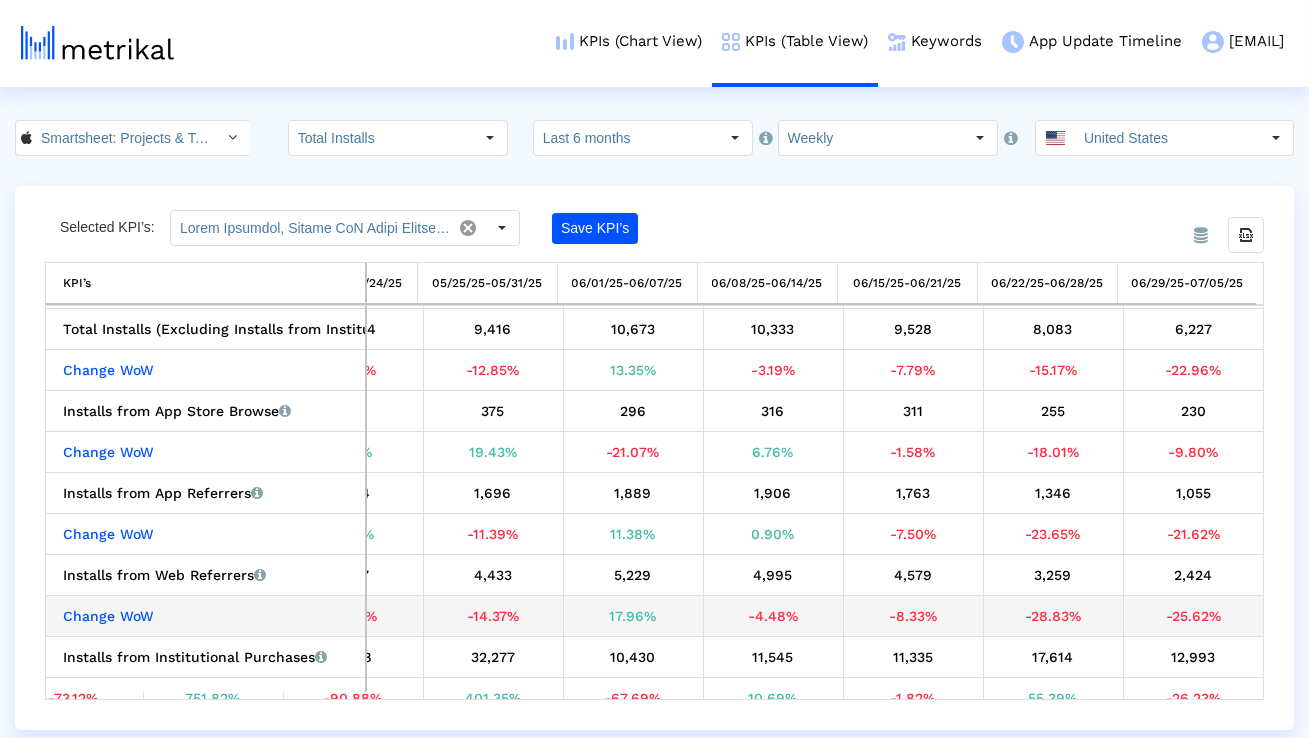 drag, startPoint x: 1223, startPoint y: 615, endPoint x: 1151, endPoint y: 615, distance: 72 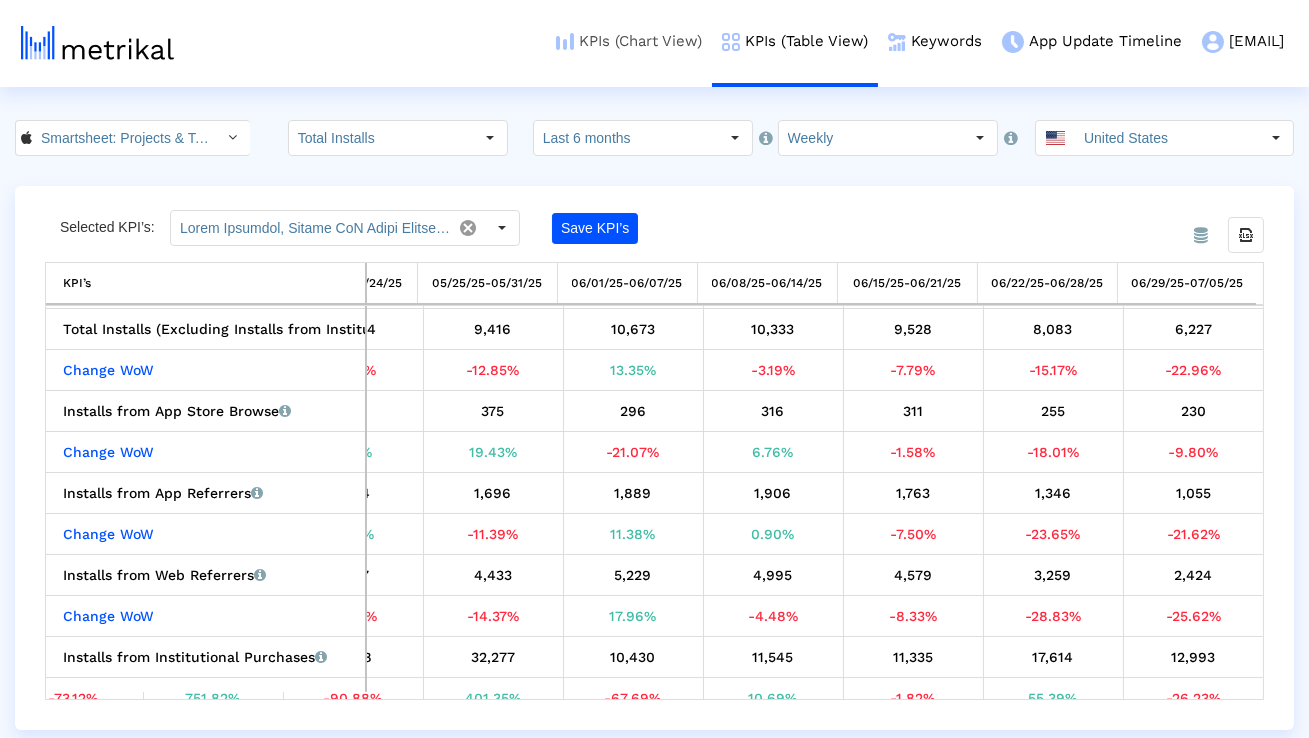 click on "KPIs (Chart View)" at bounding box center [629, 41] 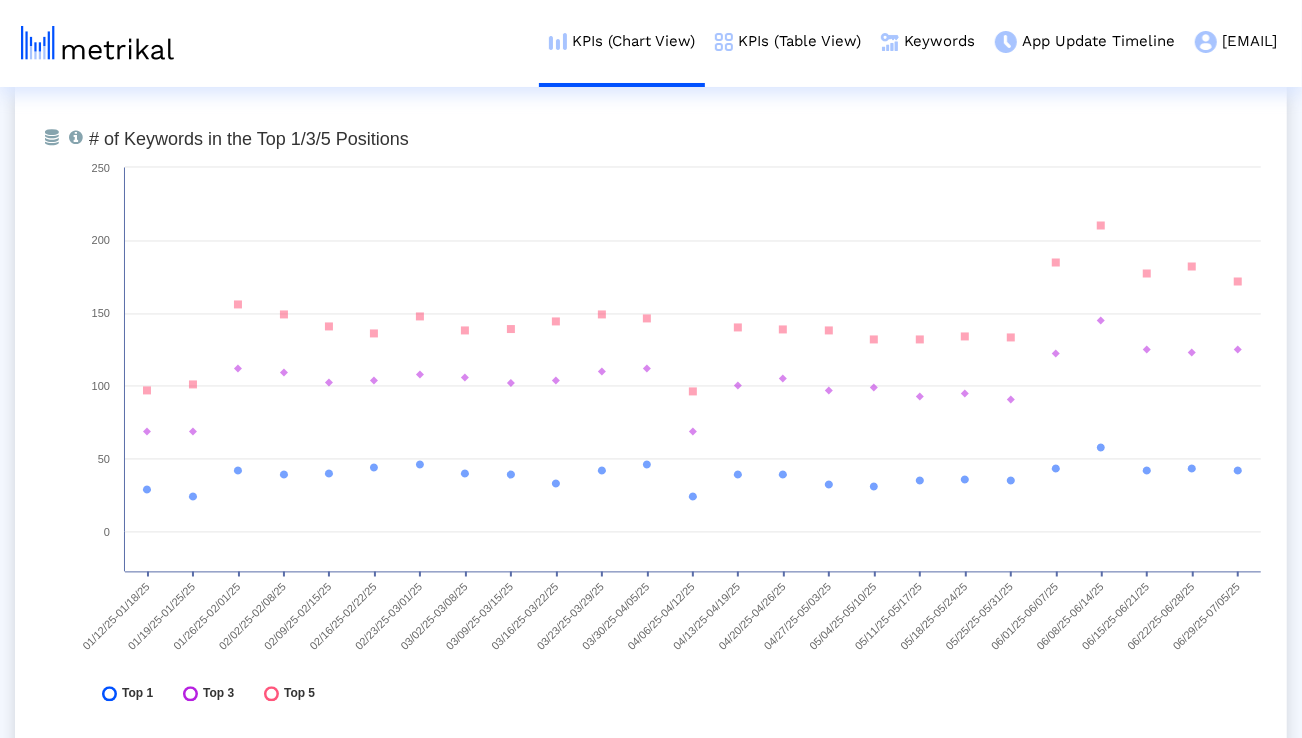 scroll, scrollTop: 7150, scrollLeft: 0, axis: vertical 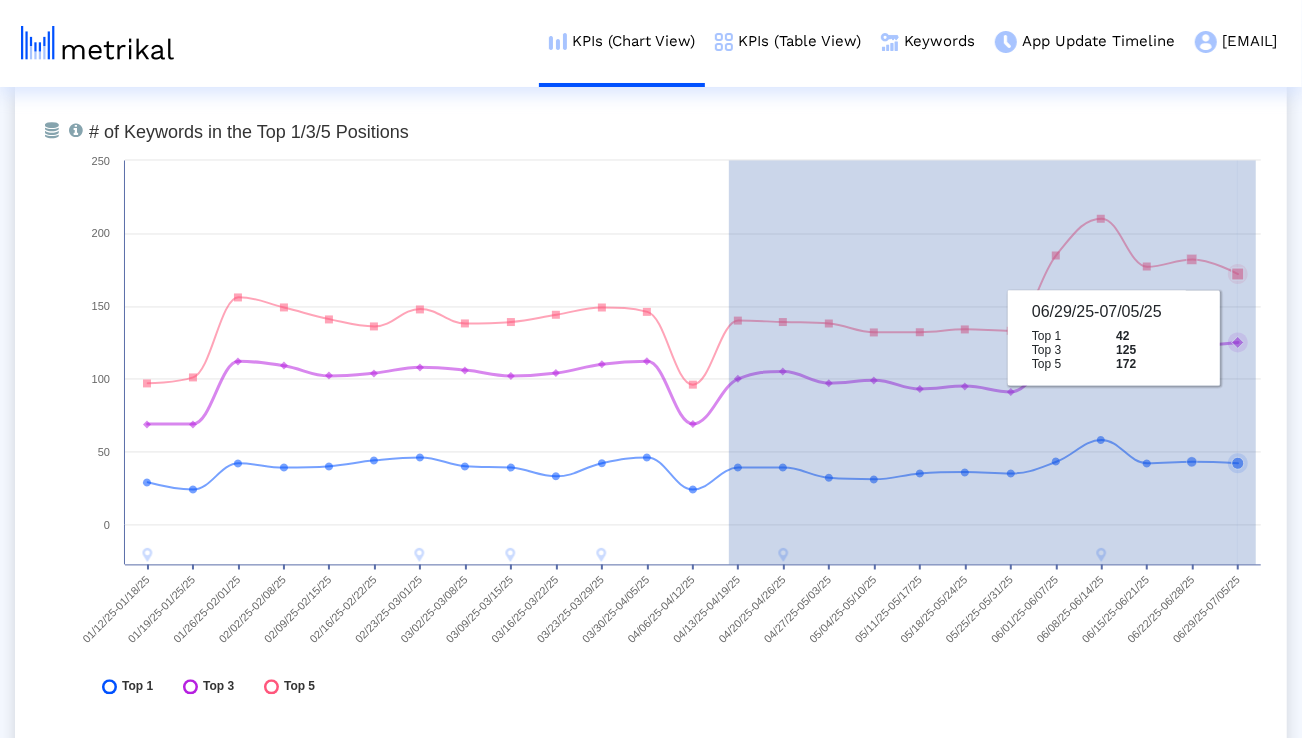 drag, startPoint x: 729, startPoint y: 317, endPoint x: 1256, endPoint y: 340, distance: 527.50165 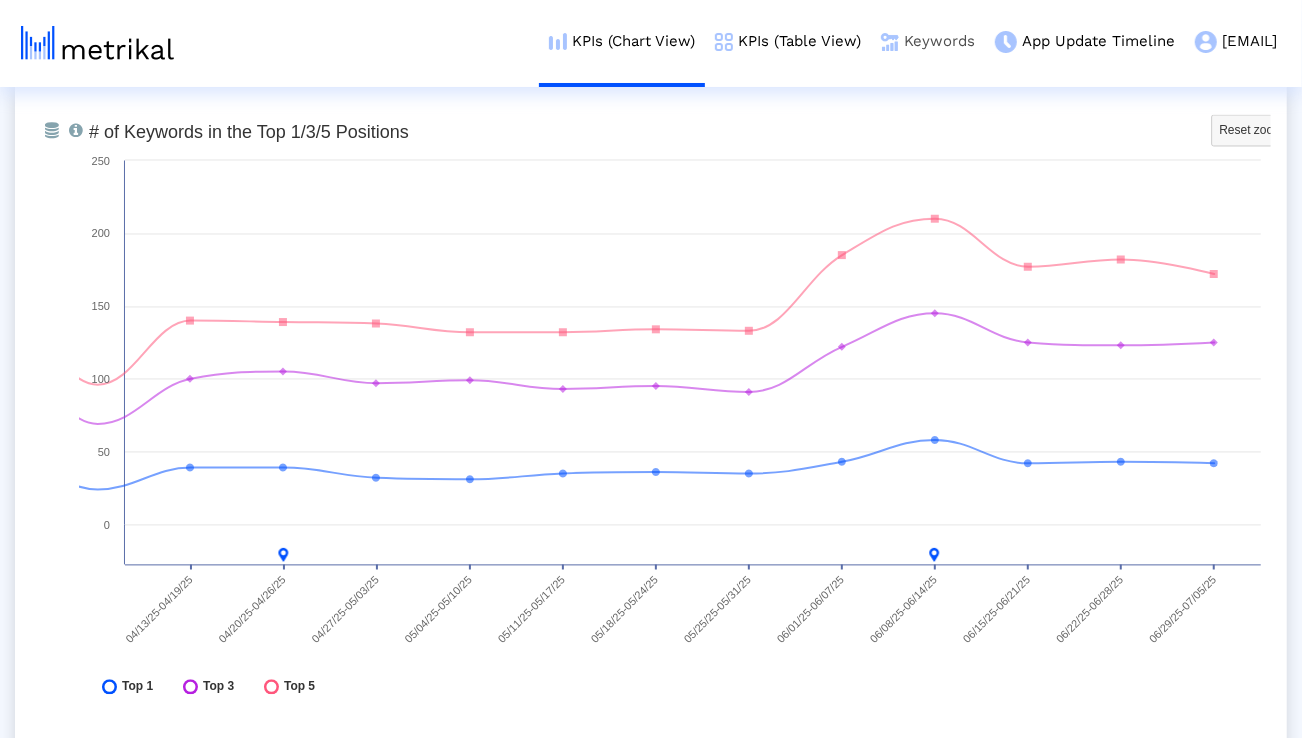 click on "Keywords" at bounding box center [928, 41] 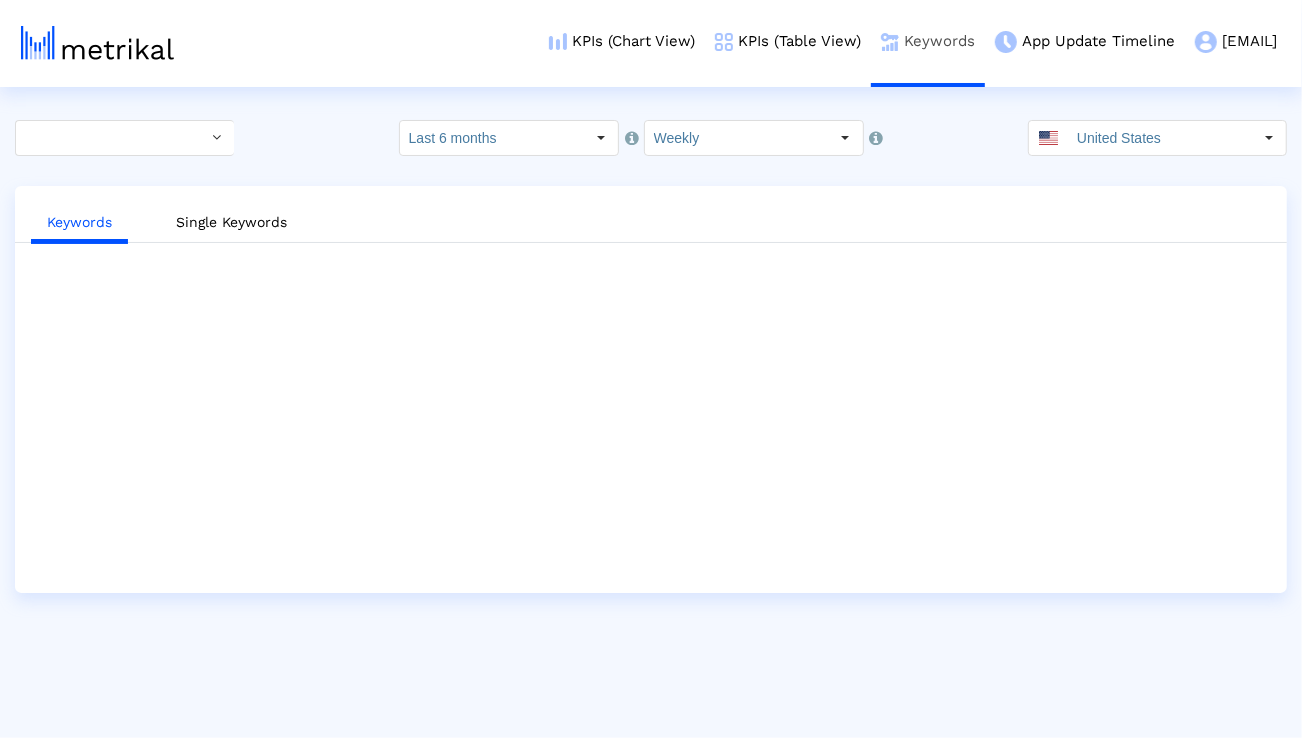 scroll, scrollTop: 0, scrollLeft: 0, axis: both 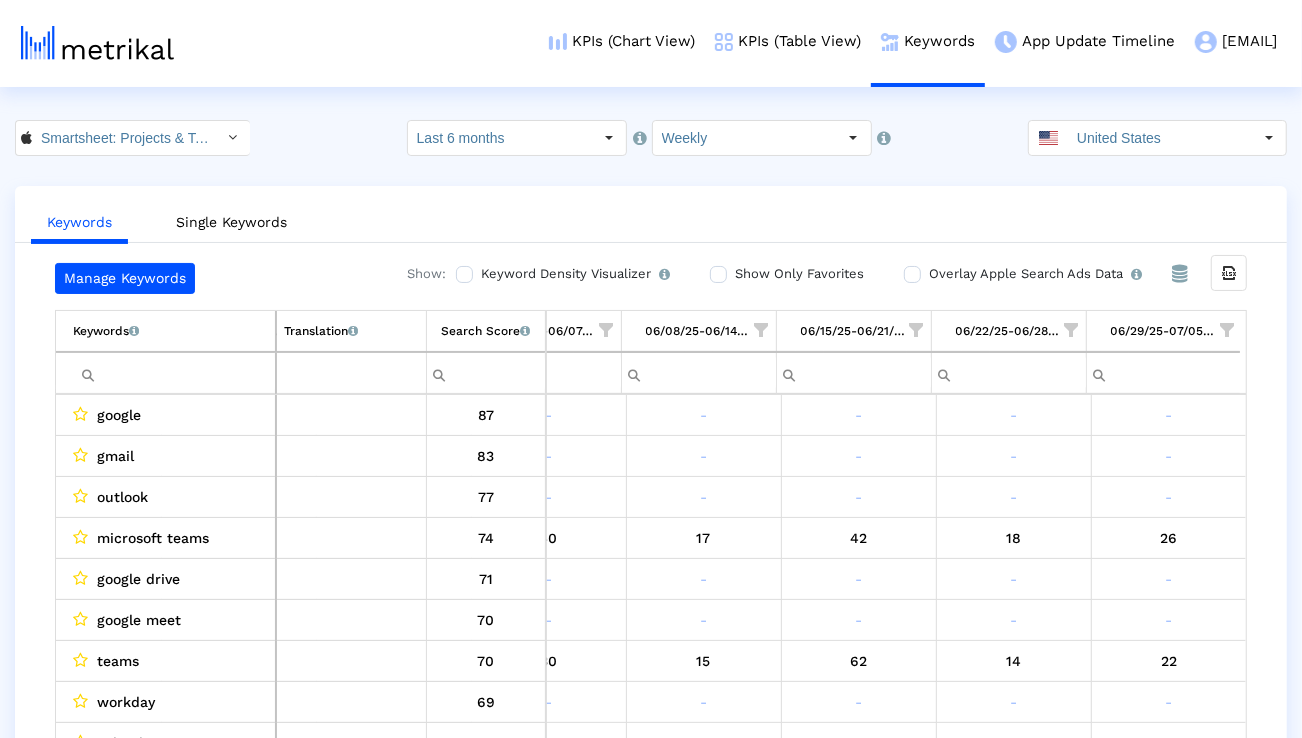 click at bounding box center [1227, 330] 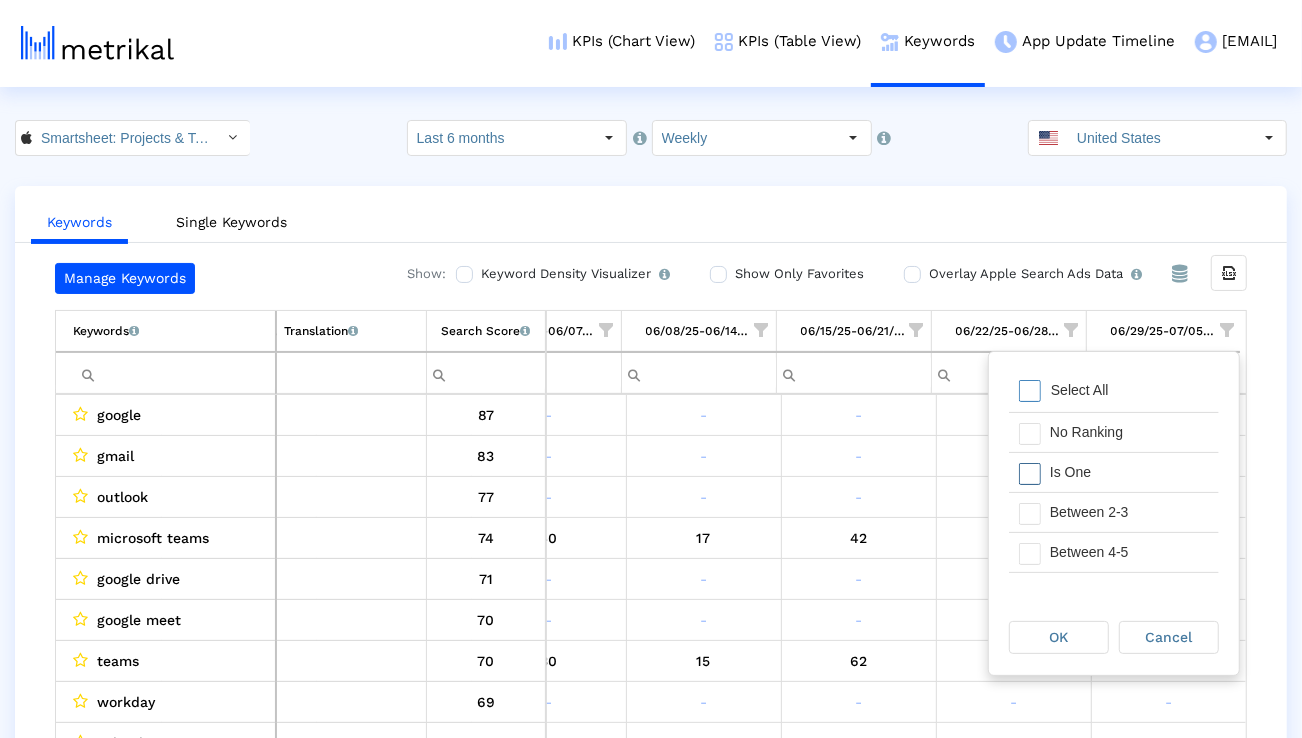 click on "Is One" at bounding box center (1129, 472) 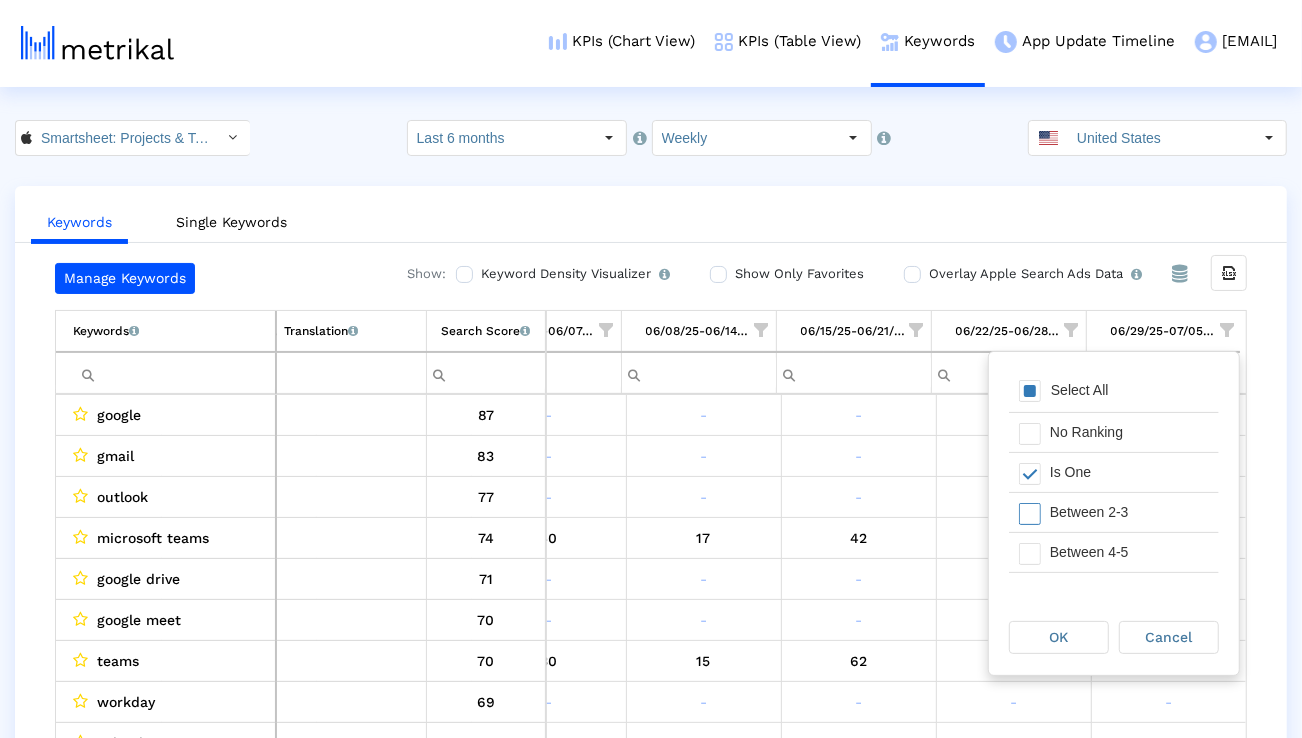 click on "Between 2-3" at bounding box center [1129, 512] 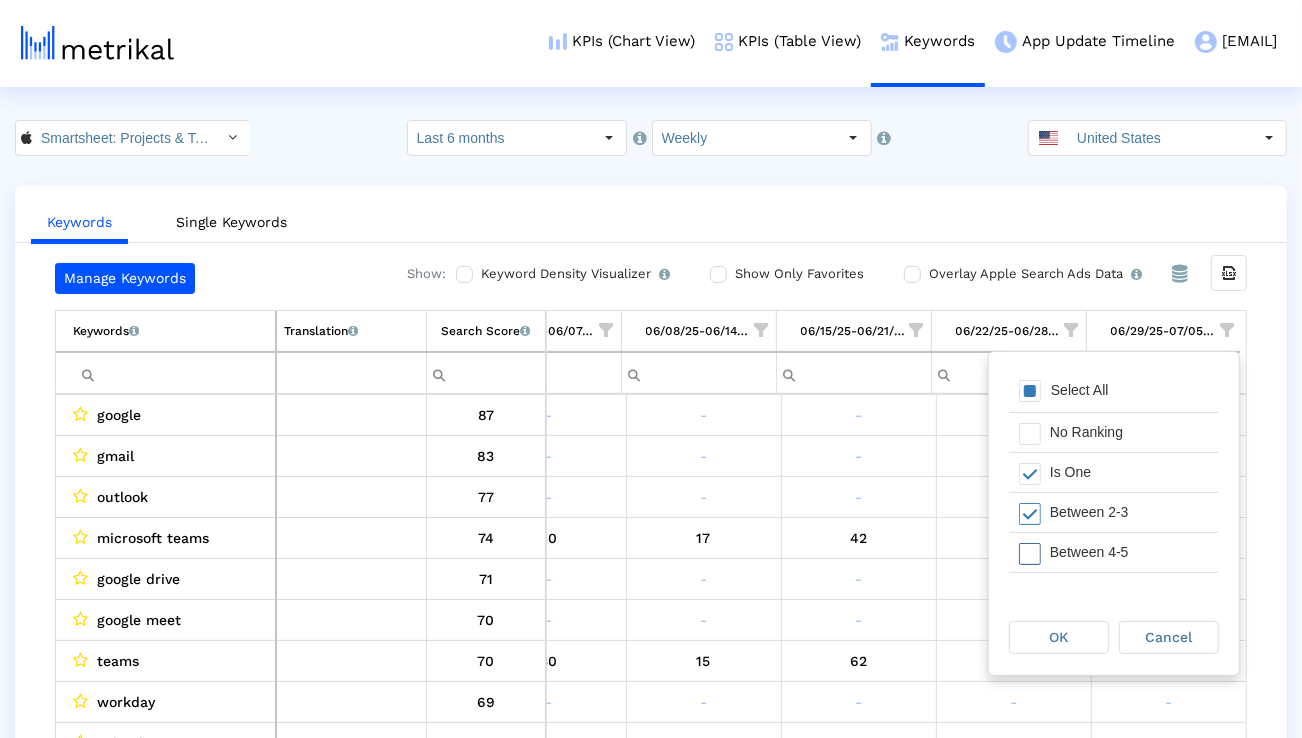 click on "Between 4-5" at bounding box center [1129, 552] 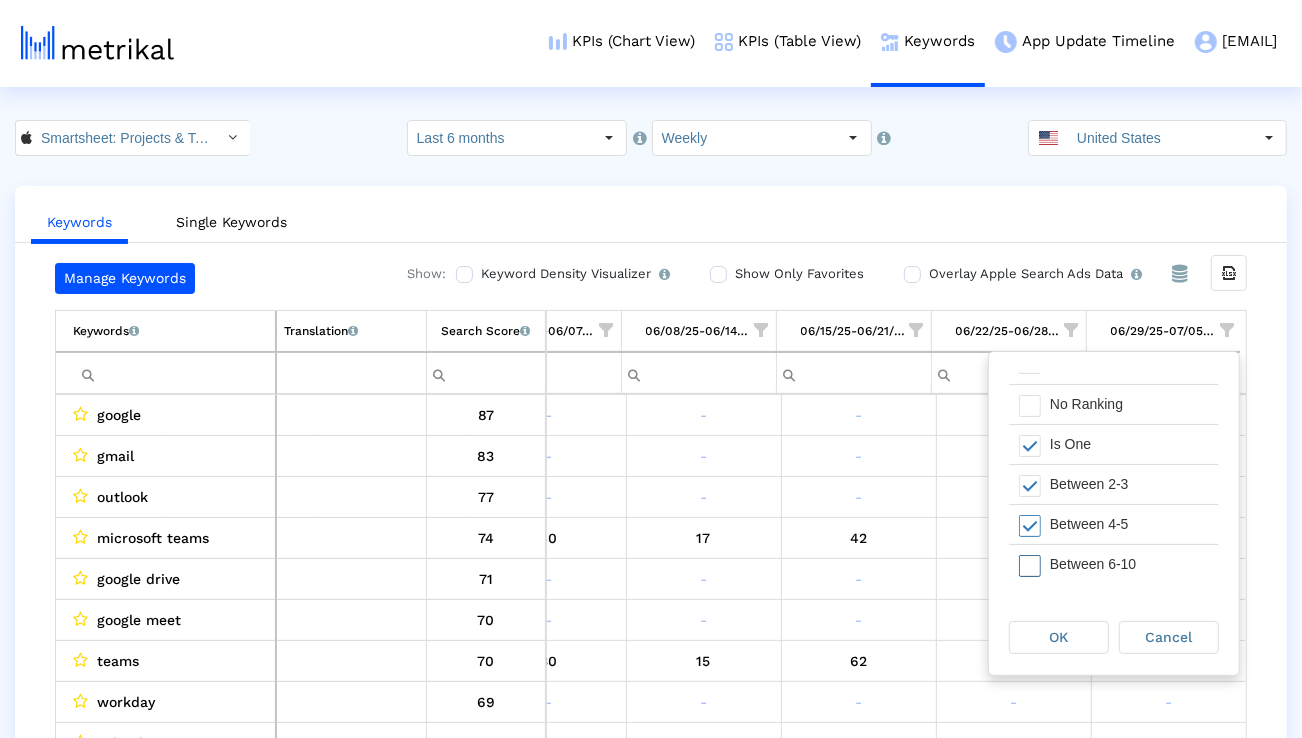 scroll, scrollTop: 50, scrollLeft: 0, axis: vertical 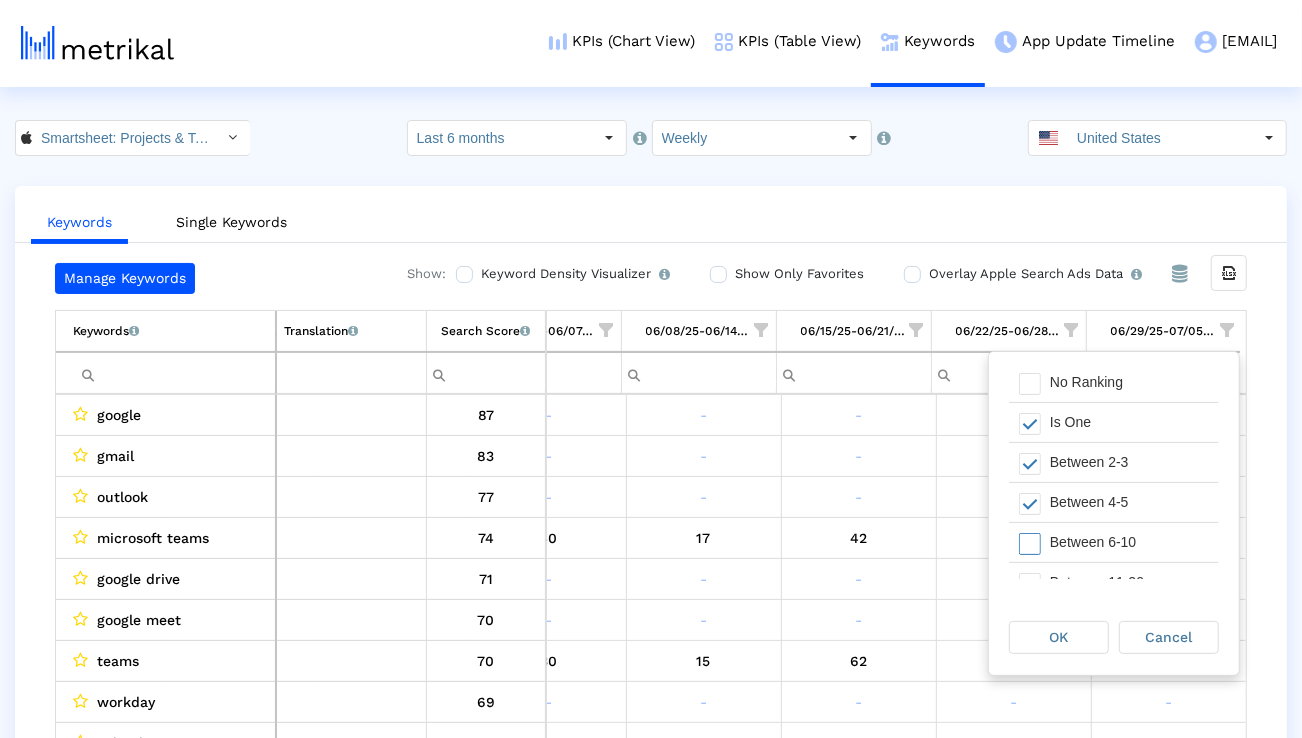click on "Between 6-10" at bounding box center [1129, 542] 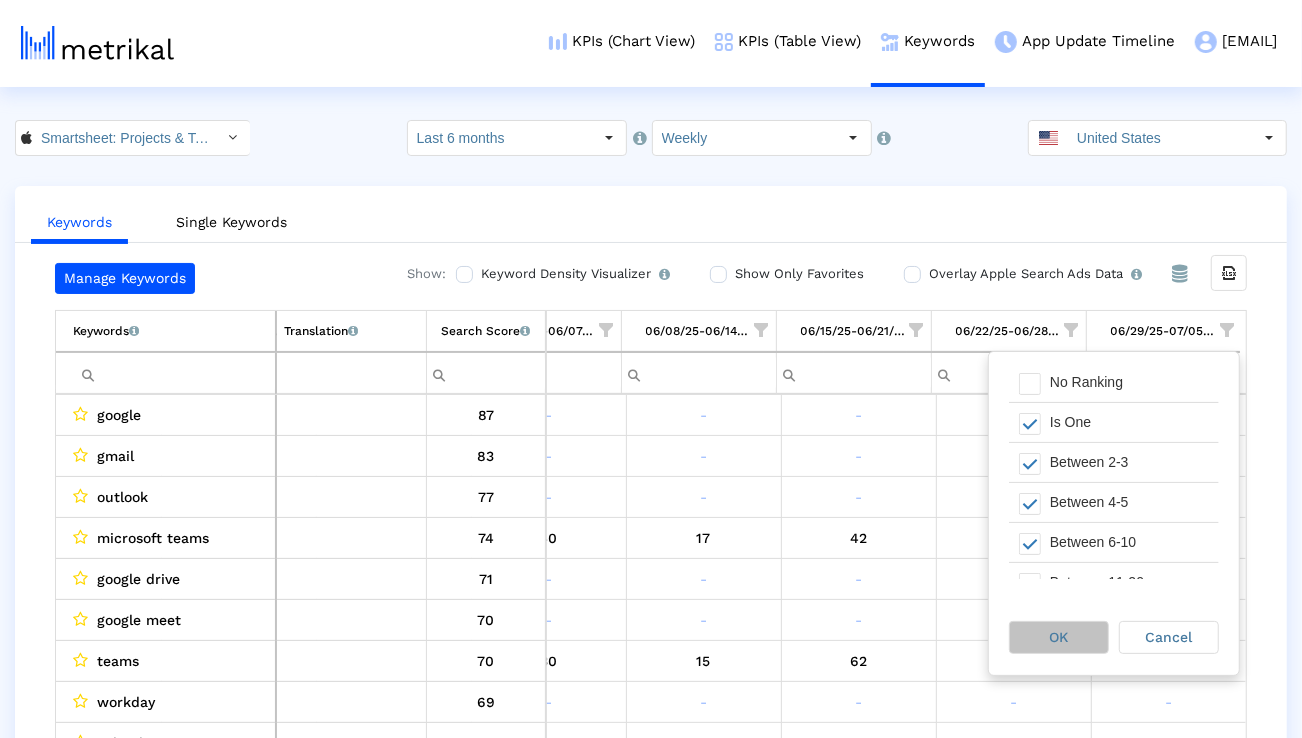 click on "OK" at bounding box center [1059, 637] 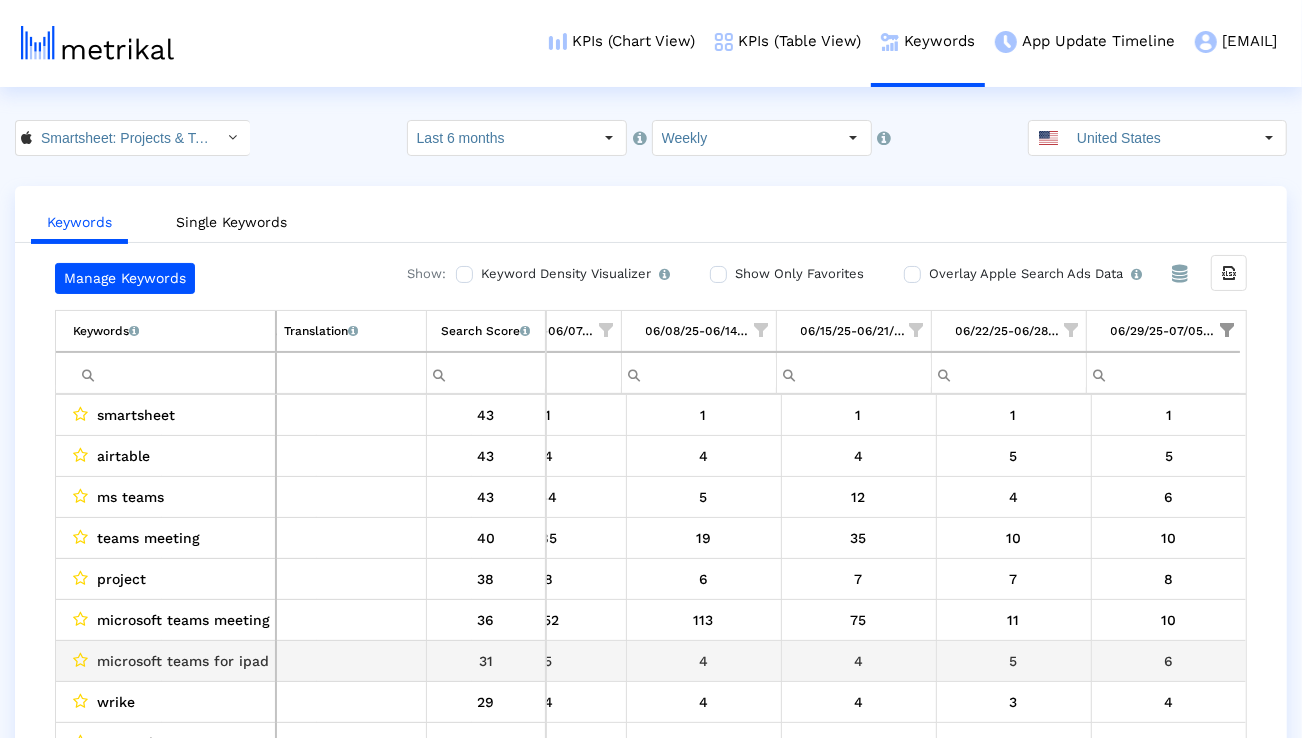 scroll, scrollTop: 58, scrollLeft: 3181, axis: both 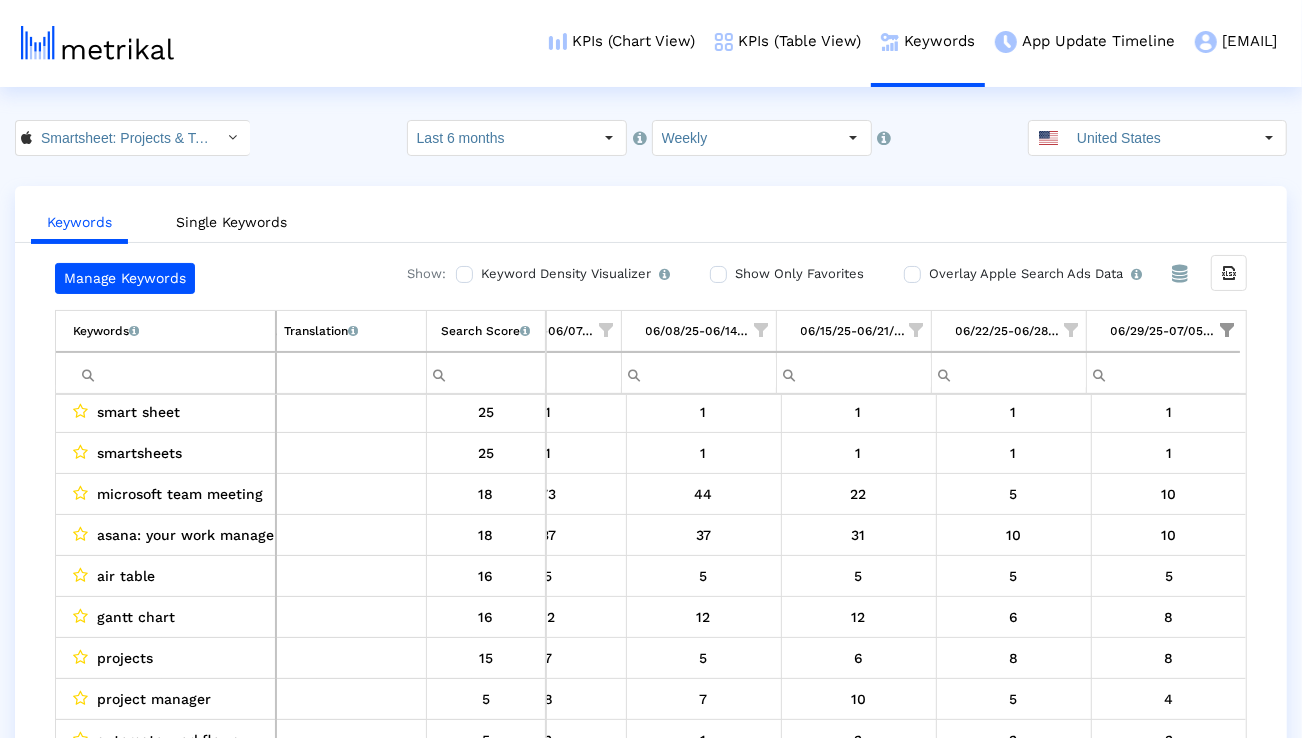 click at bounding box center [1227, 330] 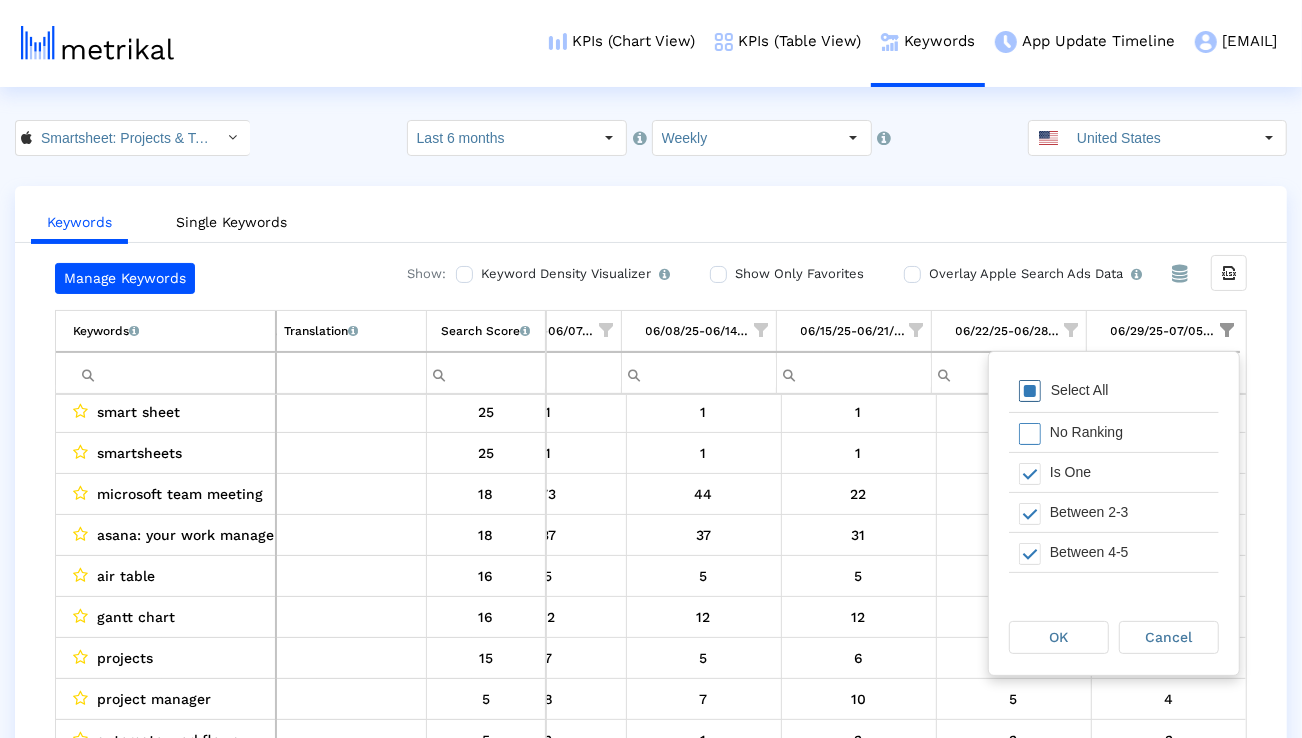 click on "Select All" at bounding box center (1114, 392) 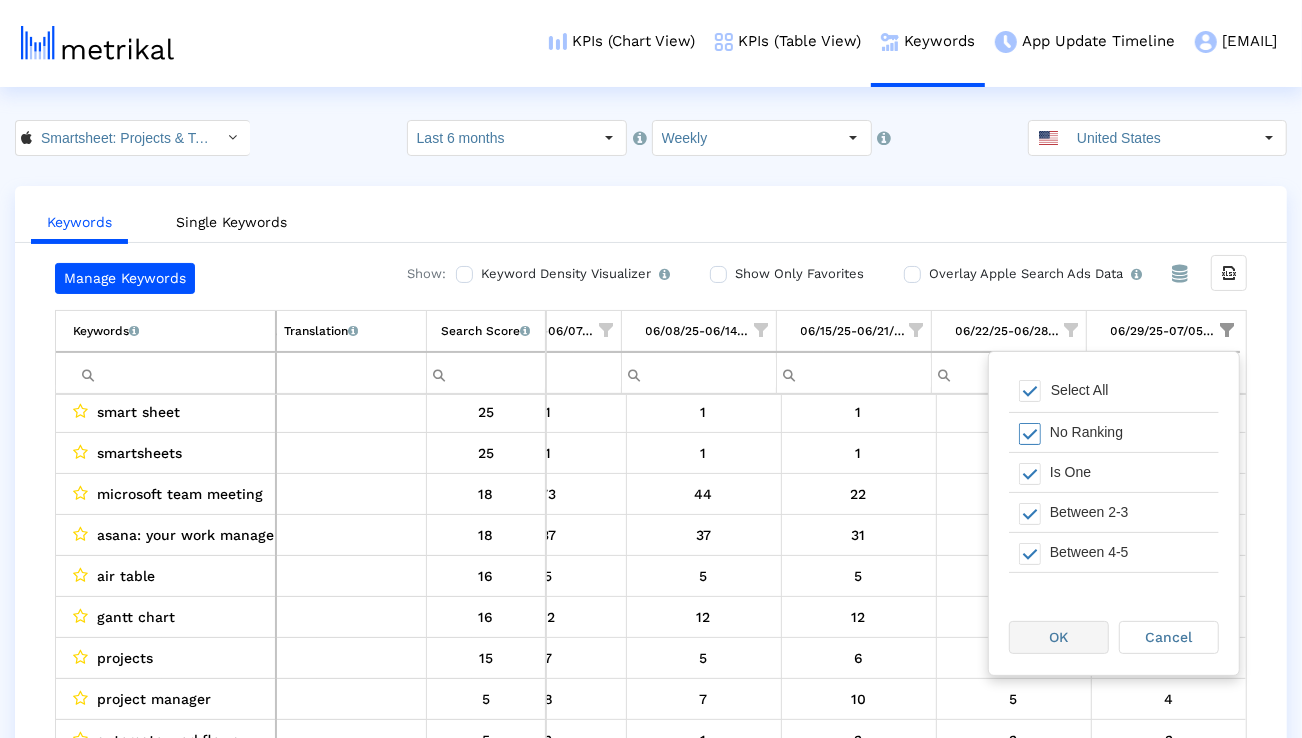 click on "OK" at bounding box center [1059, 637] 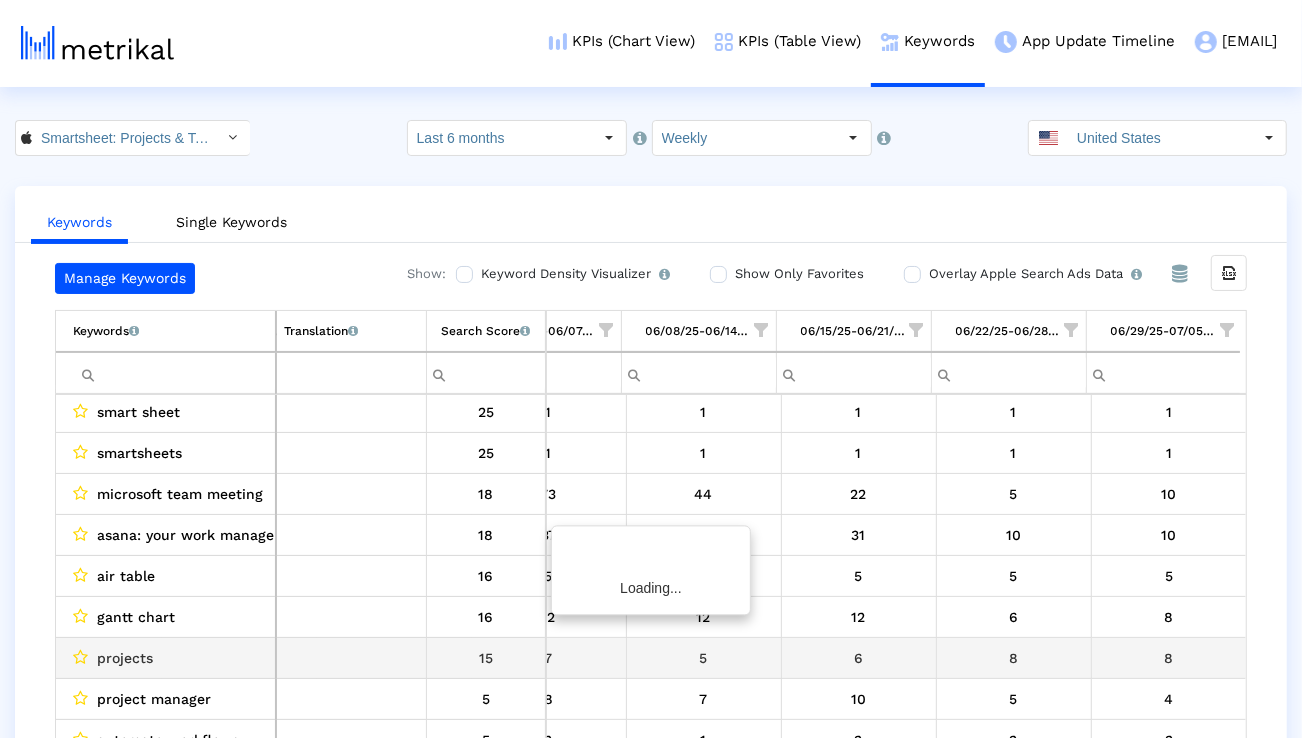 scroll, scrollTop: 0, scrollLeft: 3180, axis: horizontal 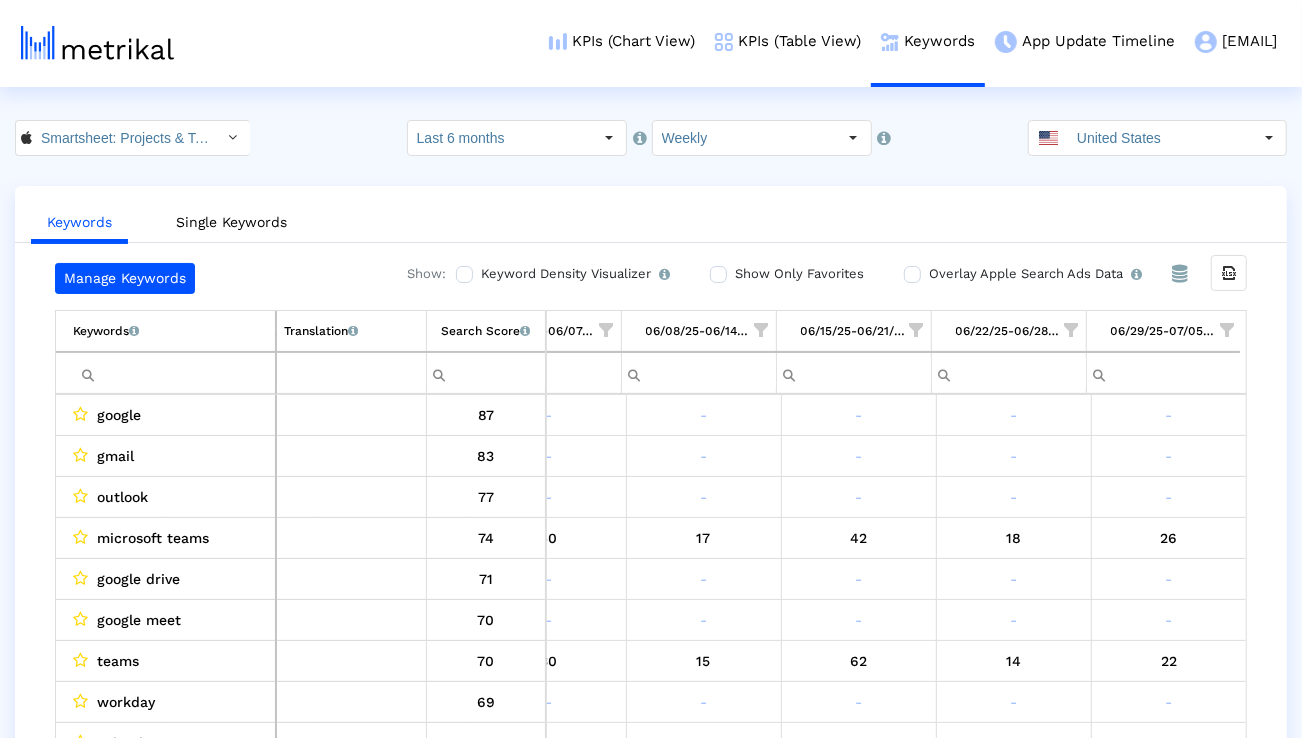 click at bounding box center (174, 373) 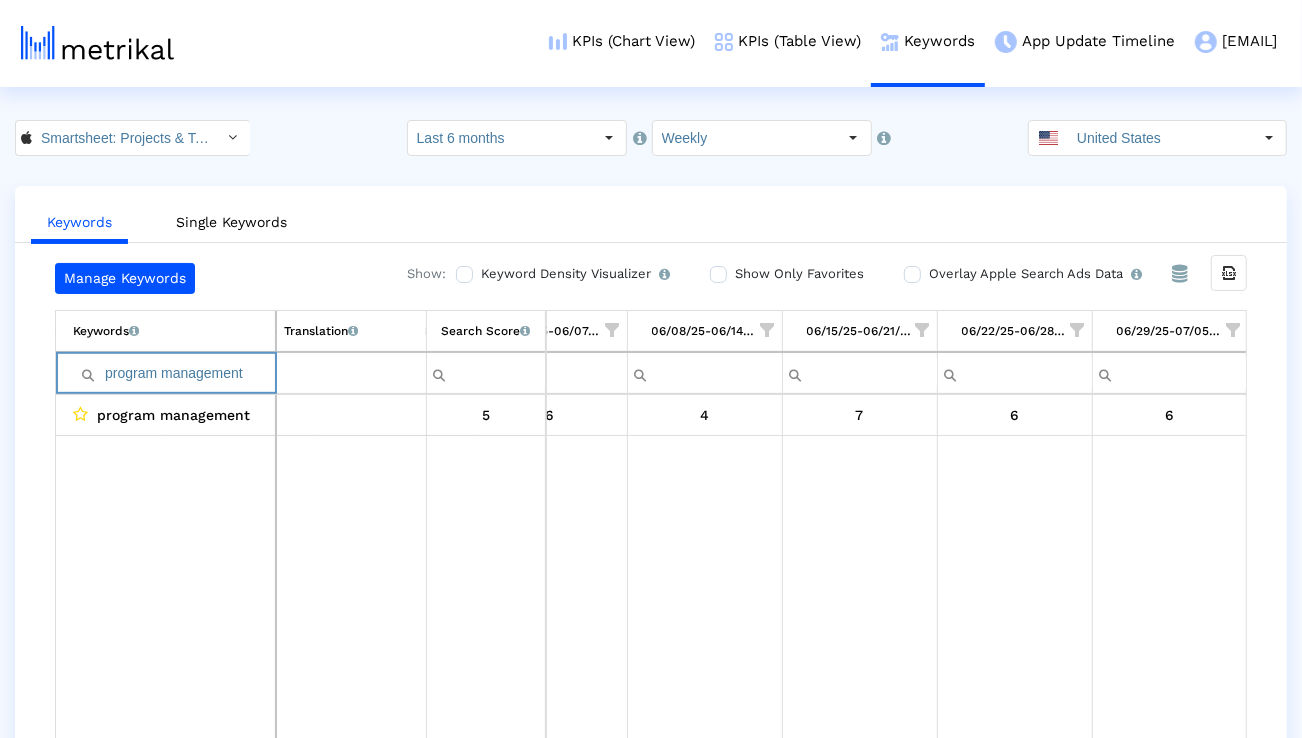 paste on "automate process" 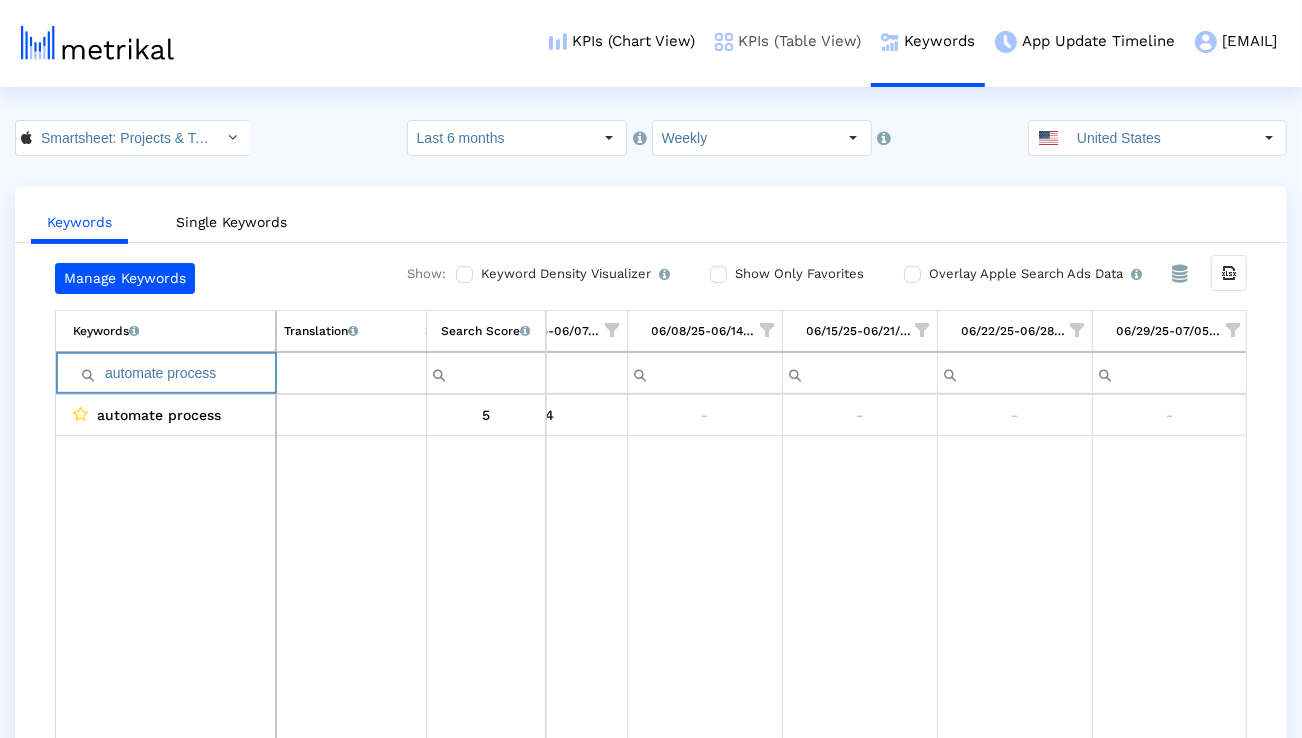 paste on "business" 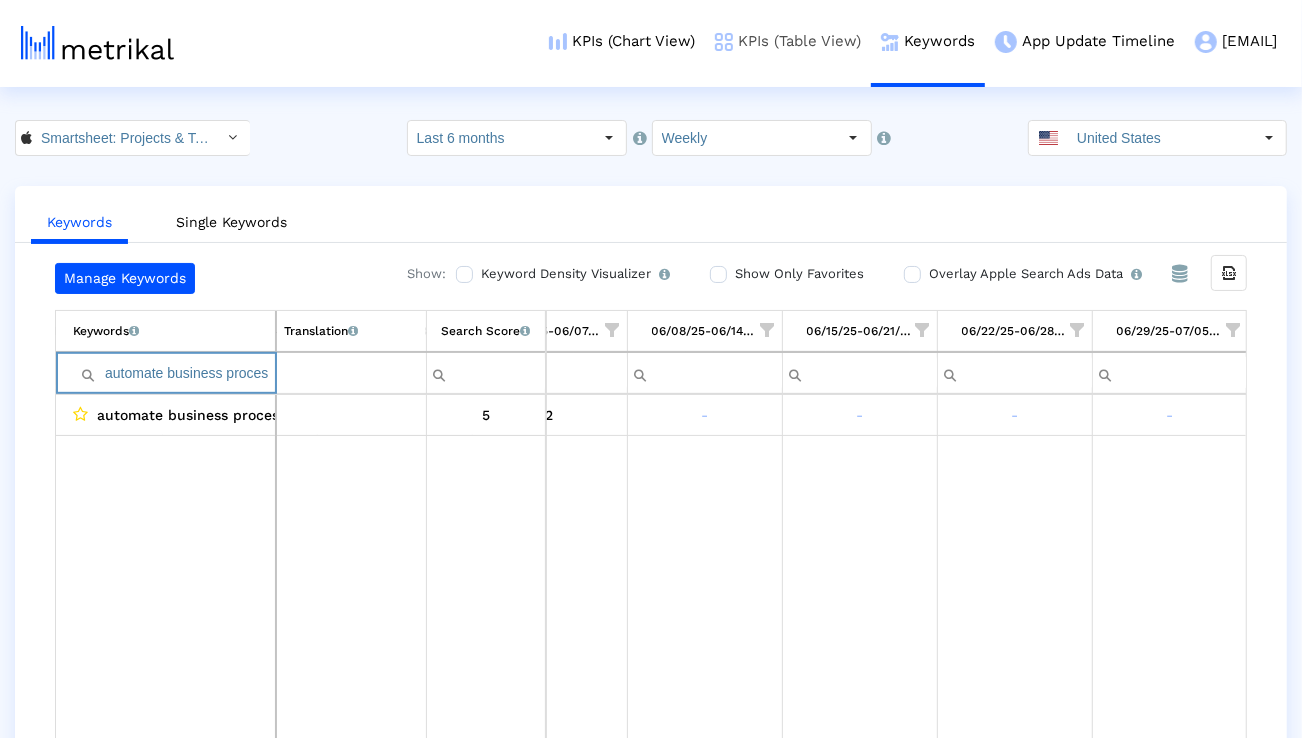paste on "project" 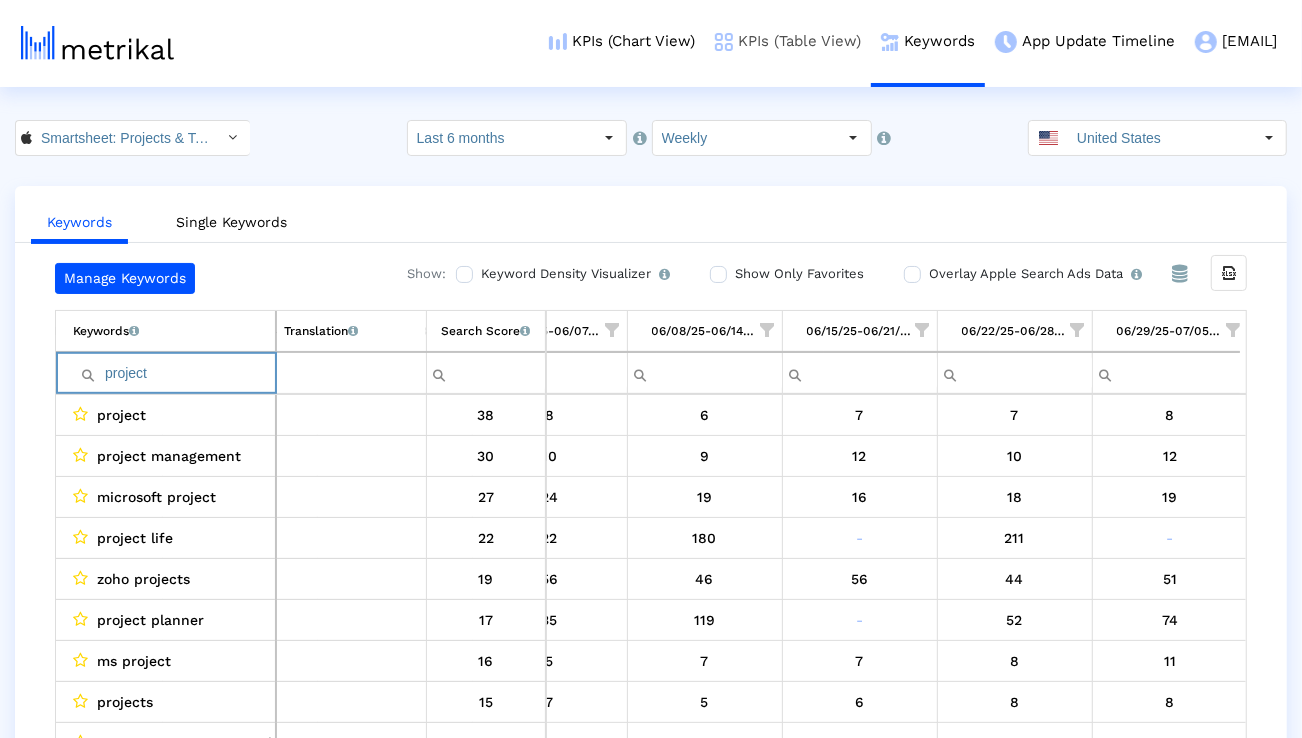 paste on "management" 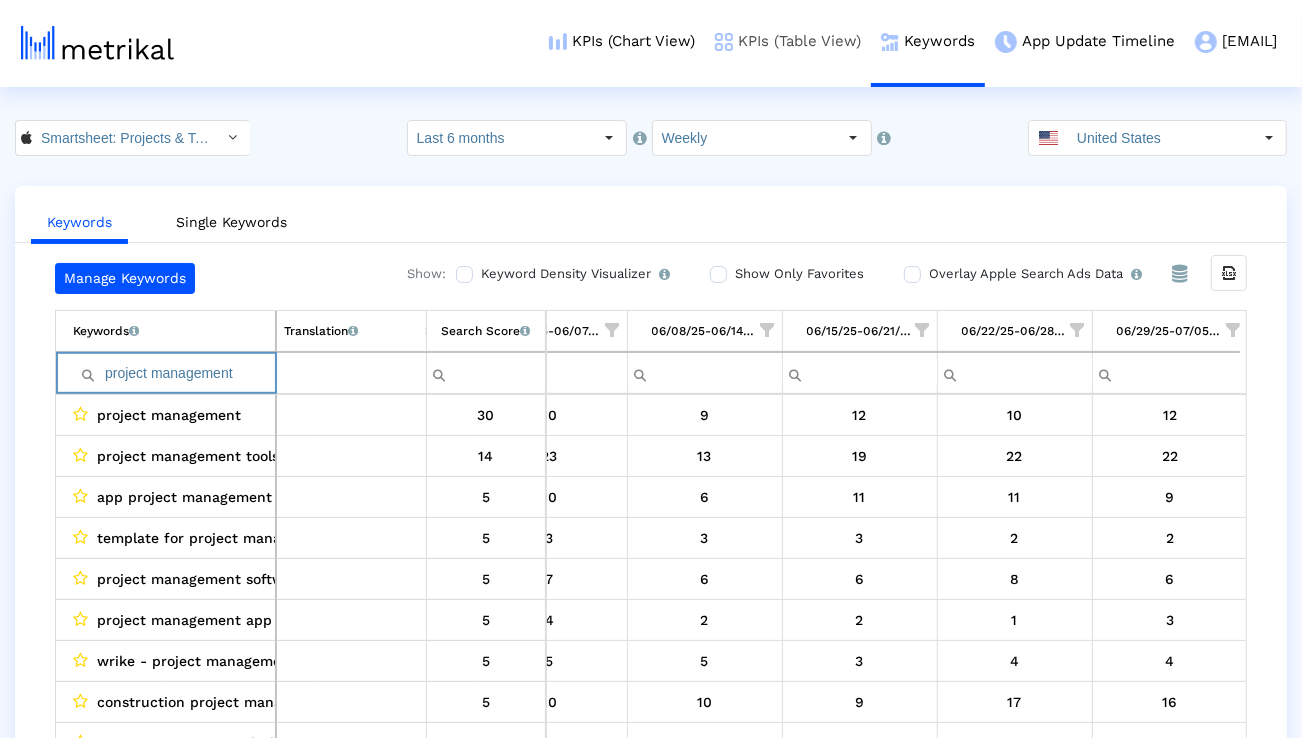 paste on "microsoft projec" 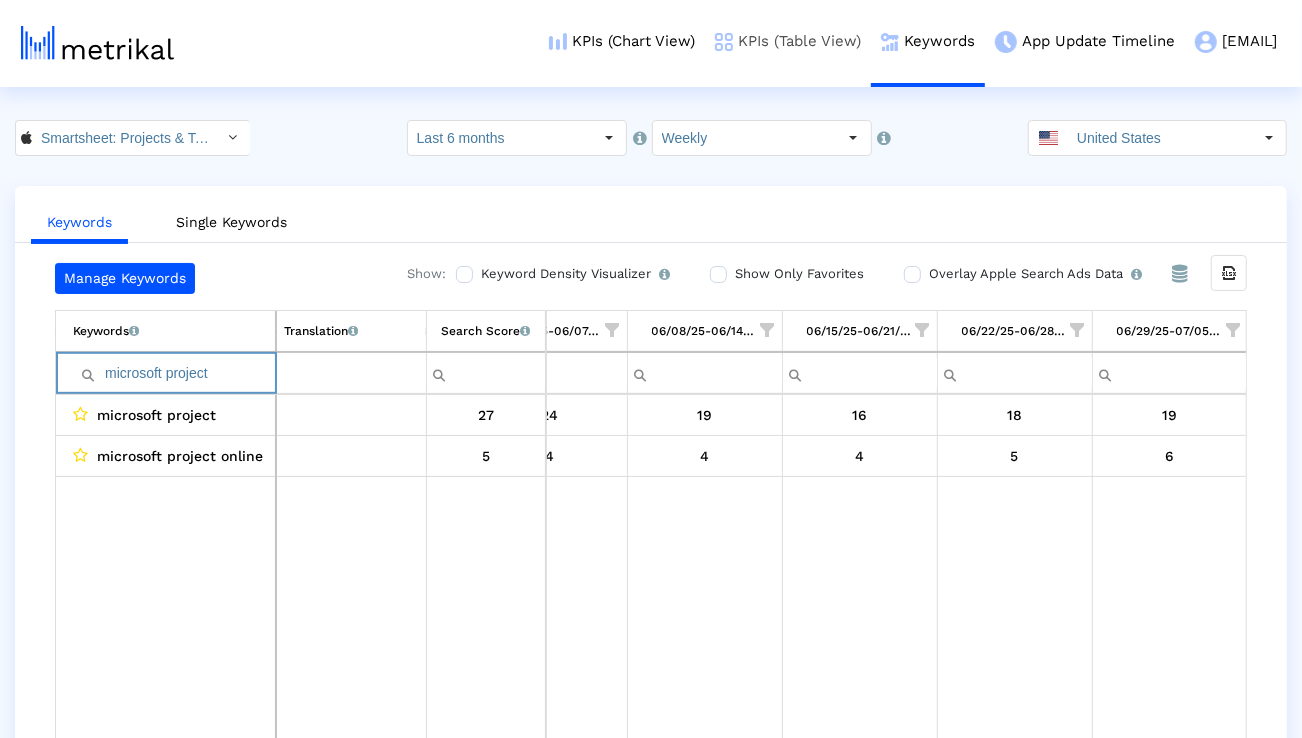 paste on "project manager" 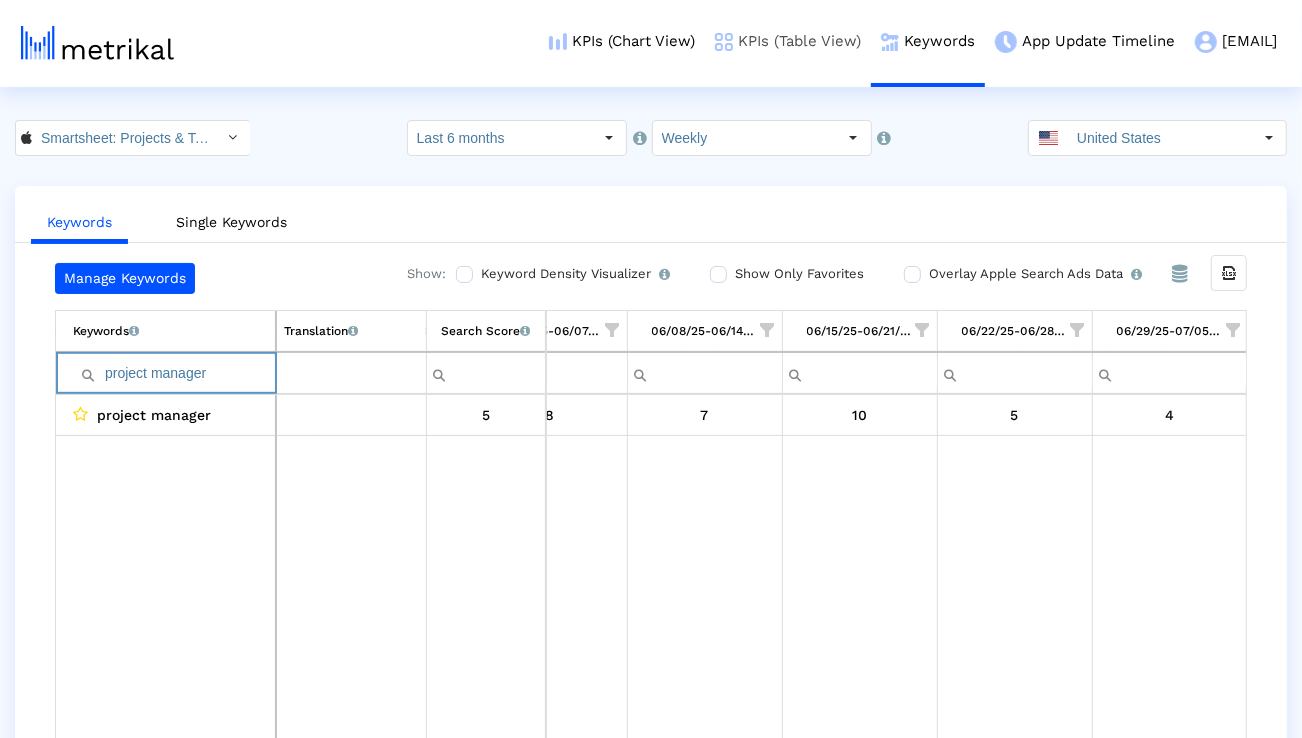 paste on "manage projects" 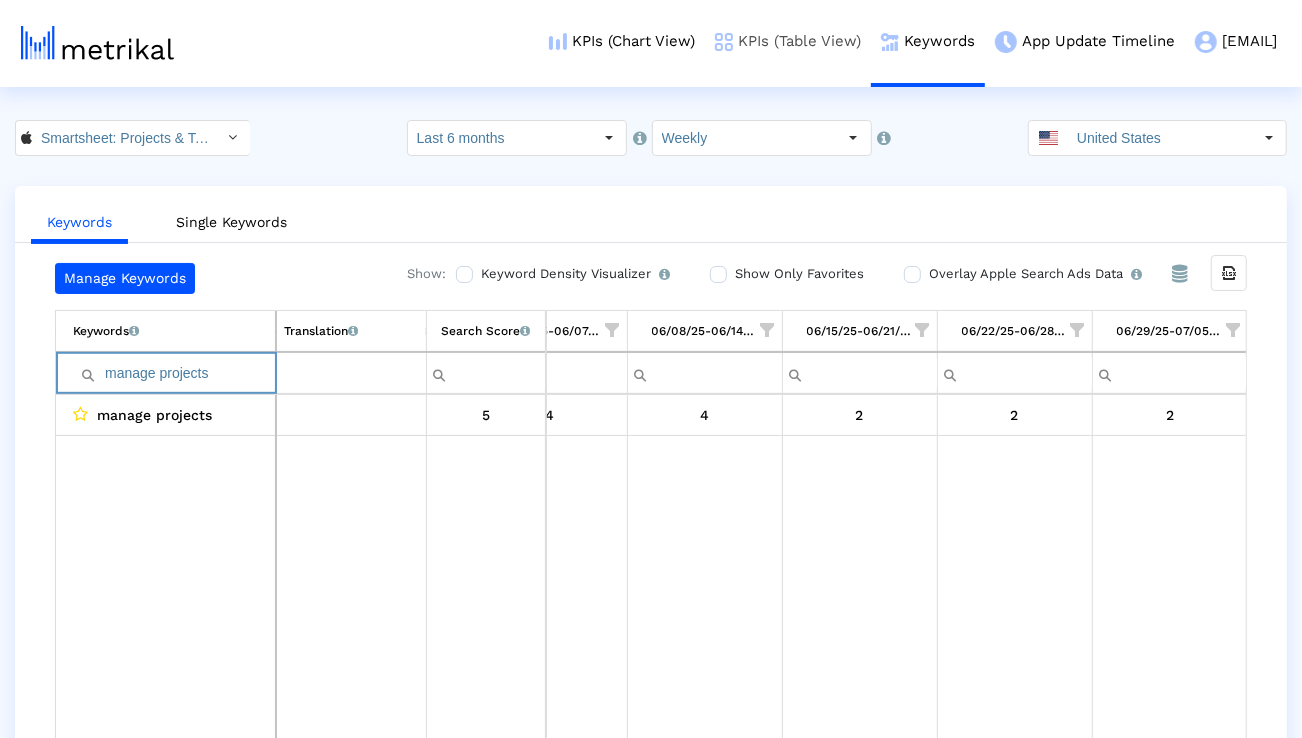 paste on "project management app" 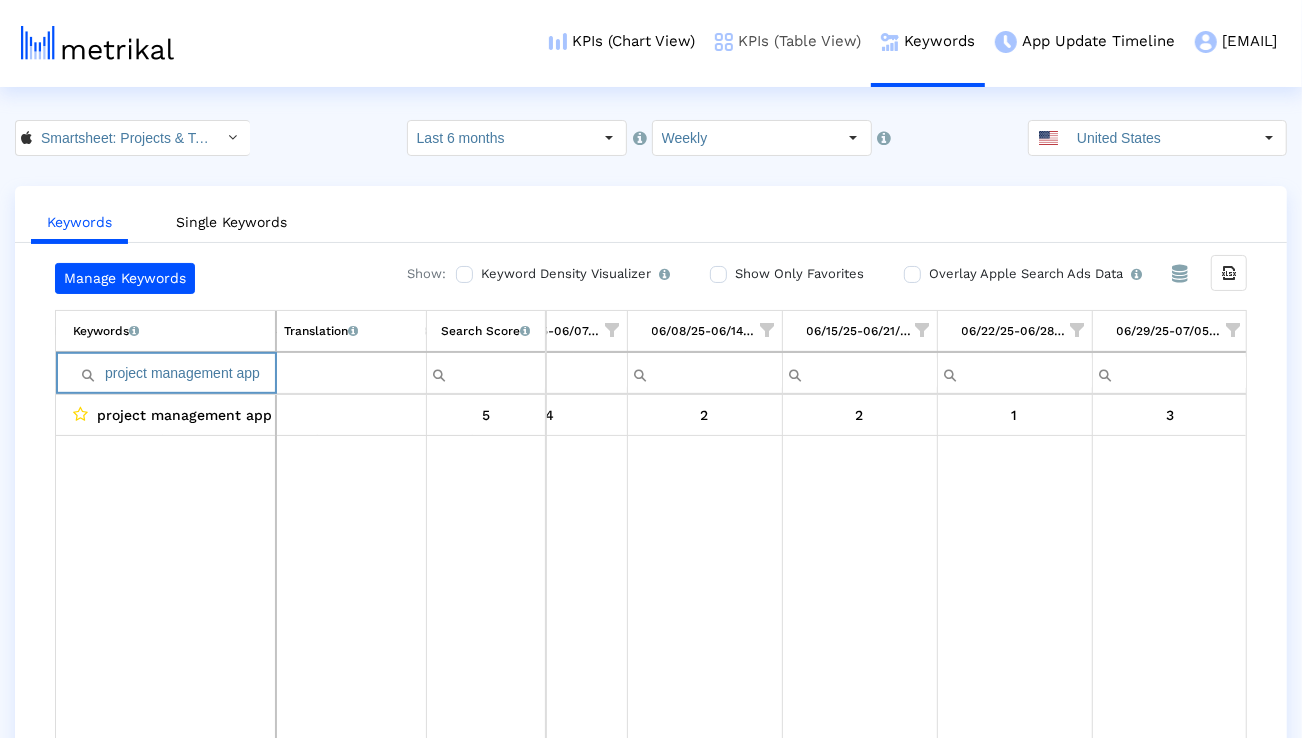 paste on "organizer" 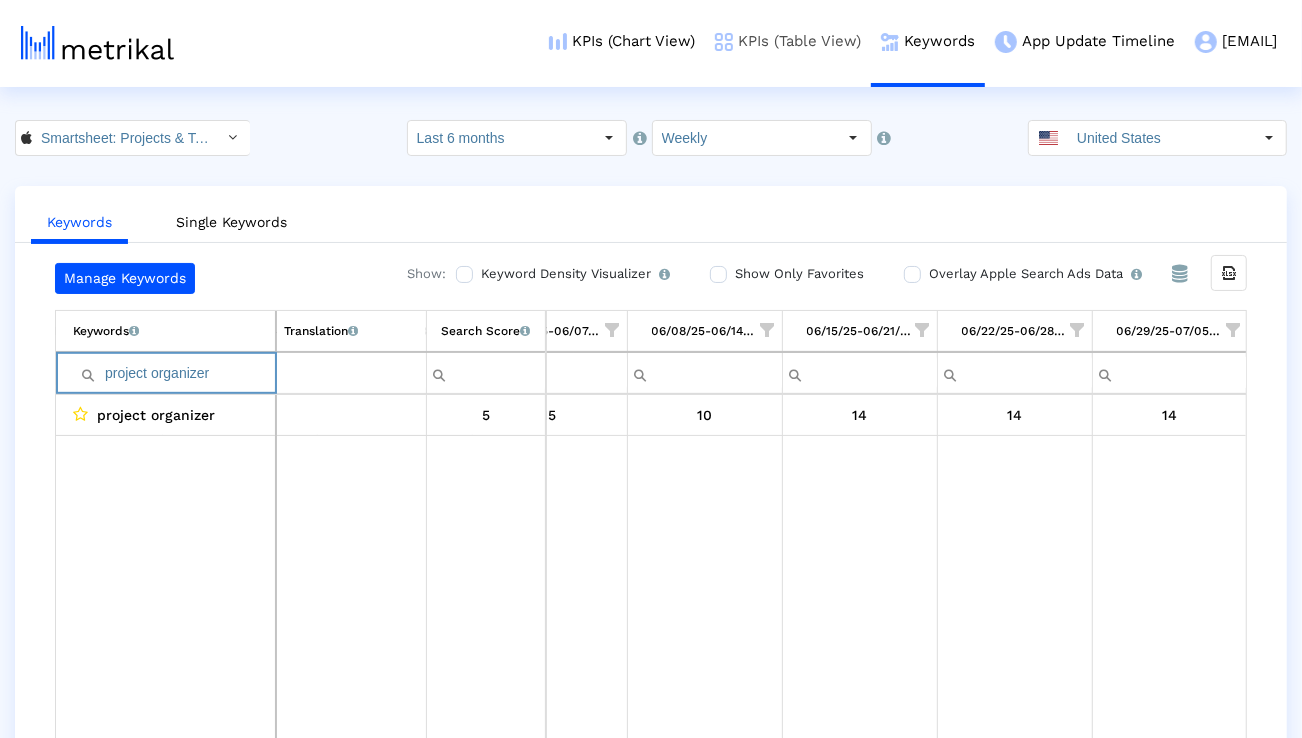 paste on "planning" 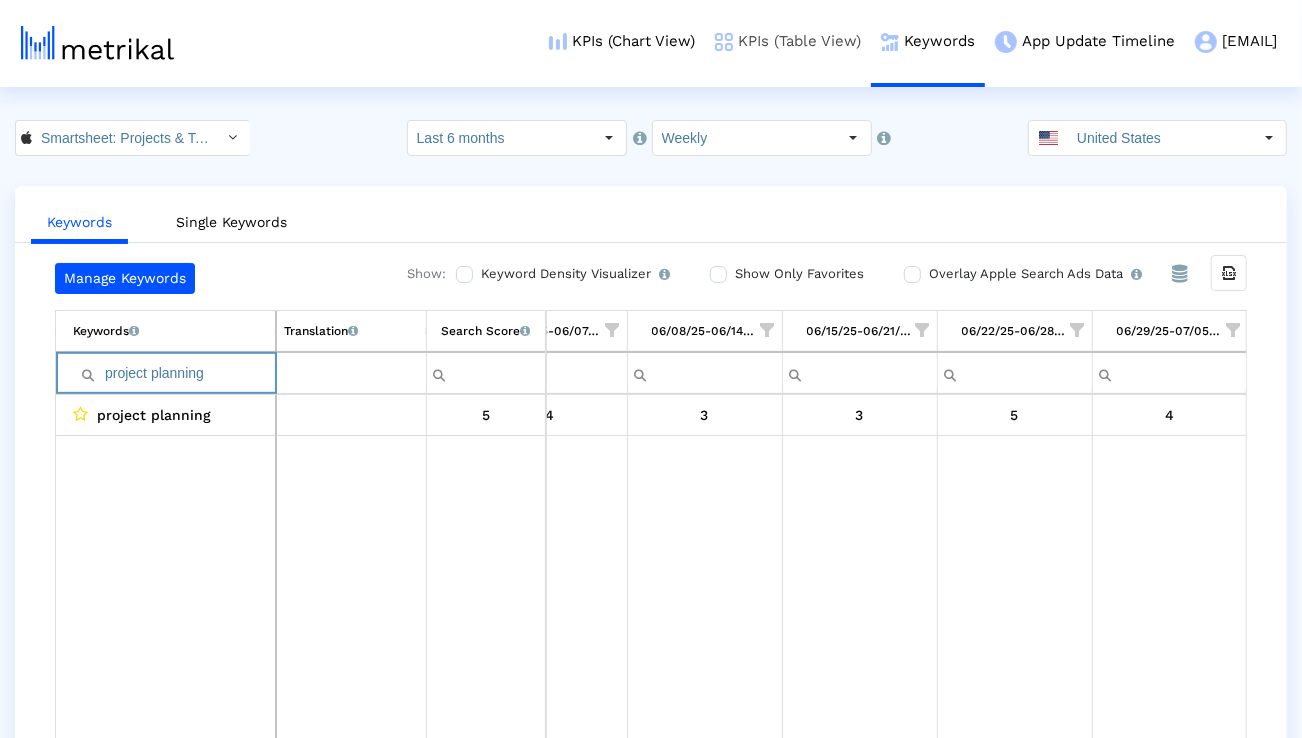 paste on "task" 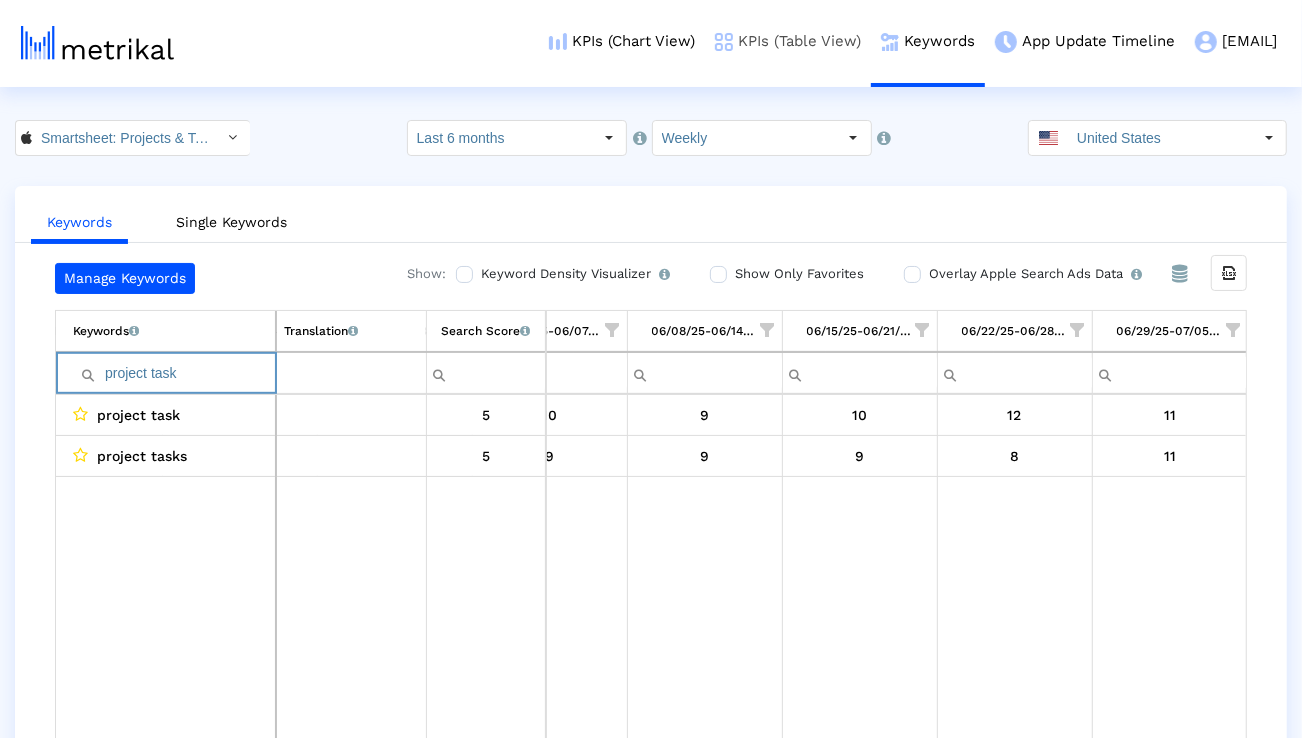 paste on "create projects" 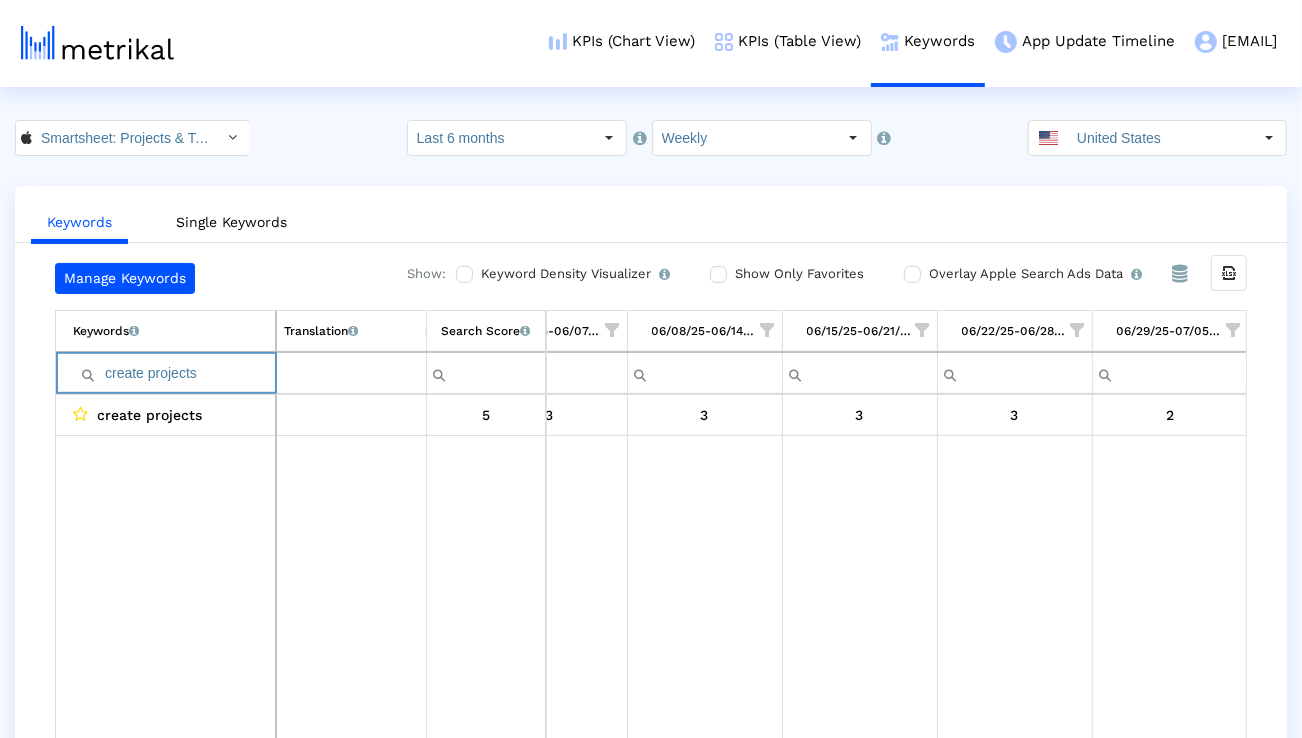 paste on "team" 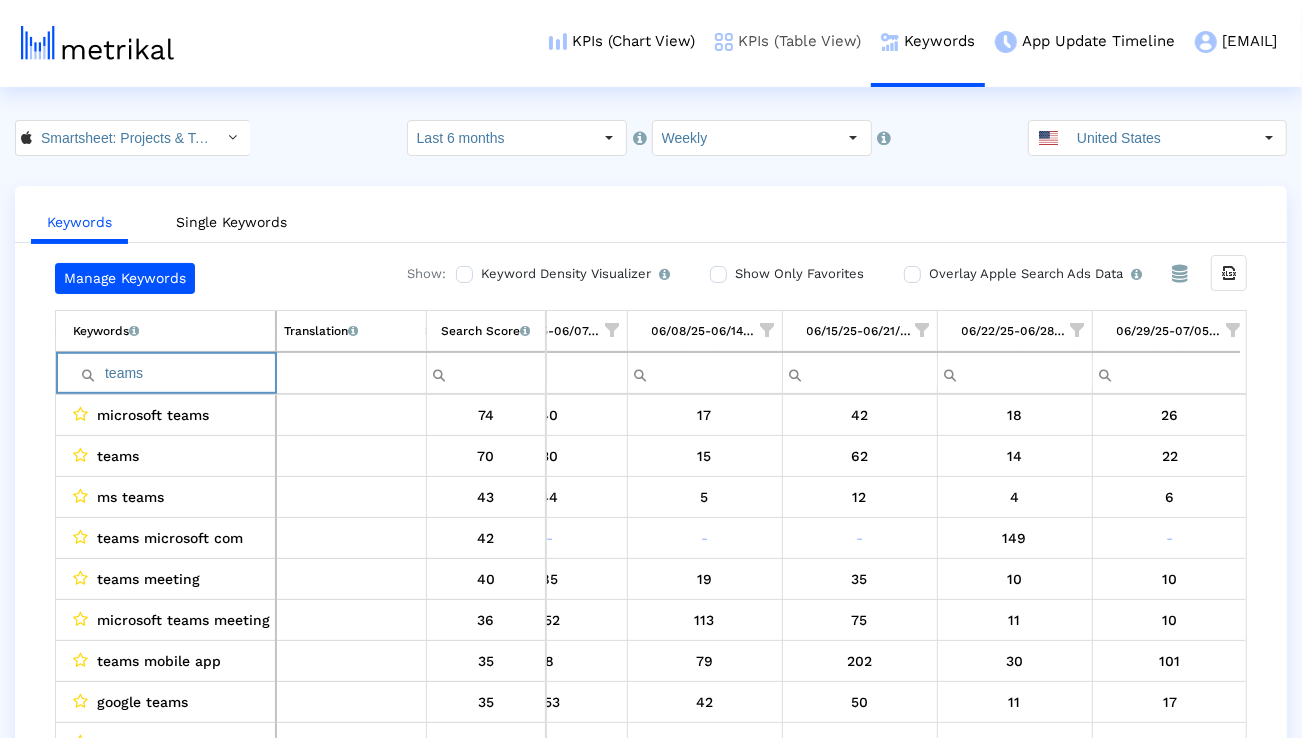 paste on "rello" 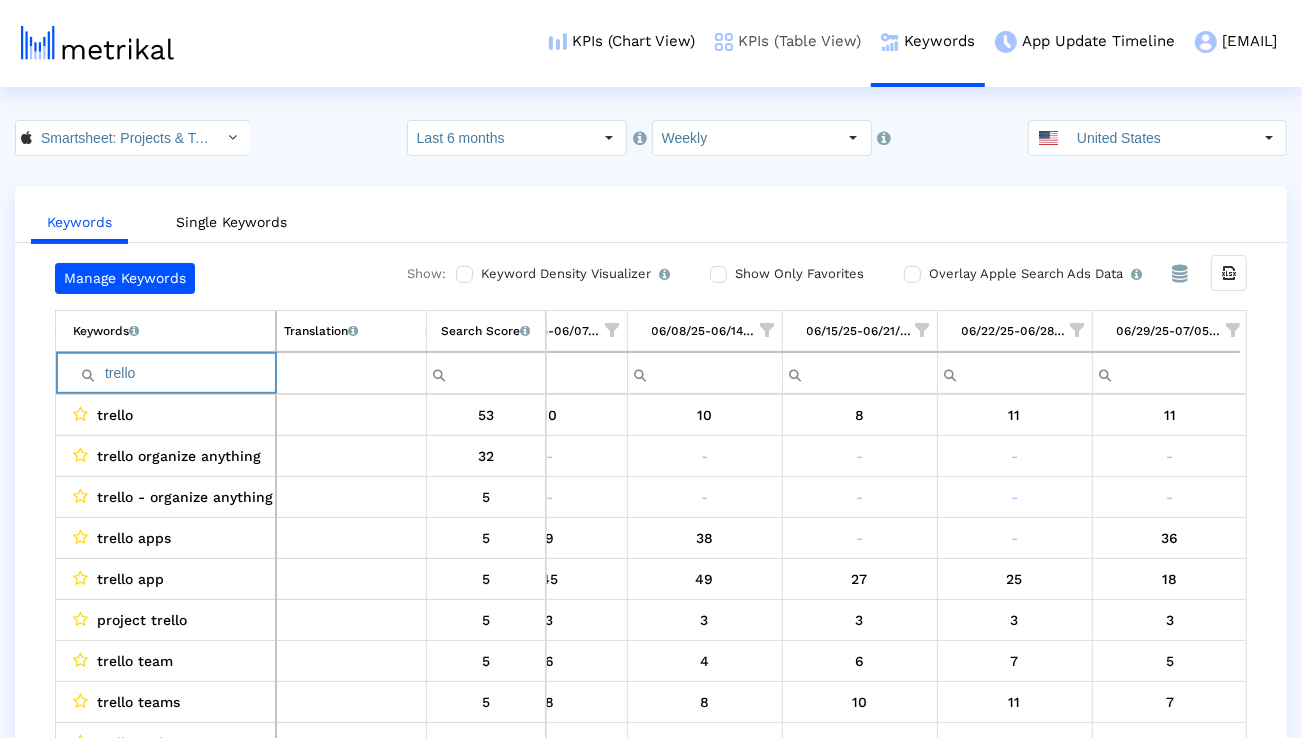 paste on "monday com" 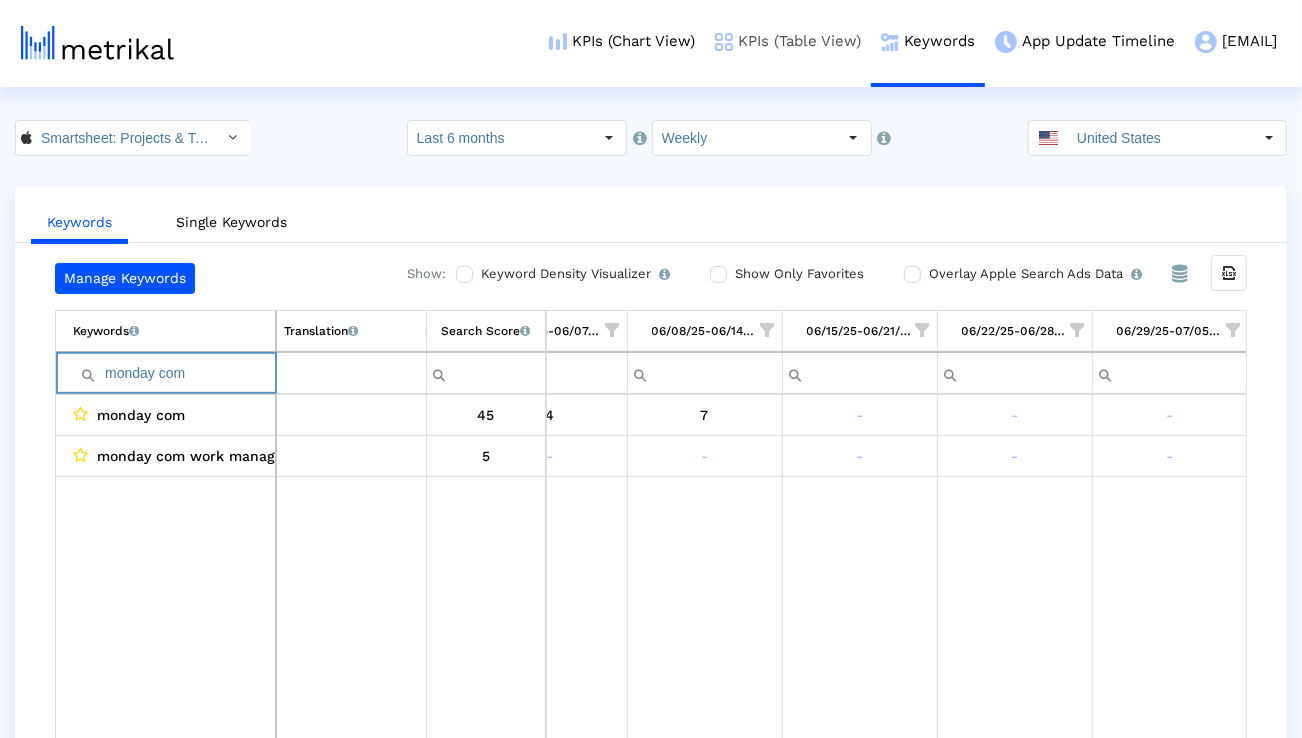 paste on "s teams" 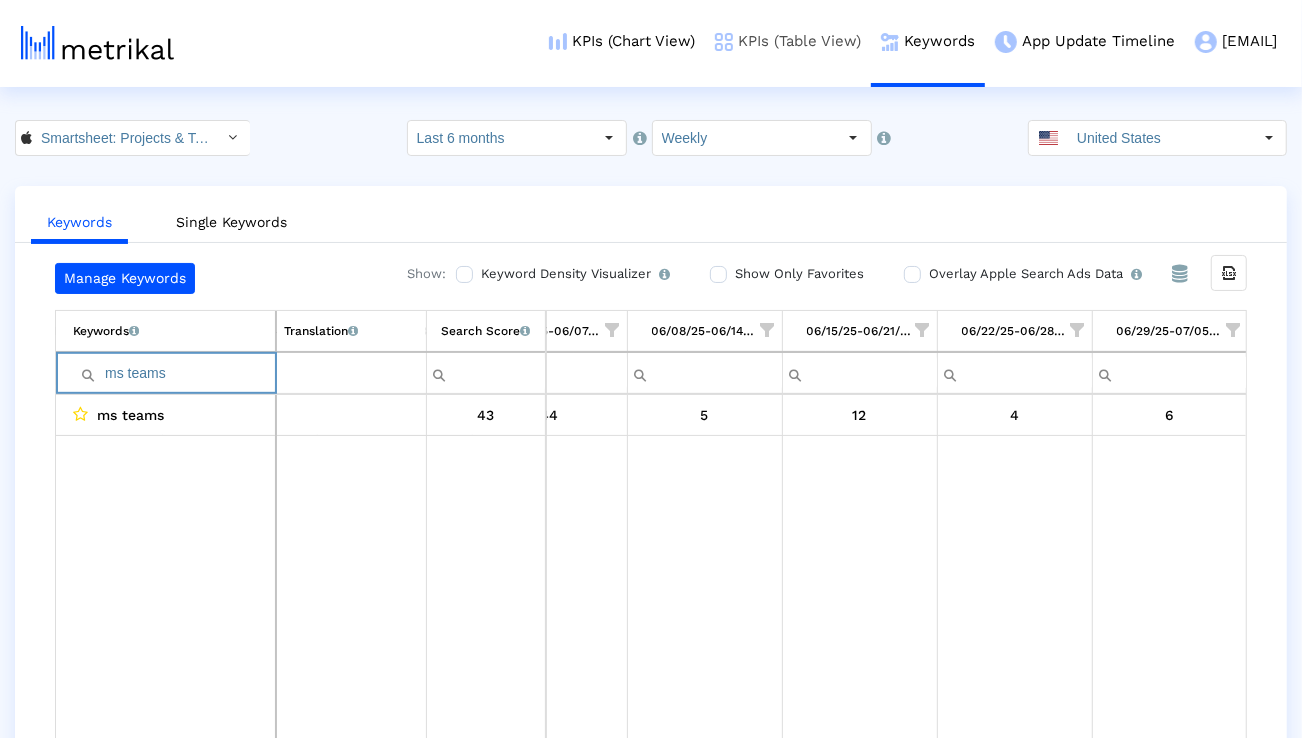 paste on "airtable" 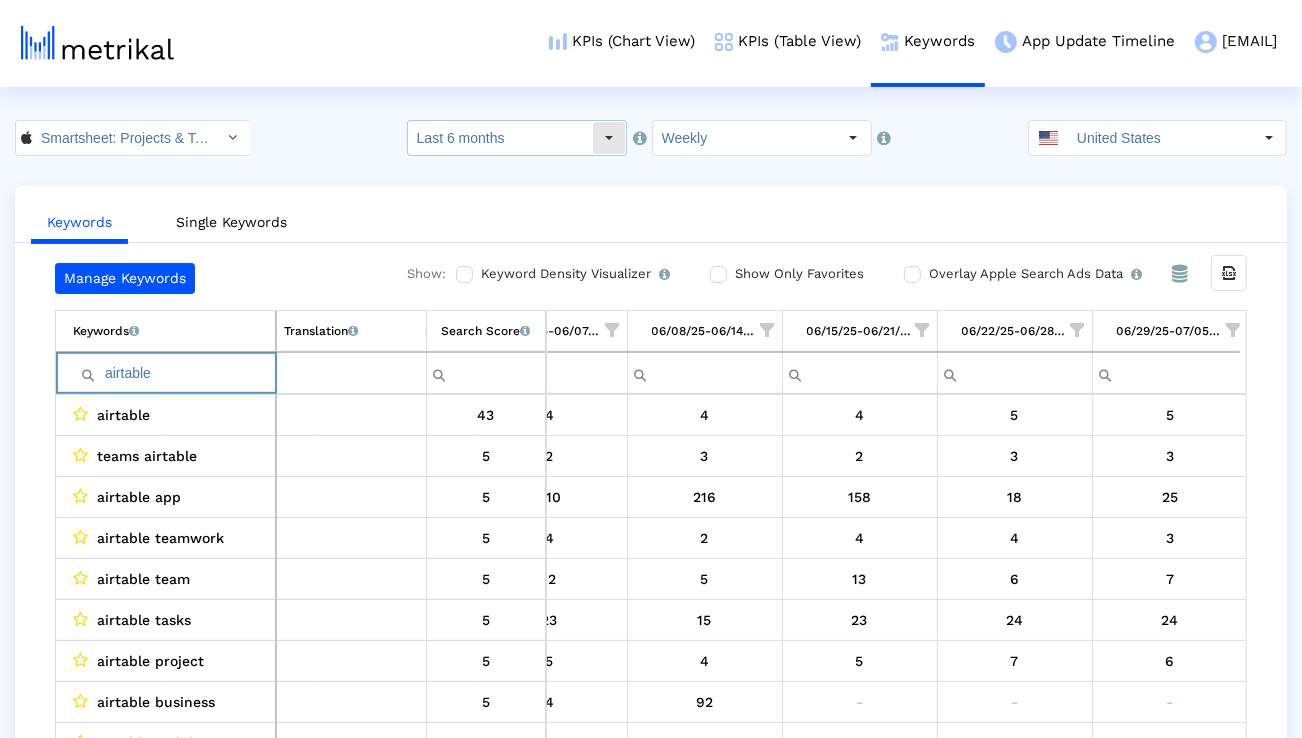 paste on "teamwork" 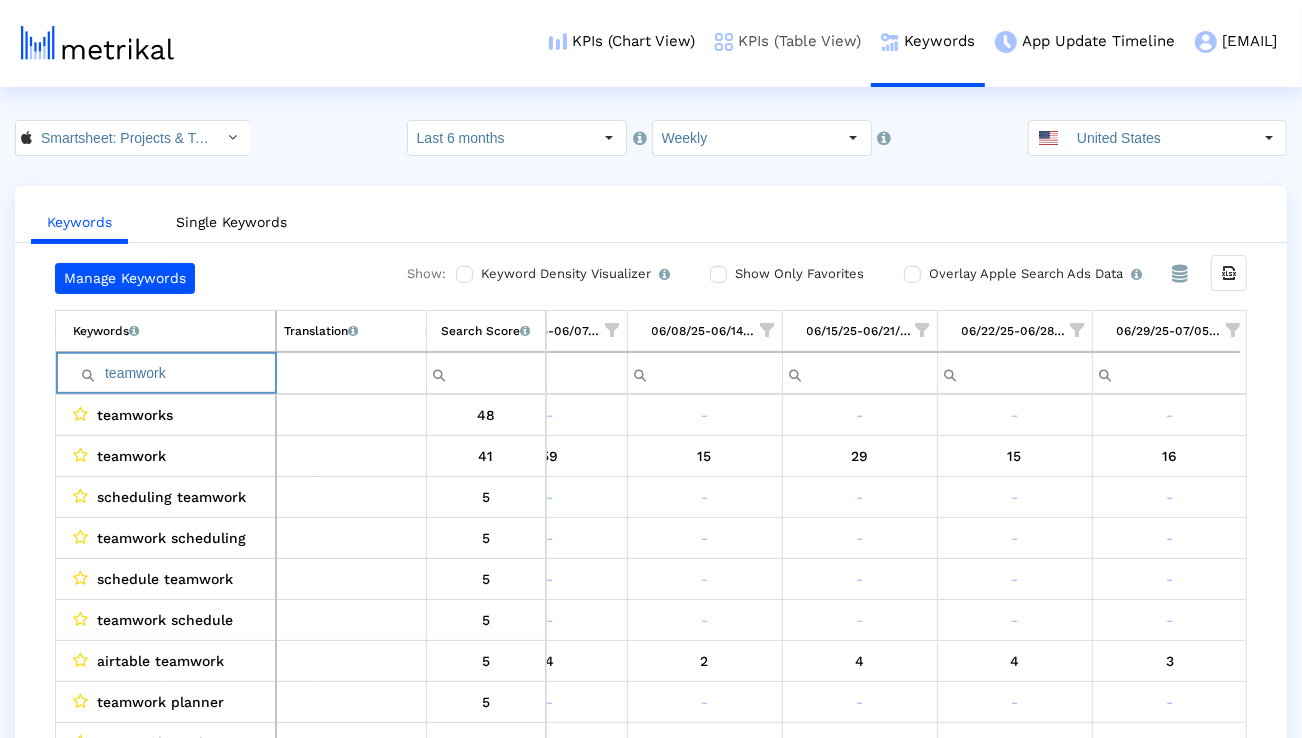 paste on "workflow" 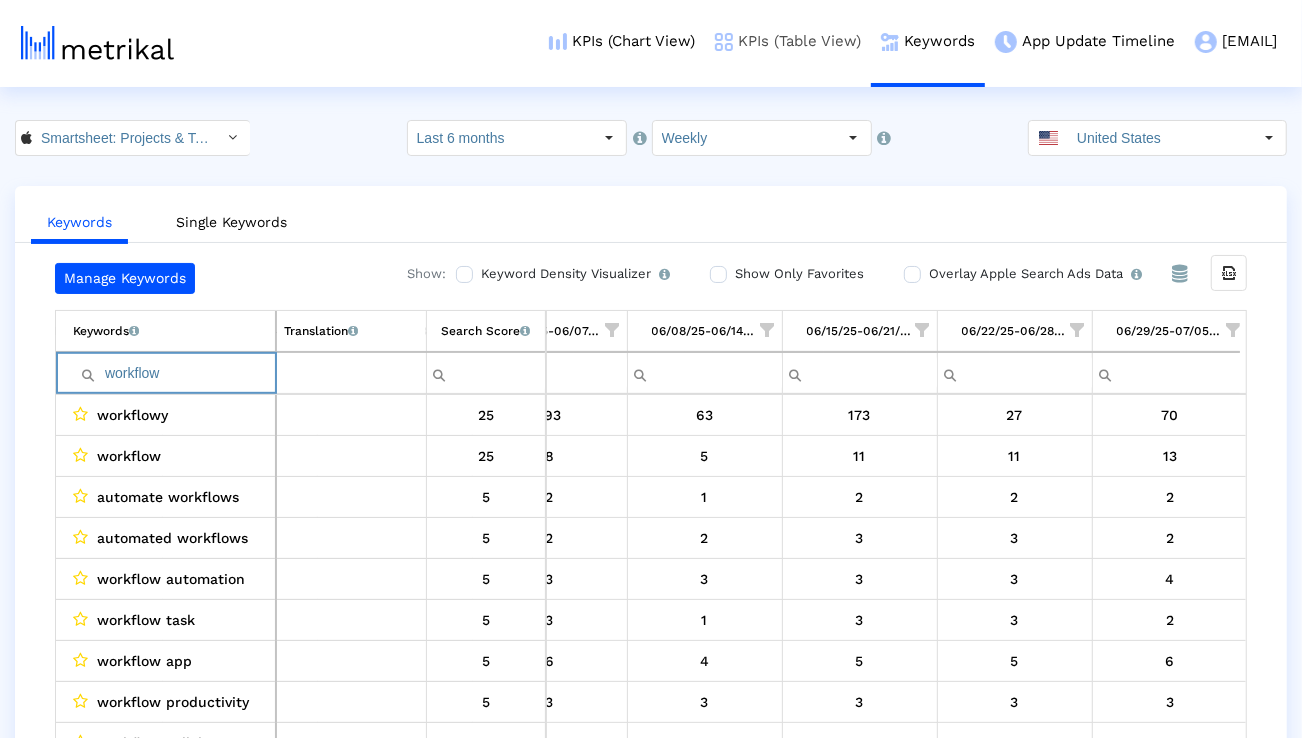 paste on "project management tools" 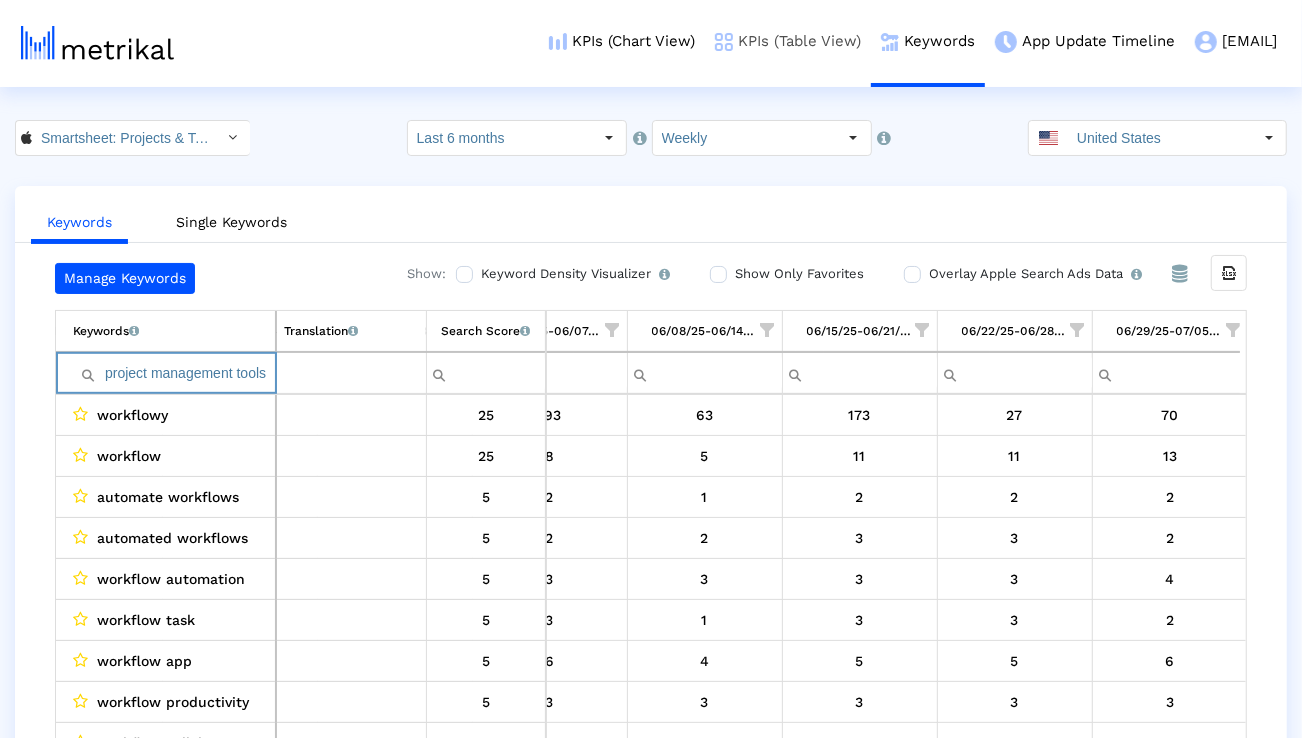scroll, scrollTop: 0, scrollLeft: 0, axis: both 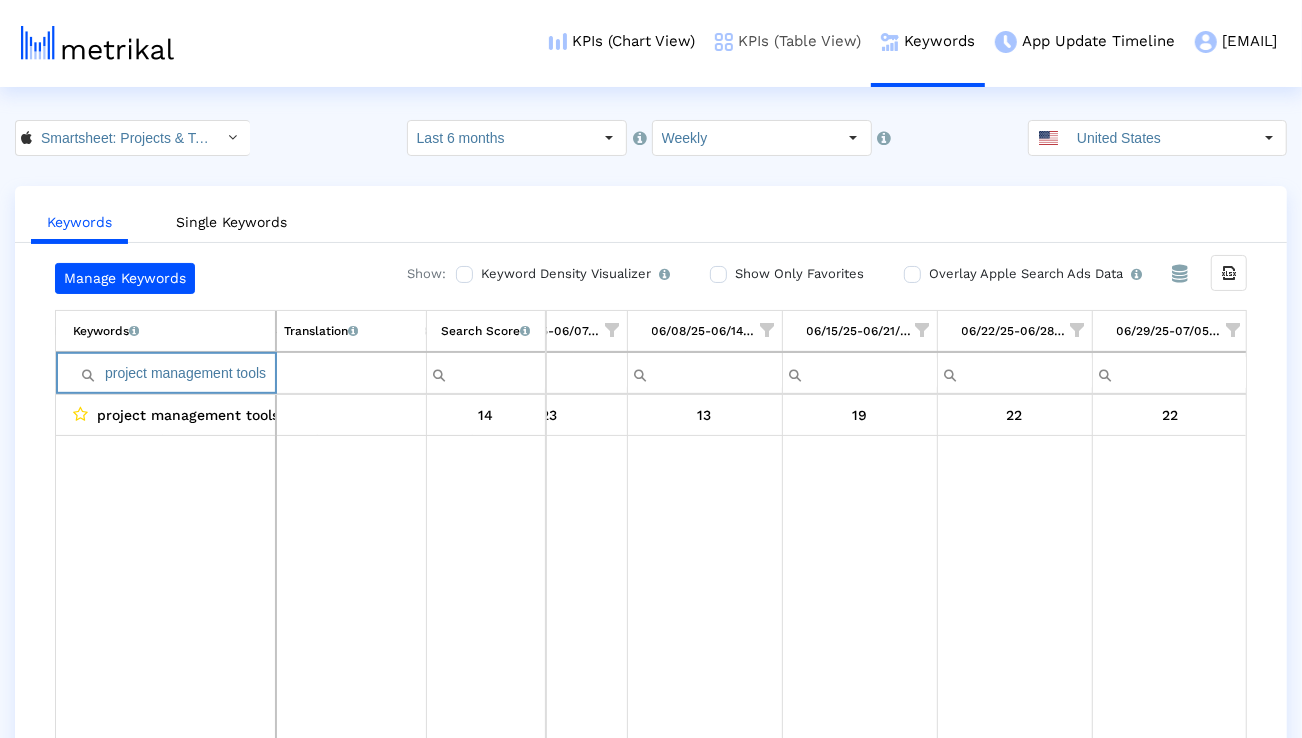 paste on "manage team" 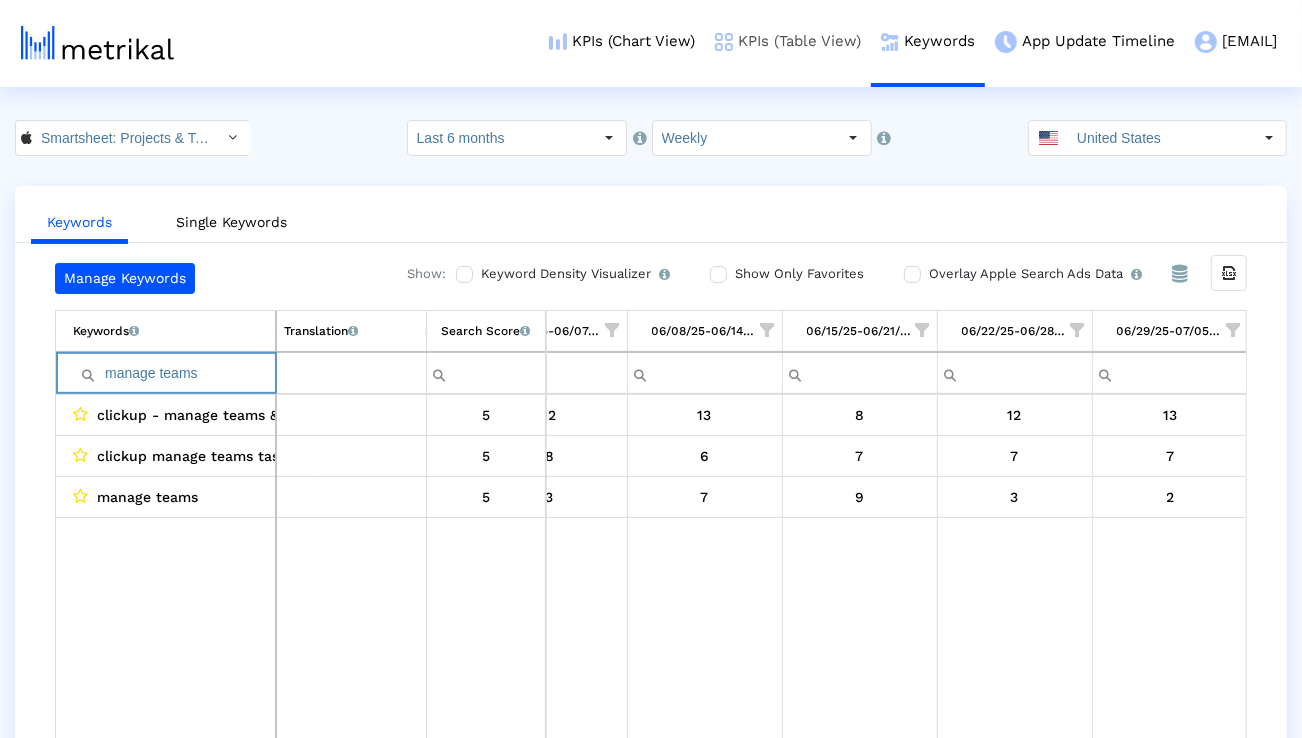 paste on "plan project" 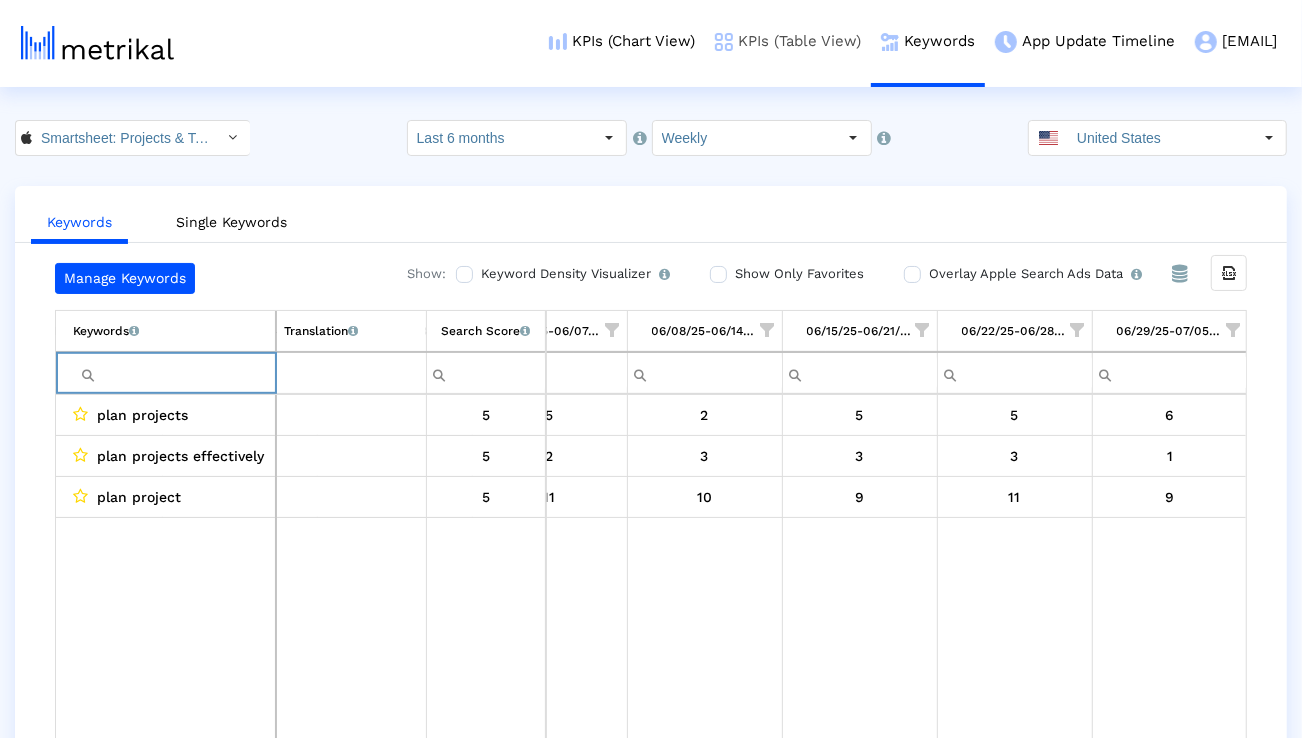paste on "automate workflows" 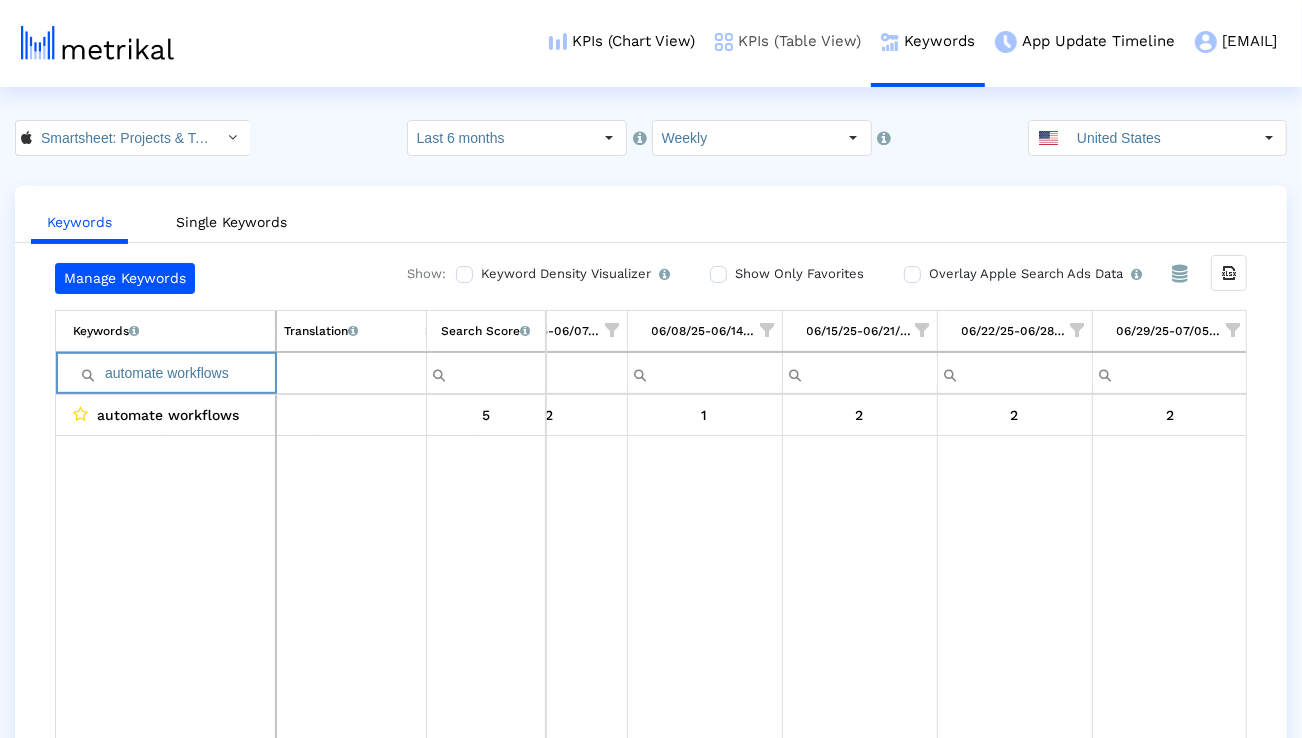 type on "automate workflows" 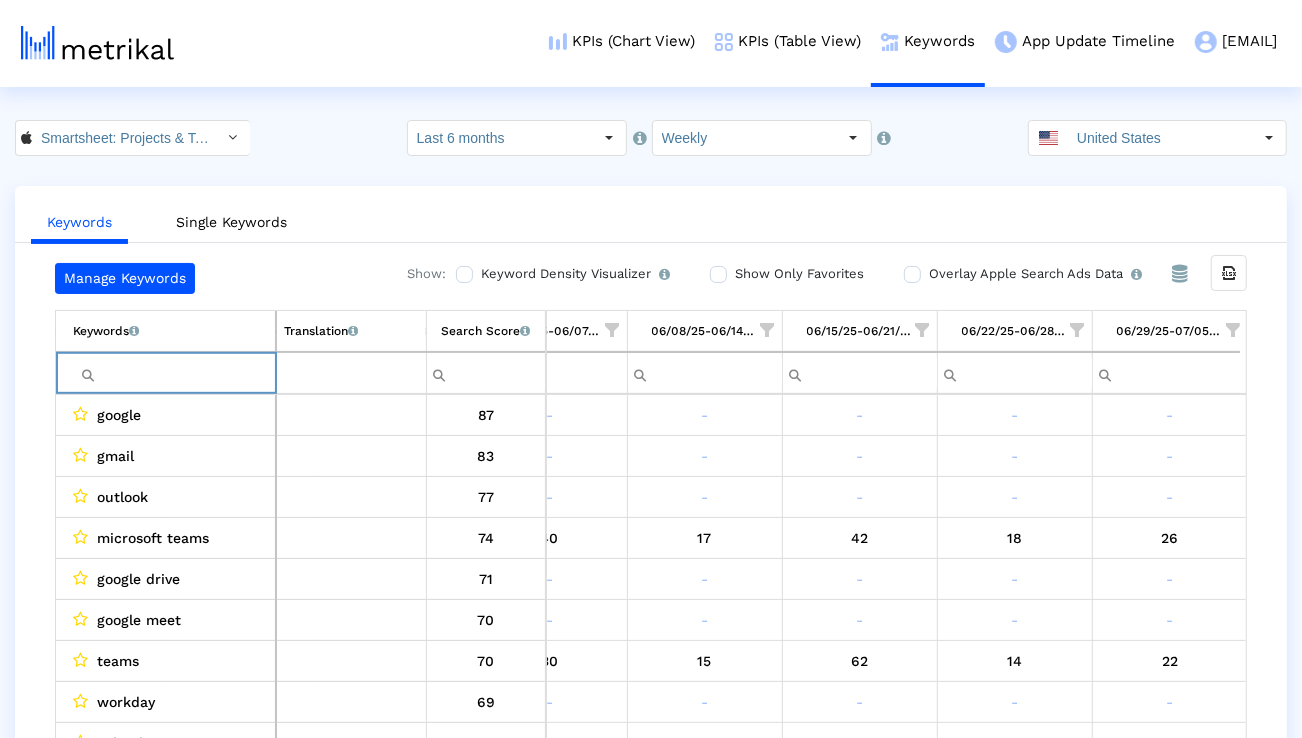 type 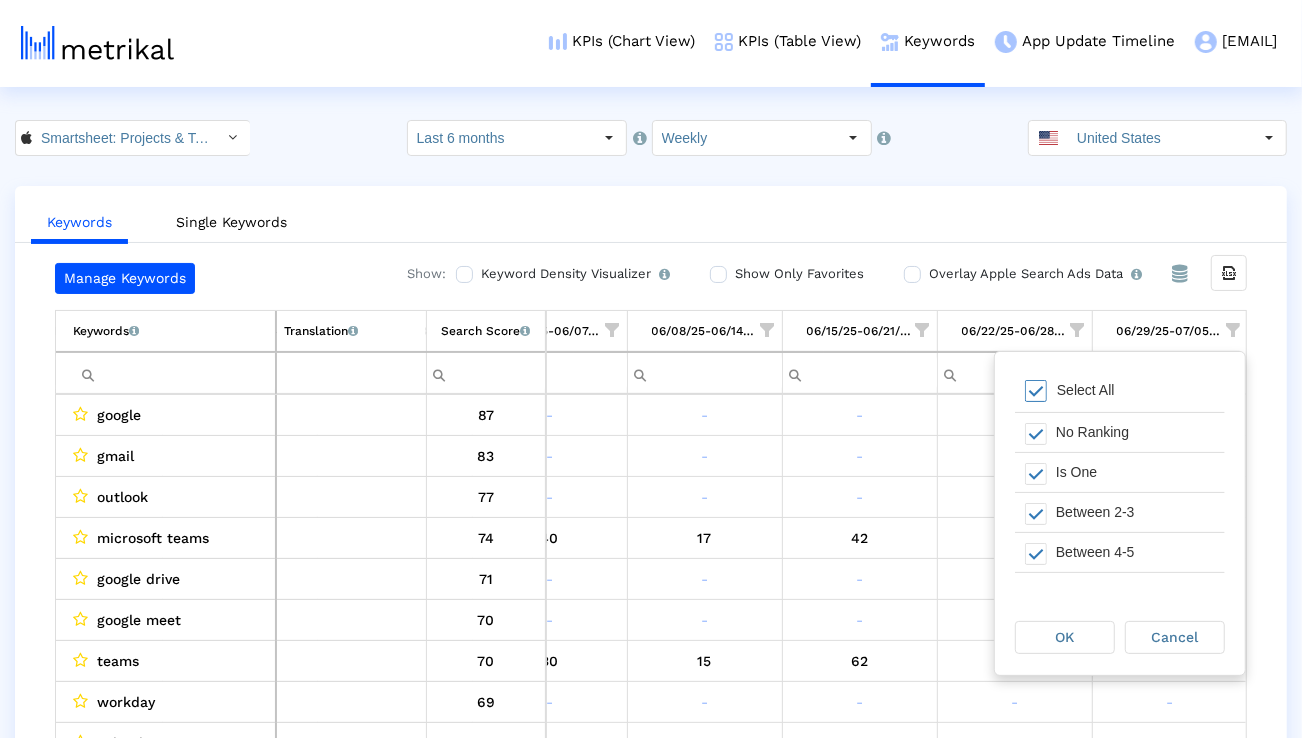 click on "Select All" at bounding box center (1086, 390) 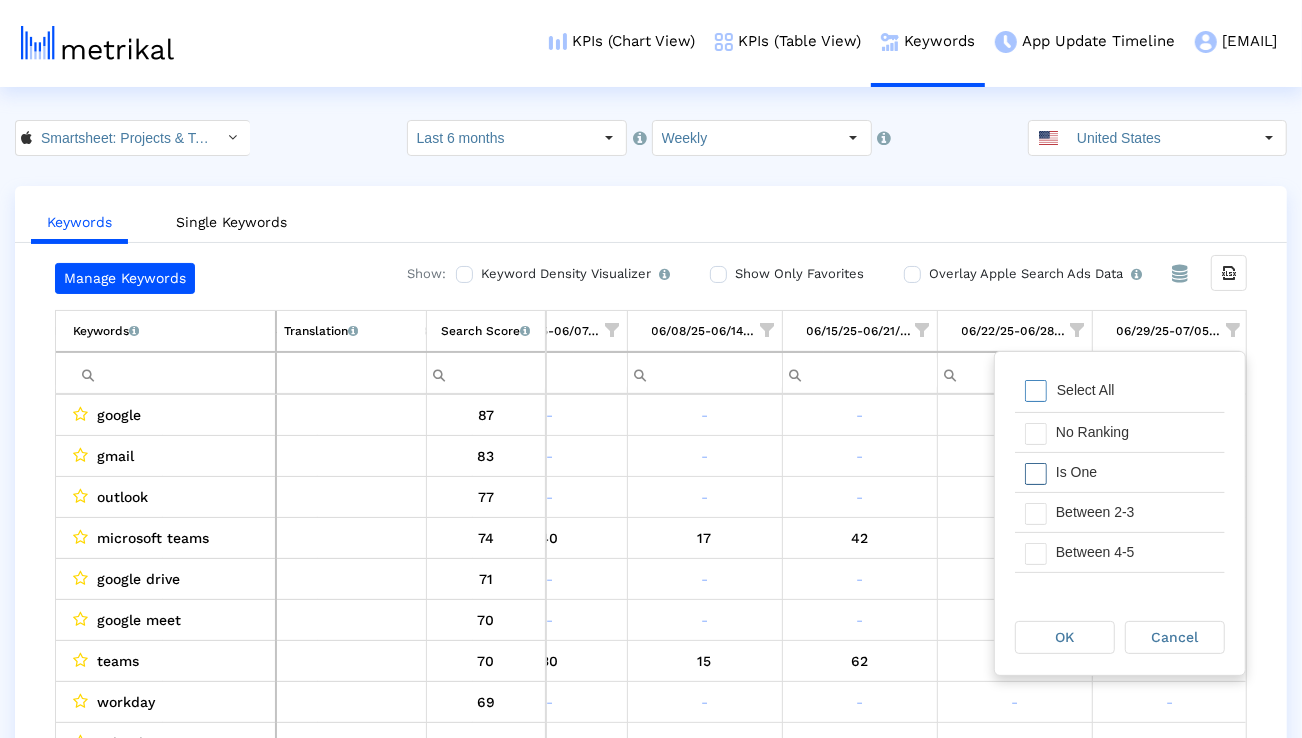click on "Is One" at bounding box center [1135, 472] 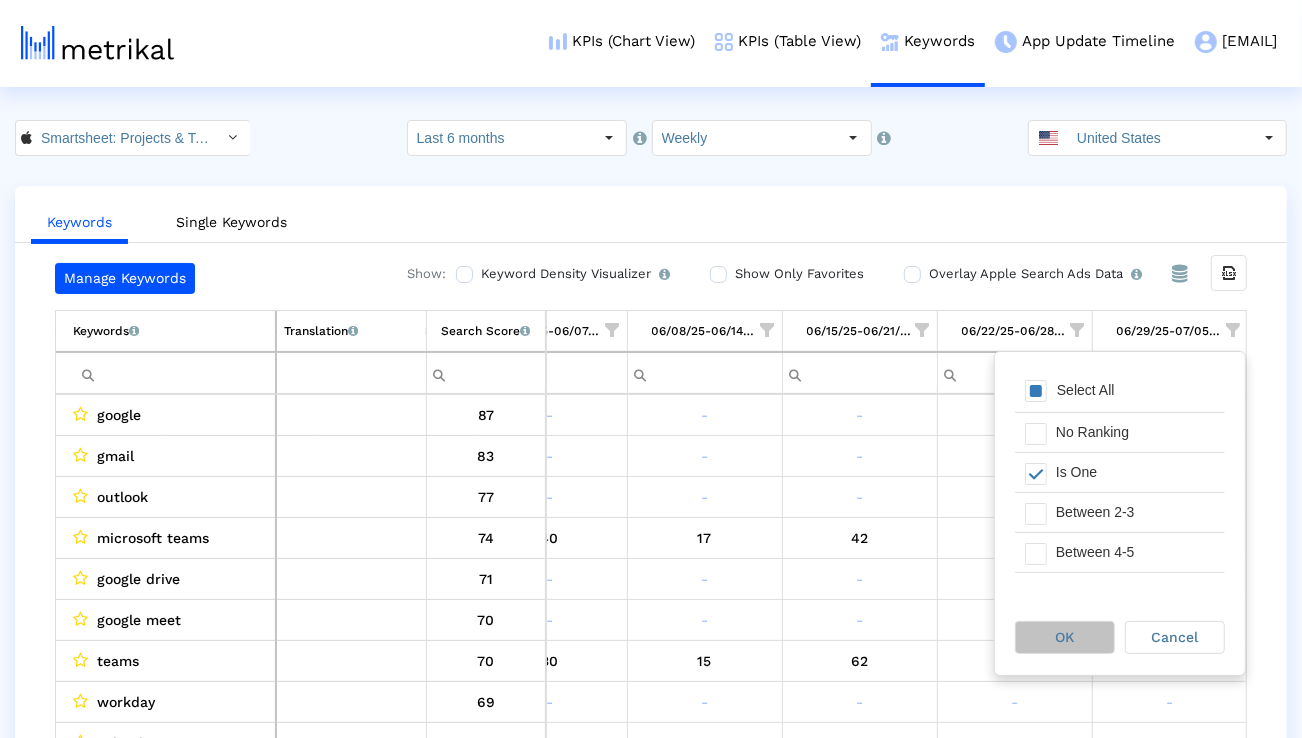 click on "OK" at bounding box center (1065, 637) 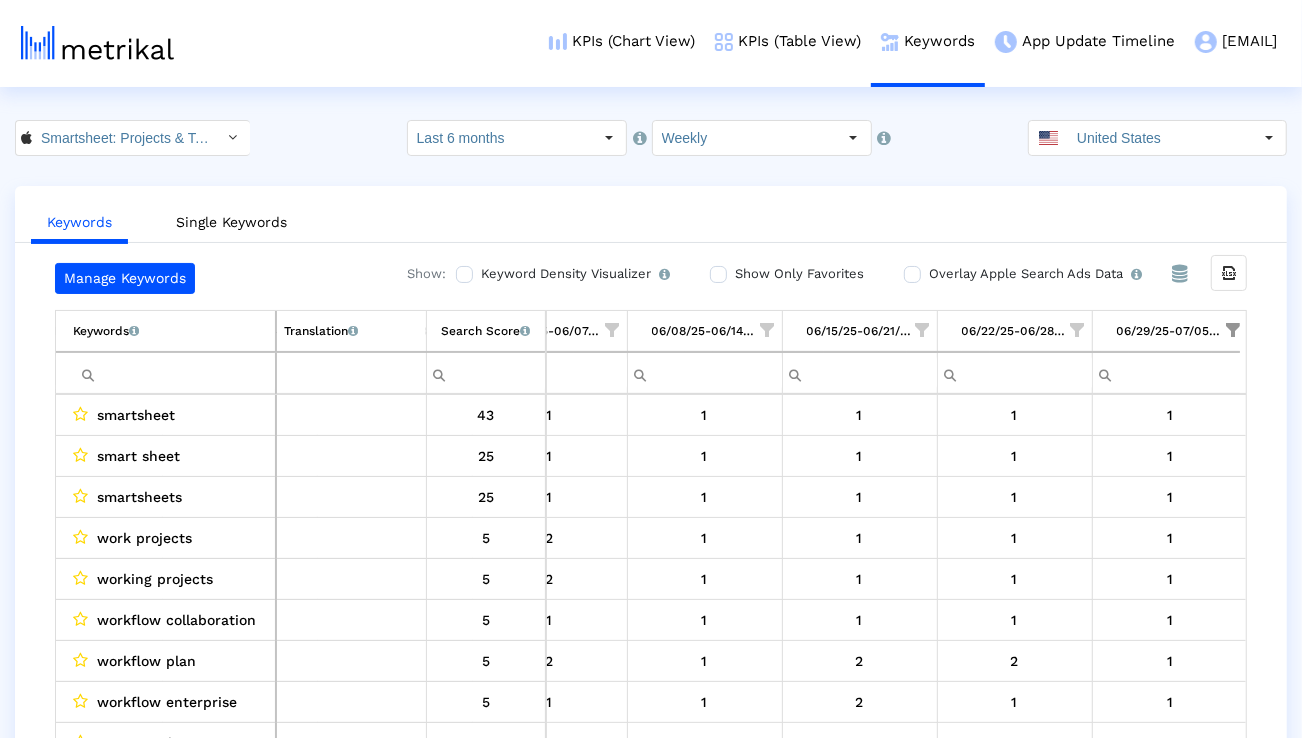 click at bounding box center [1078, 330] 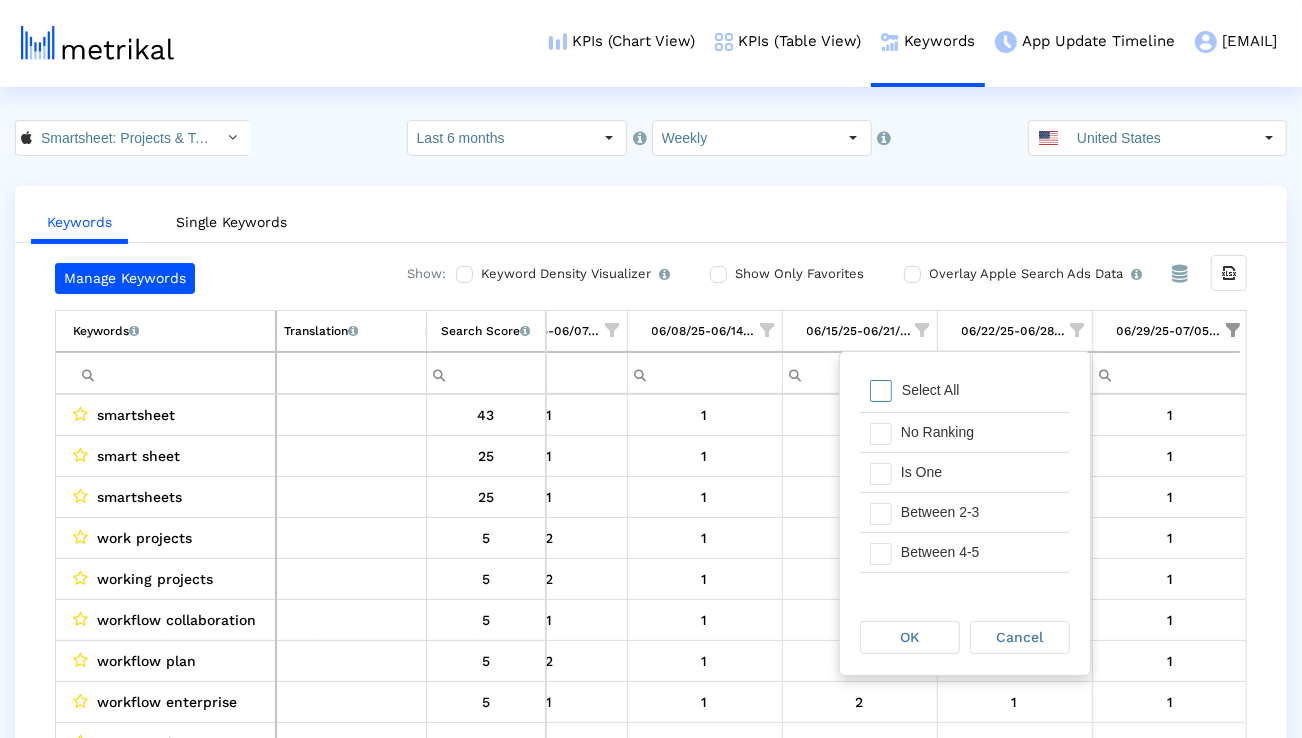 click on "Select All" at bounding box center (965, 392) 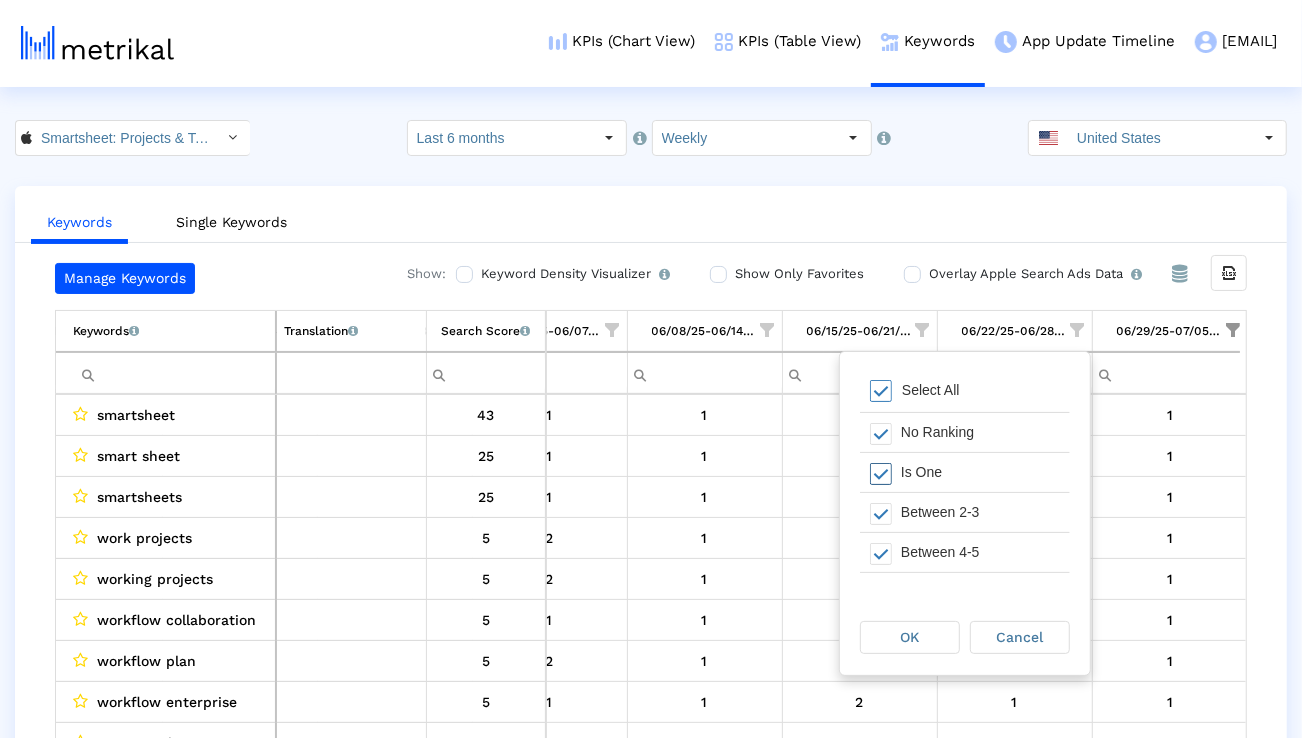 click on "Is One" at bounding box center (980, 472) 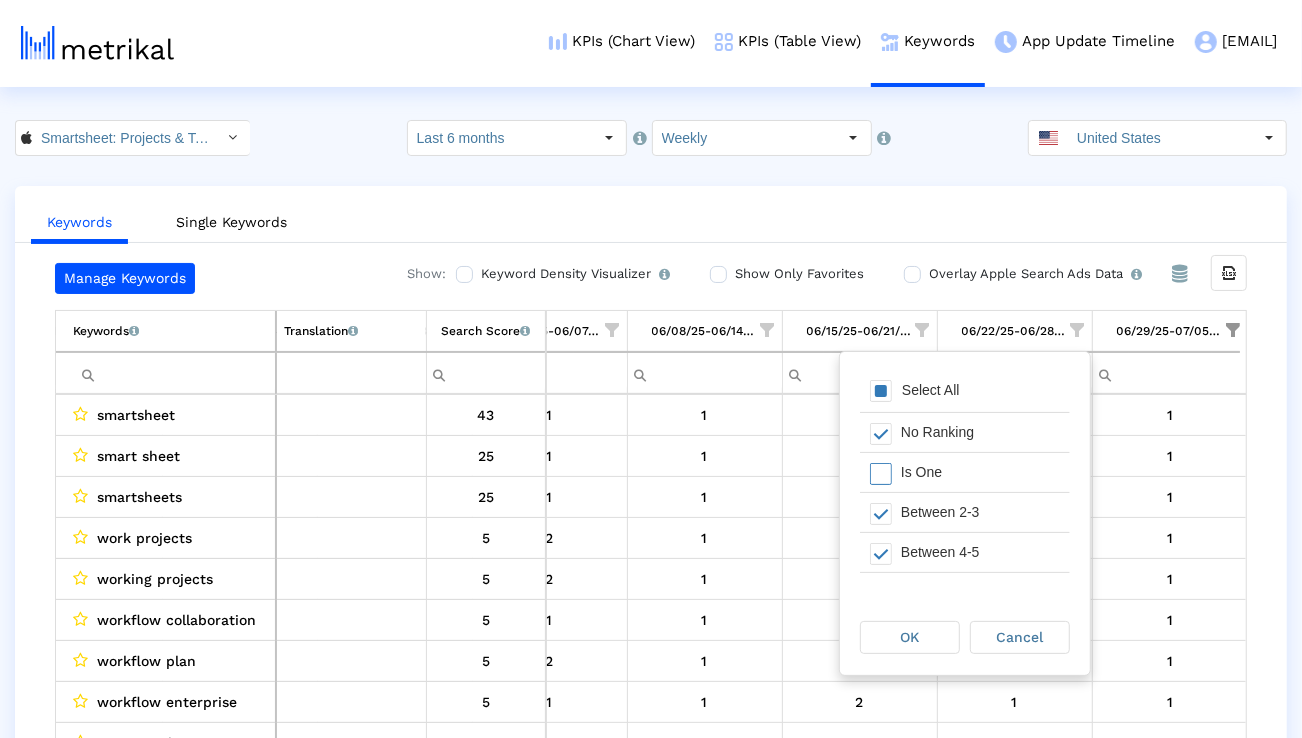 click on "OK Cancel" at bounding box center [965, 637] 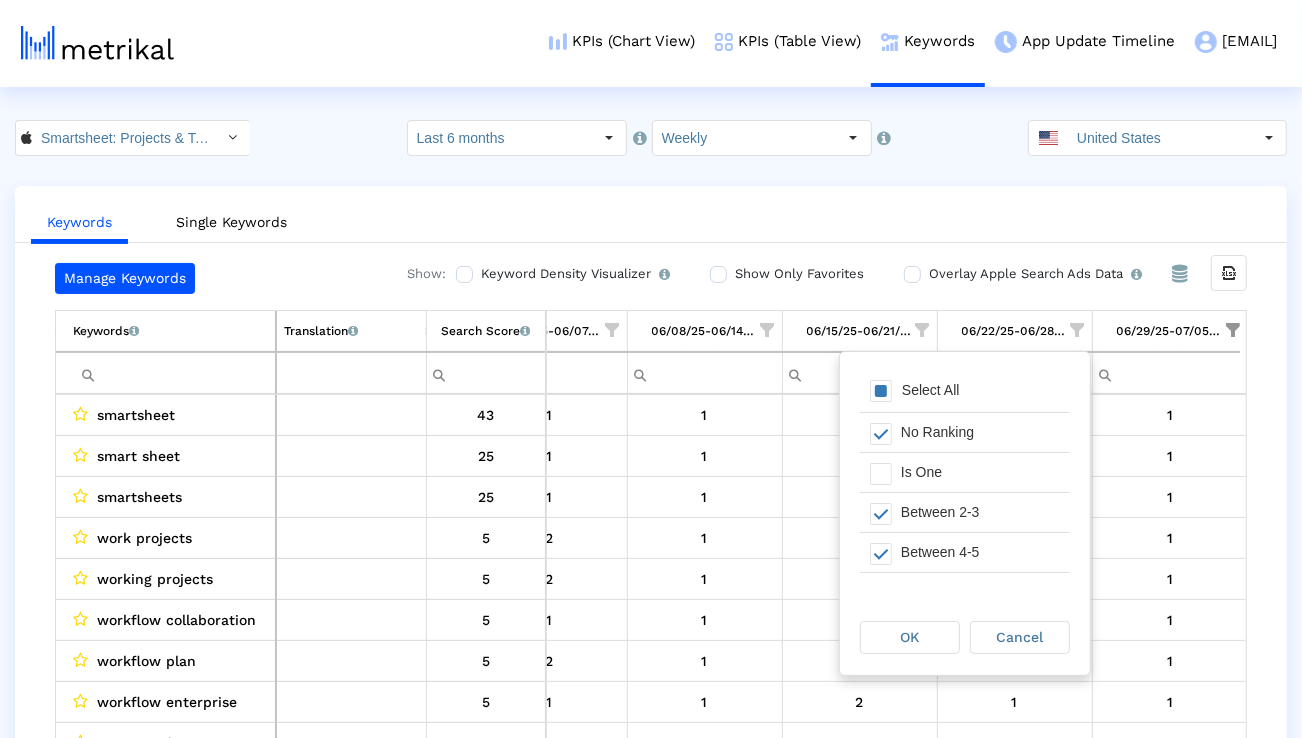 click on "OK" at bounding box center [910, 637] 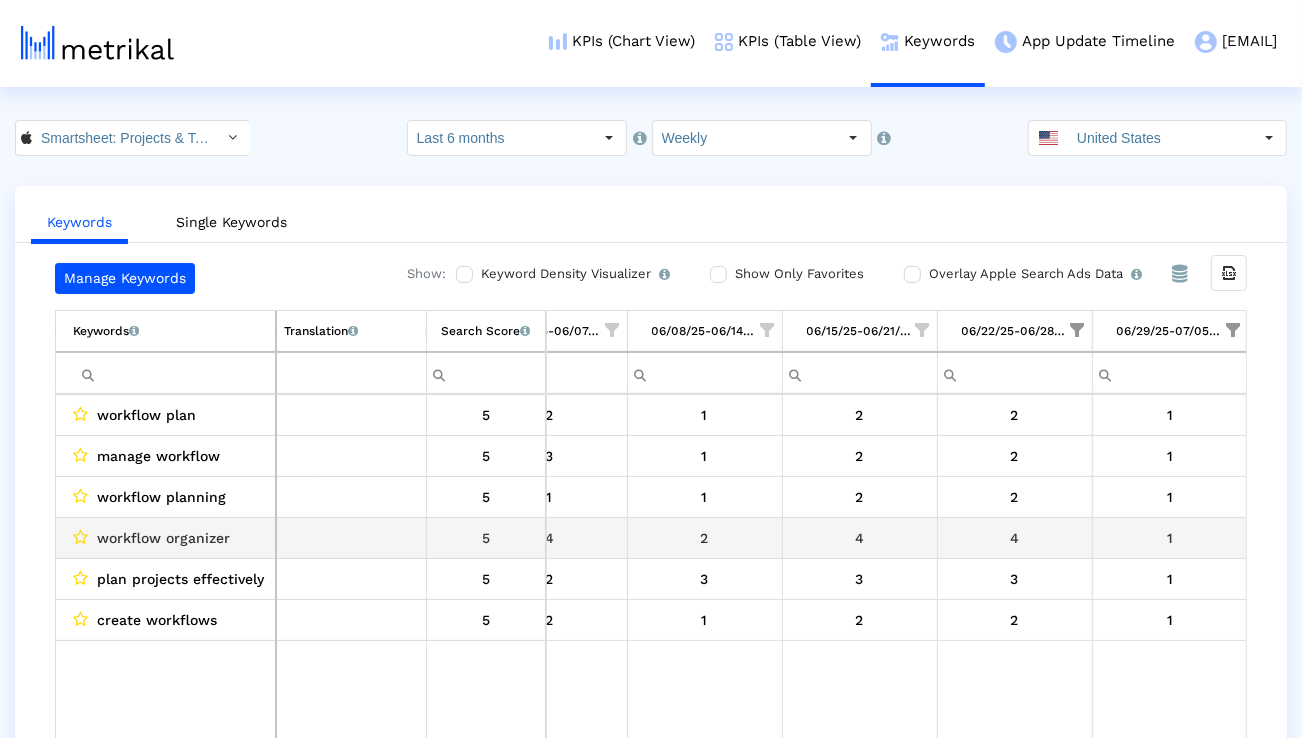 click on "workflow organizer" at bounding box center [163, 538] 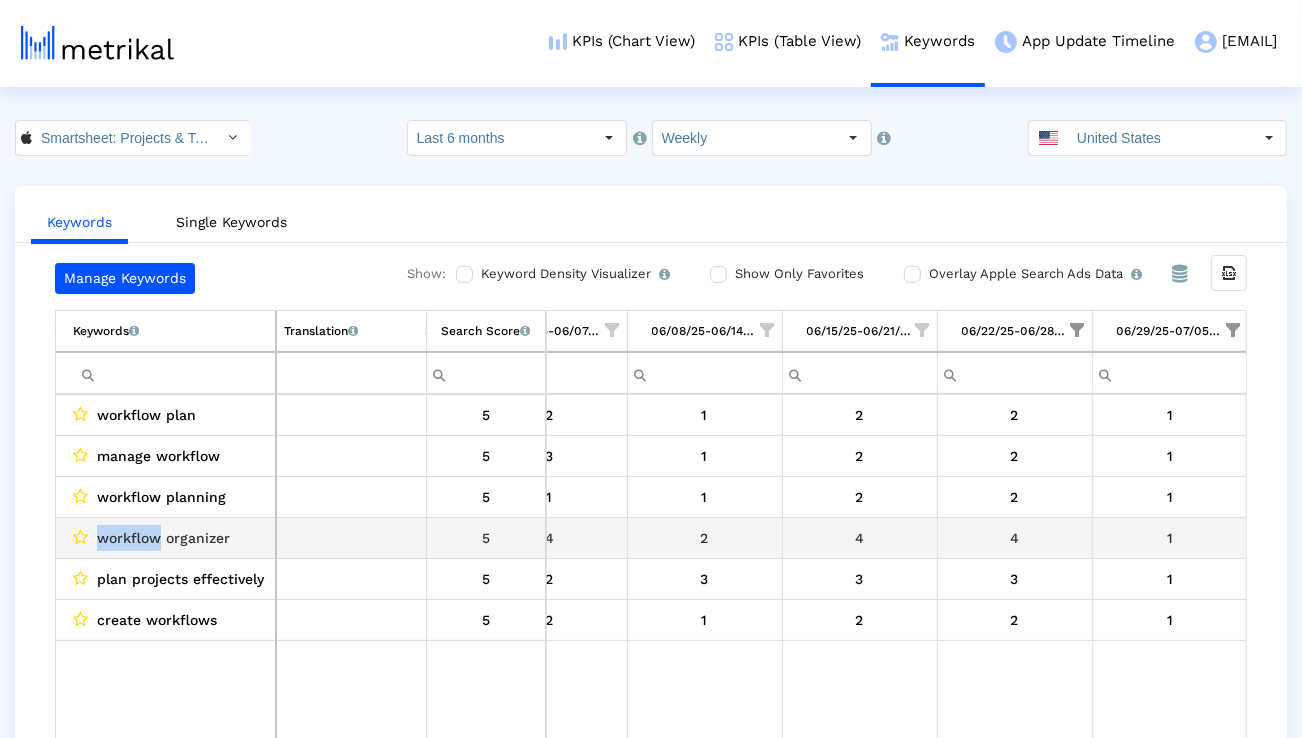 click on "workflow organizer" at bounding box center (163, 538) 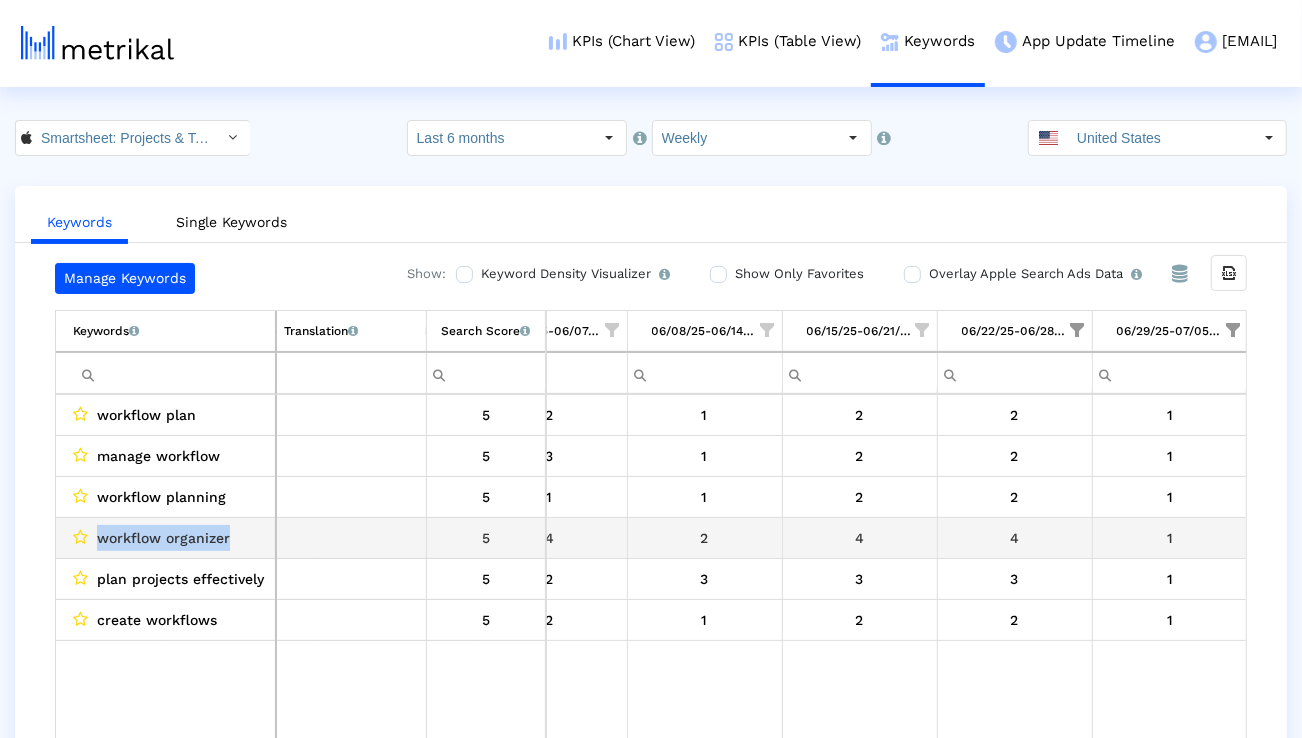 click on "workflow organizer" at bounding box center (163, 538) 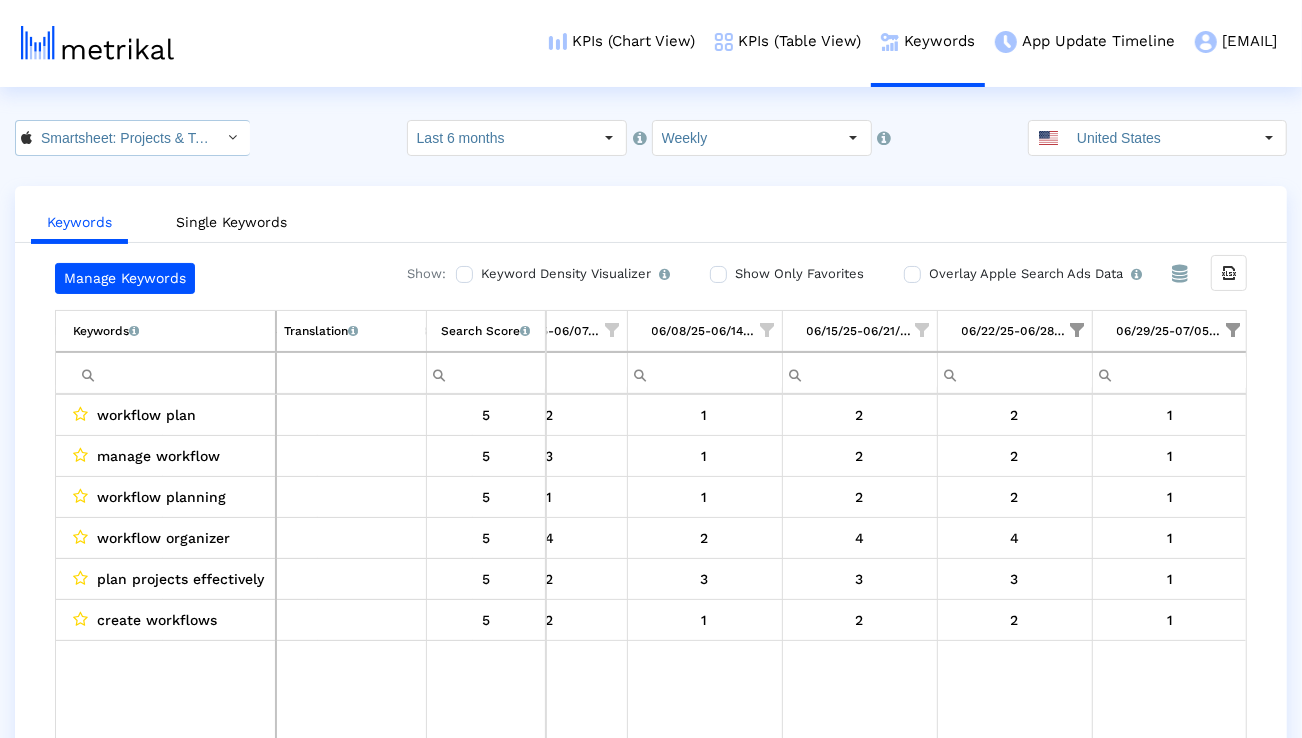 click on "Smartsheet: Projects & Teams < 568421135 >" at bounding box center (122, 138) 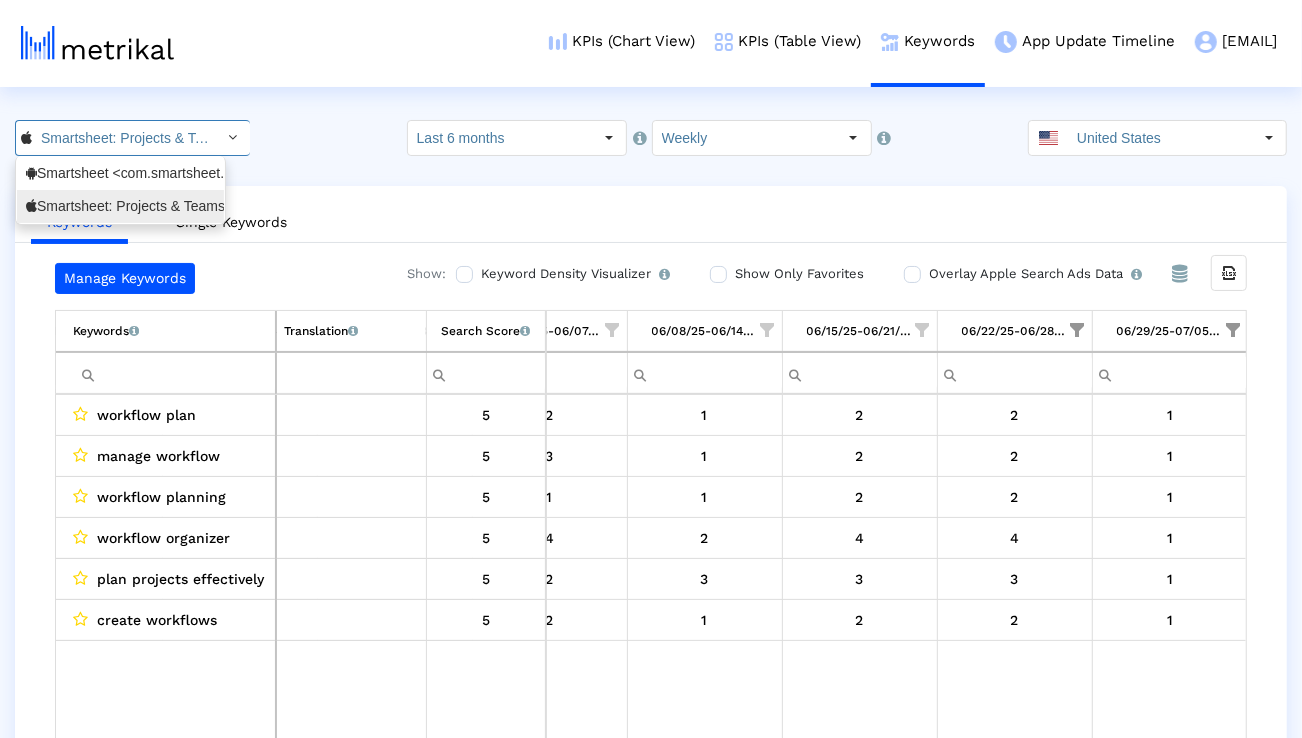 click on "Smartsheet <com.smartsheet.android>" at bounding box center [120, 173] 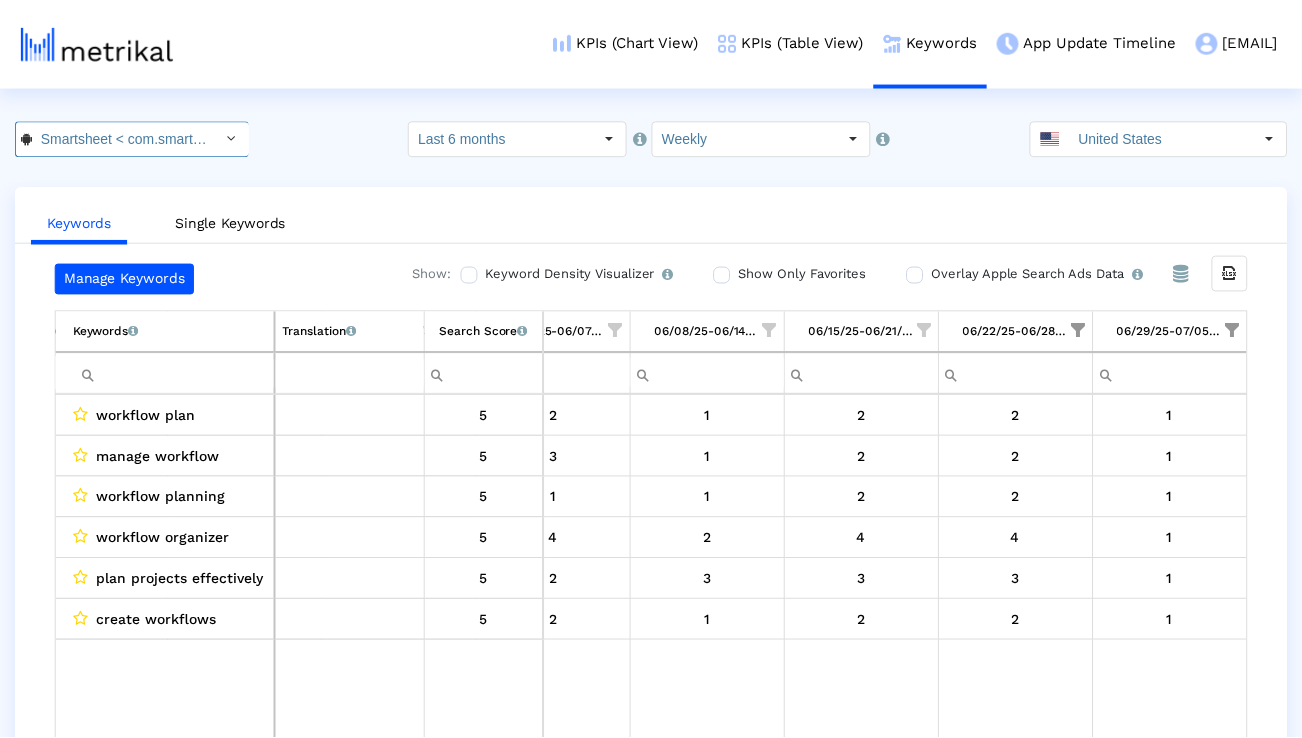 scroll, scrollTop: 0, scrollLeft: 107, axis: horizontal 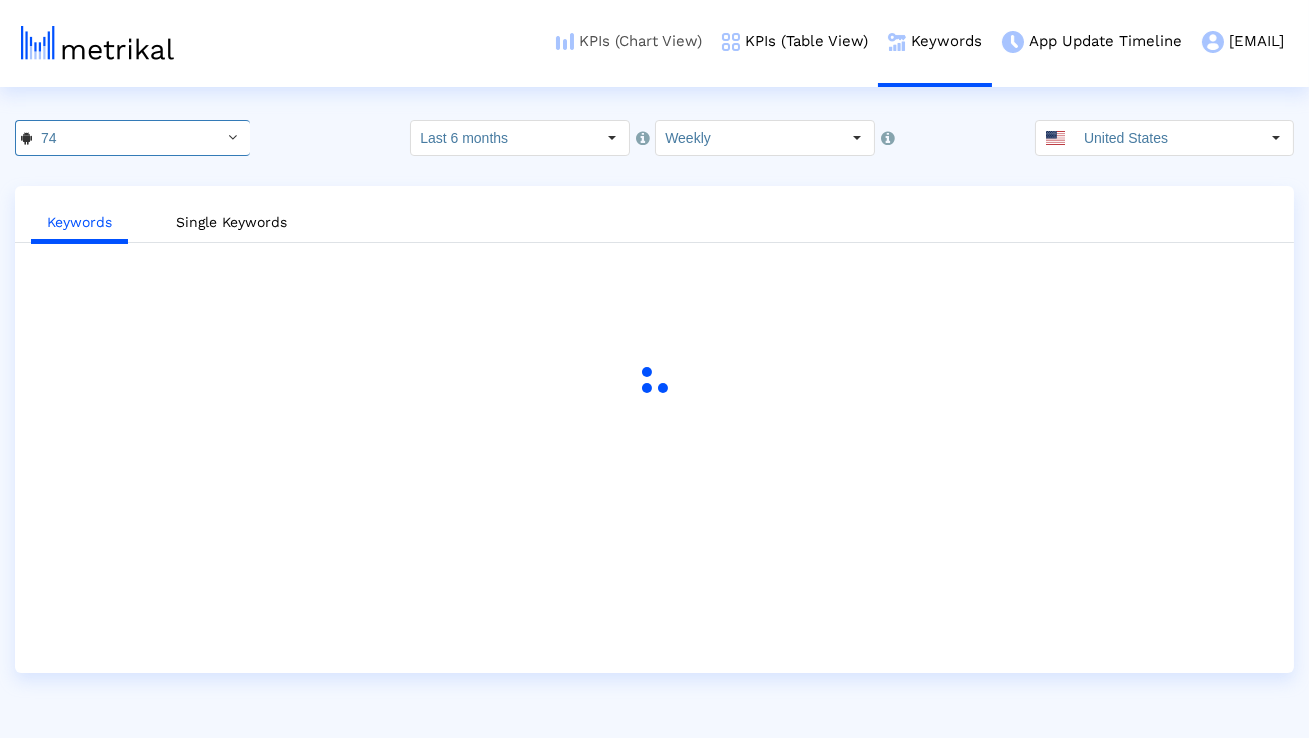 click on "KPIs (Chart View)" at bounding box center (629, 41) 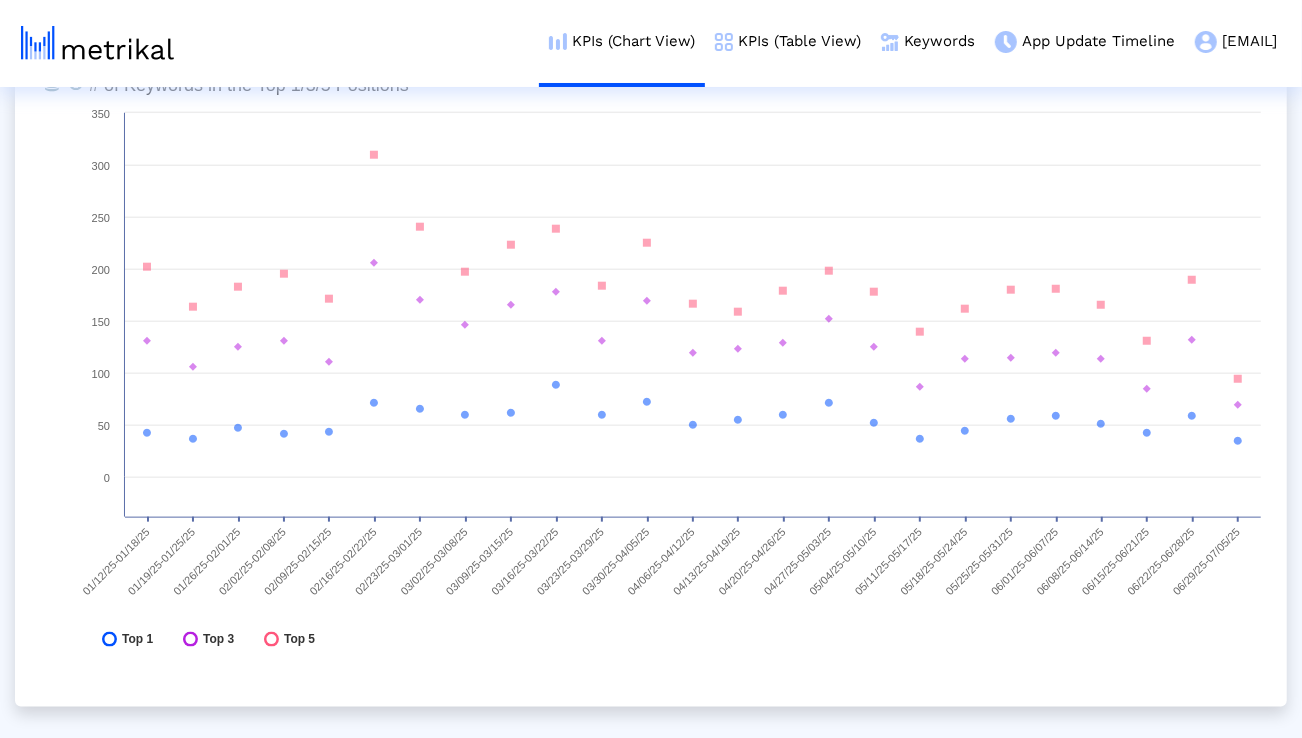 scroll, scrollTop: 5942, scrollLeft: 0, axis: vertical 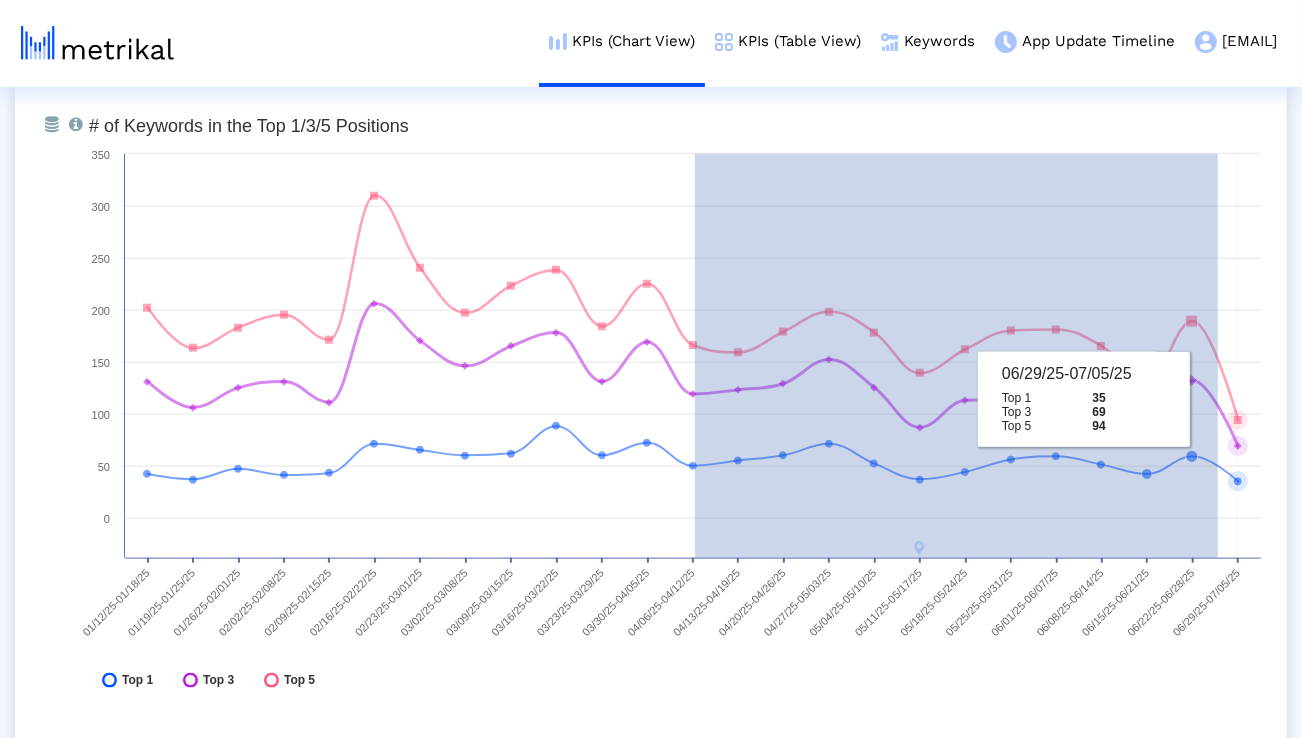 drag, startPoint x: 695, startPoint y: 358, endPoint x: 1224, endPoint y: 404, distance: 530.9962 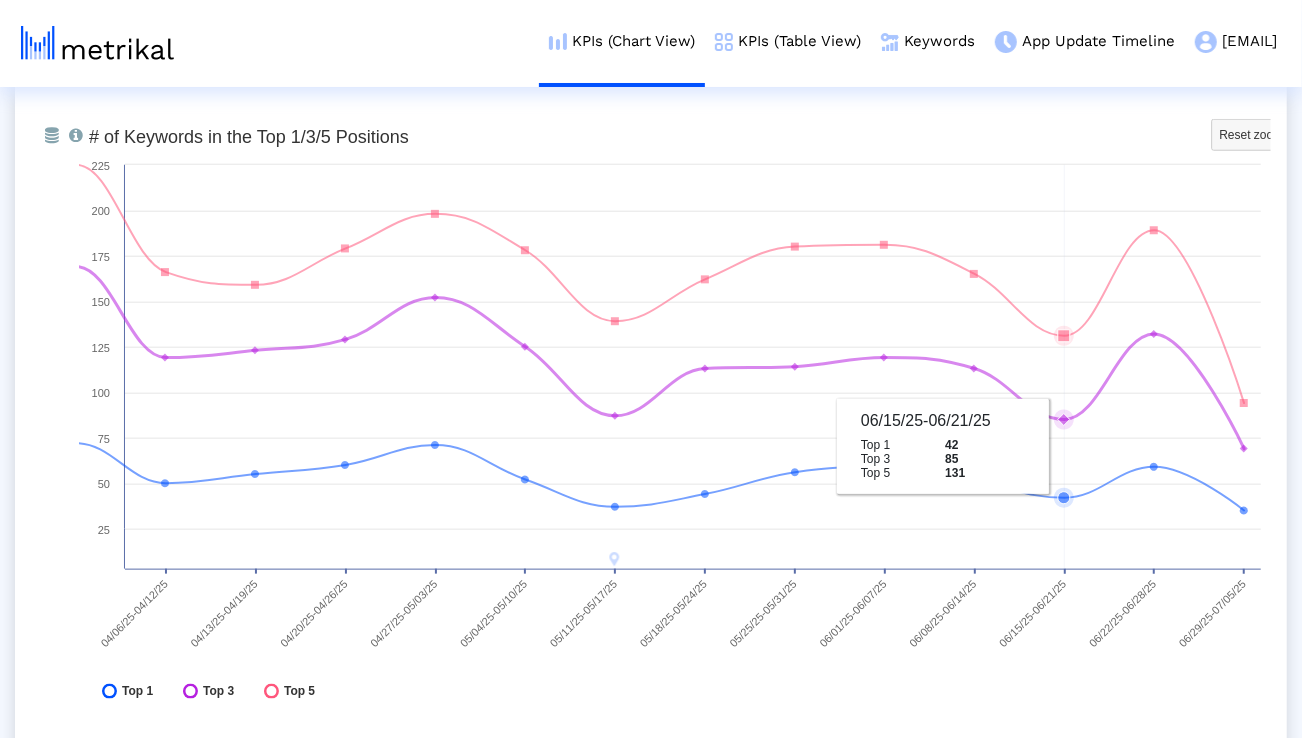scroll, scrollTop: 5933, scrollLeft: 0, axis: vertical 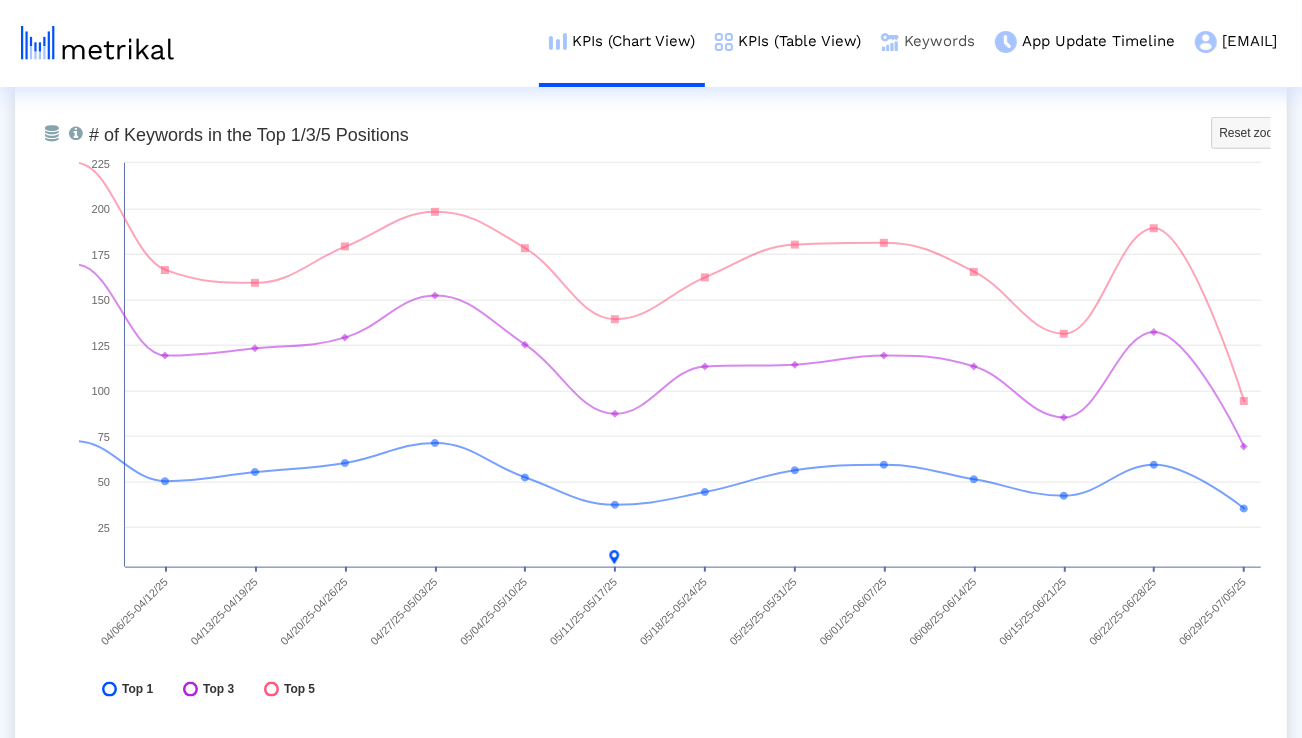 click on "Keywords" at bounding box center [928, 41] 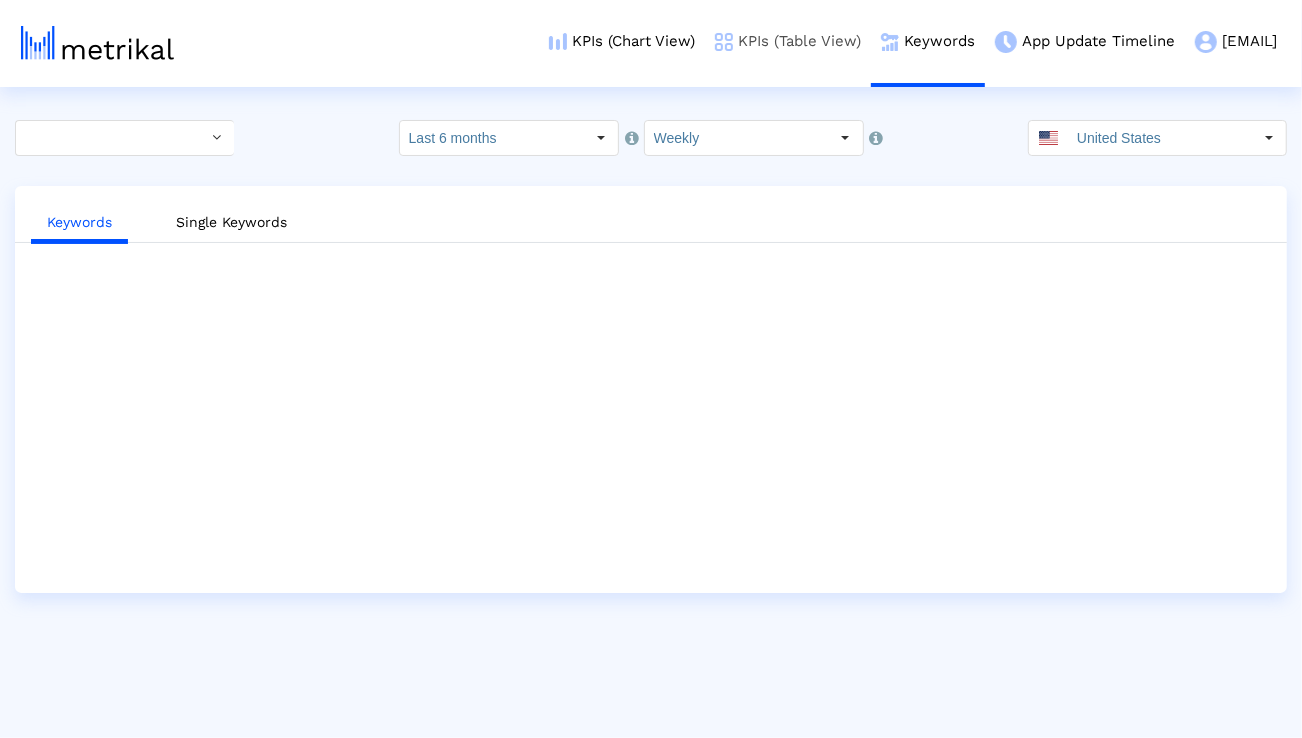 scroll, scrollTop: 0, scrollLeft: 0, axis: both 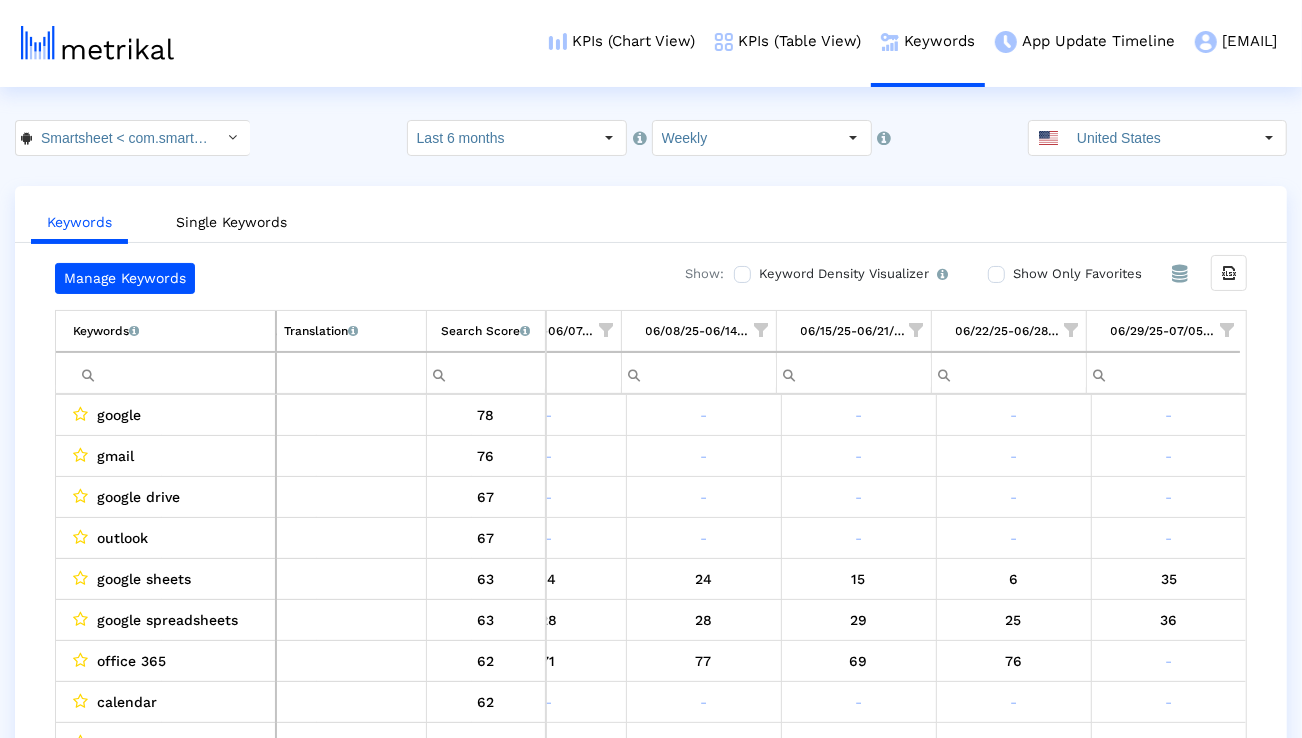 click at bounding box center (174, 373) 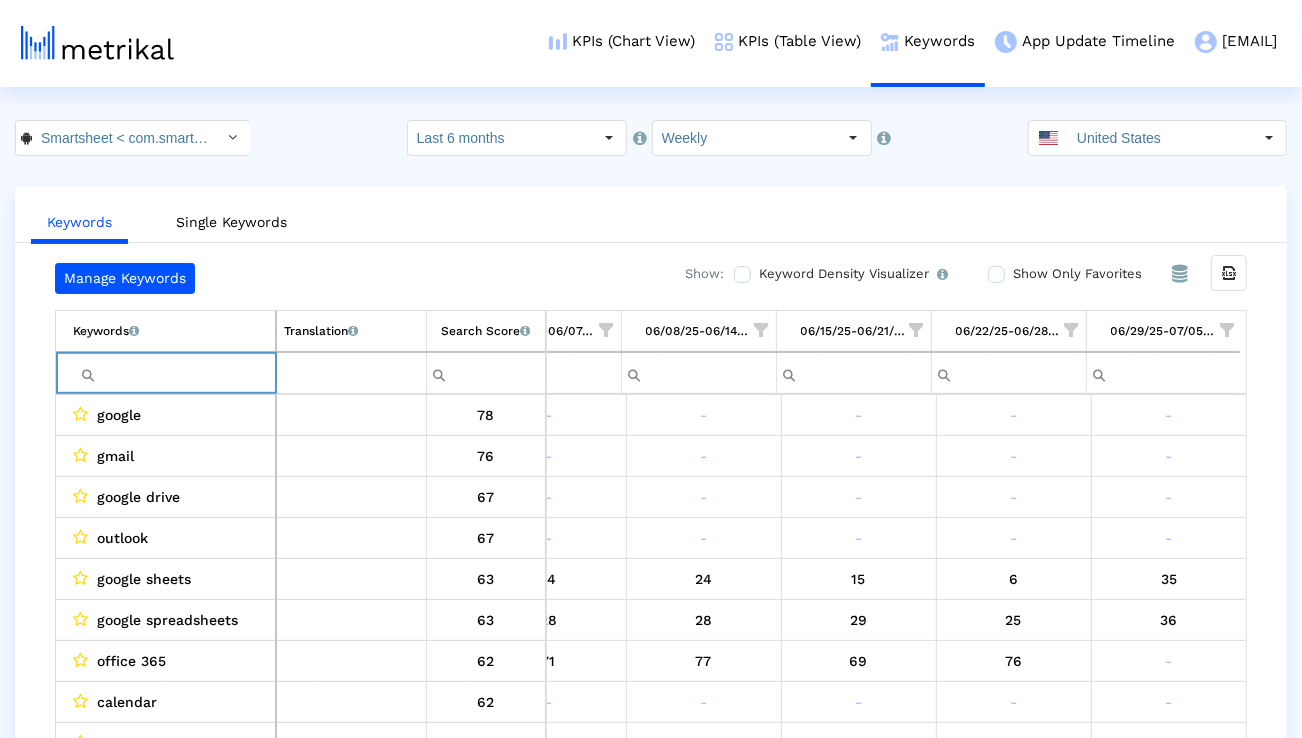 paste on "program management" 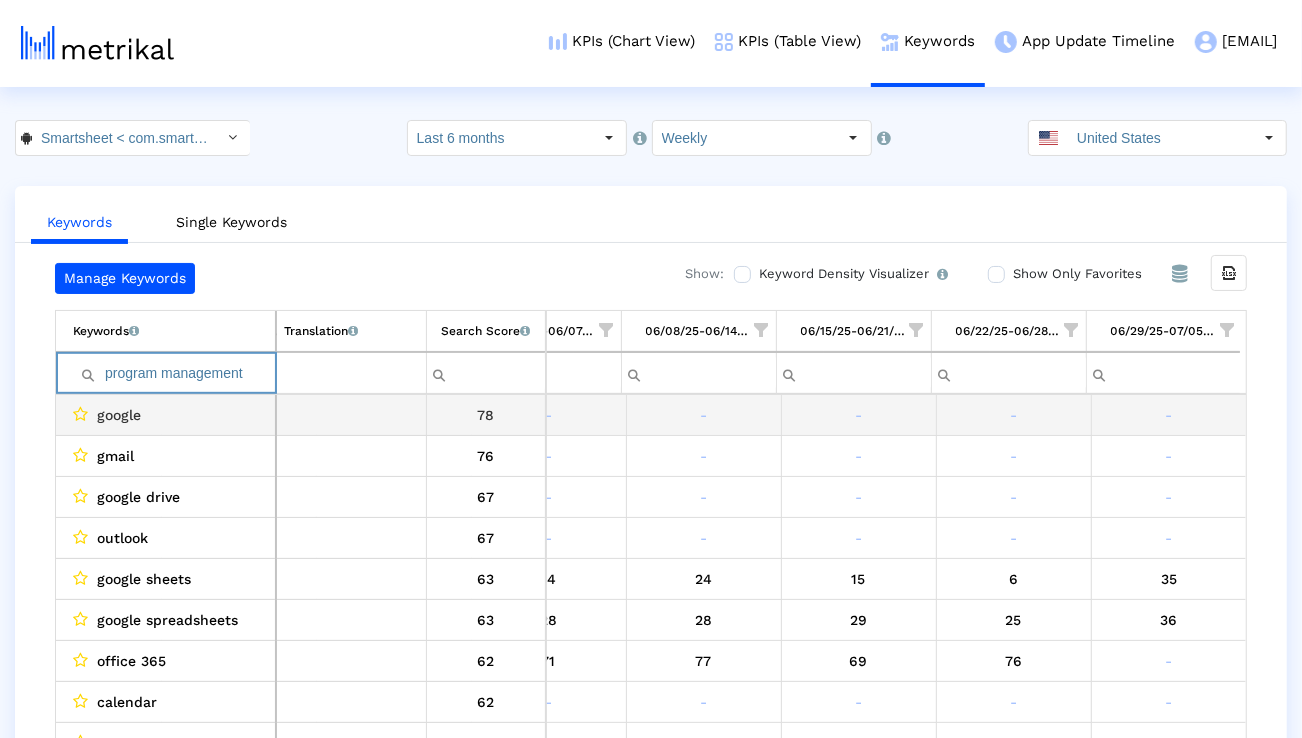 scroll, scrollTop: 0, scrollLeft: 3174, axis: horizontal 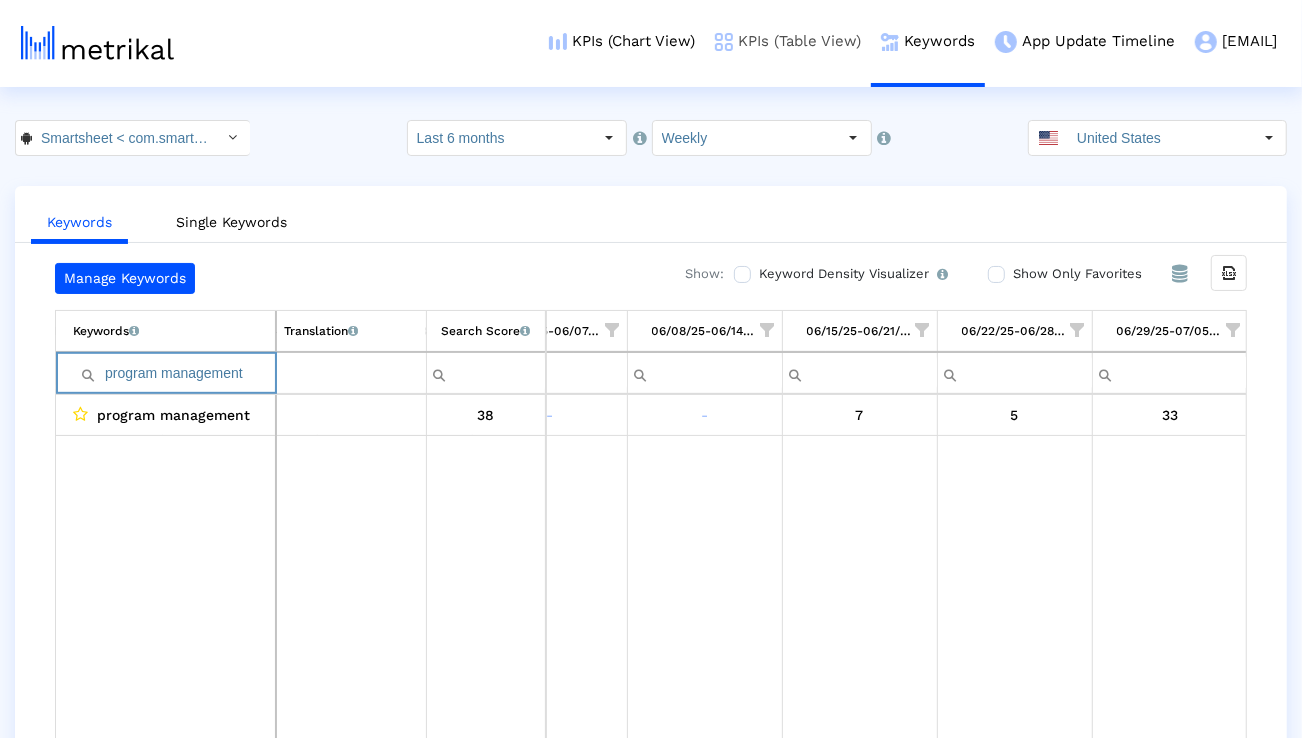 paste on "automate process" 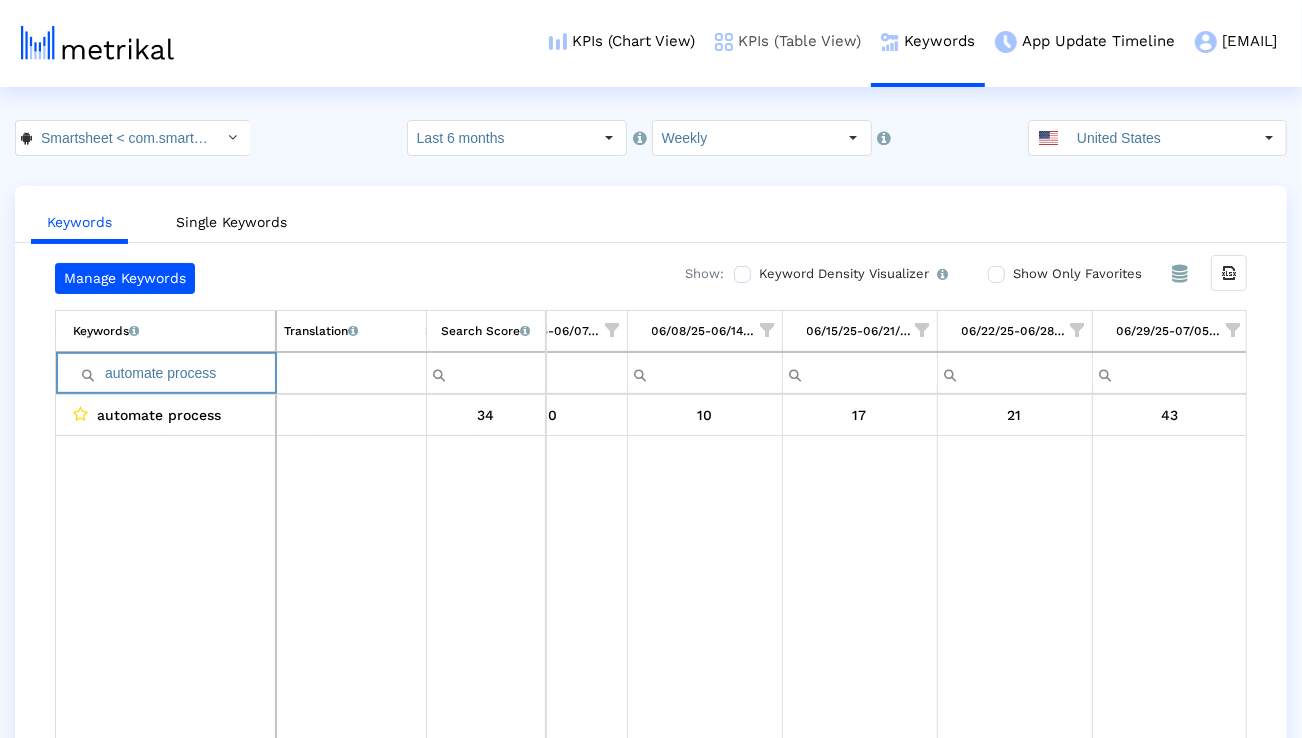paste on "business" 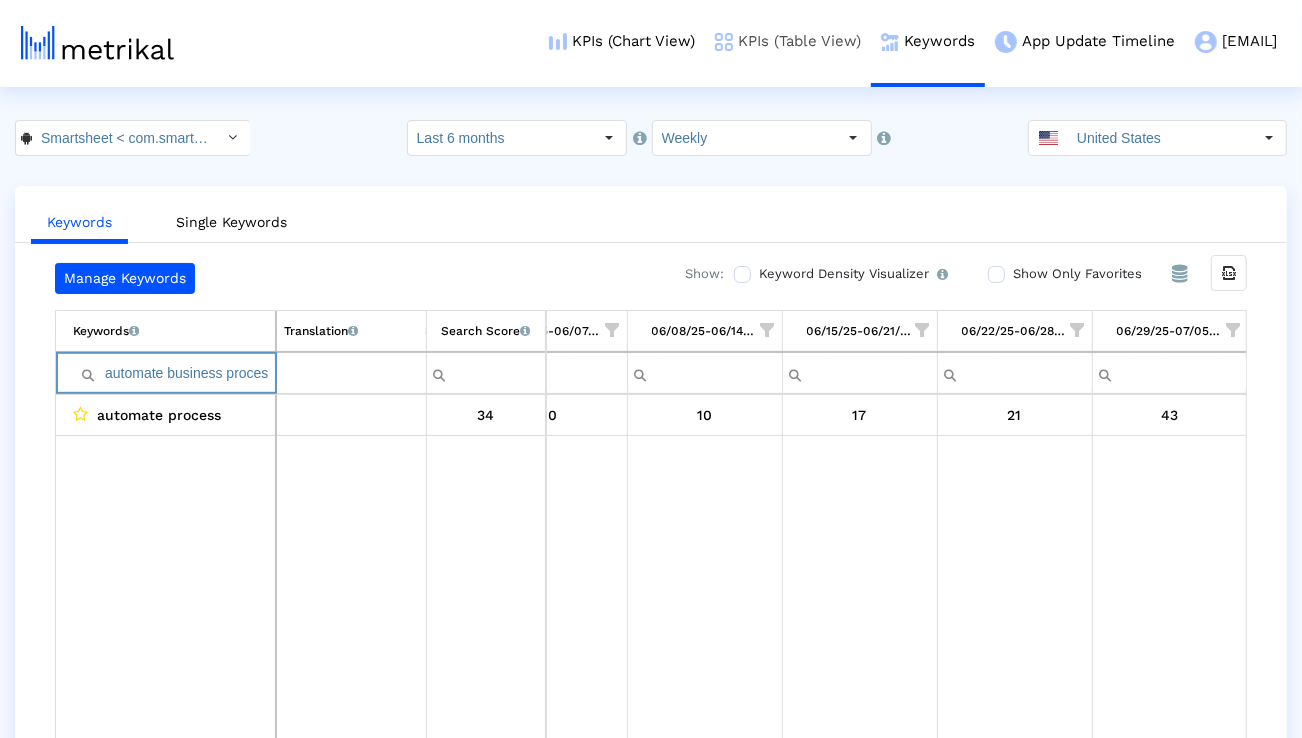 scroll, scrollTop: 0, scrollLeft: 8, axis: horizontal 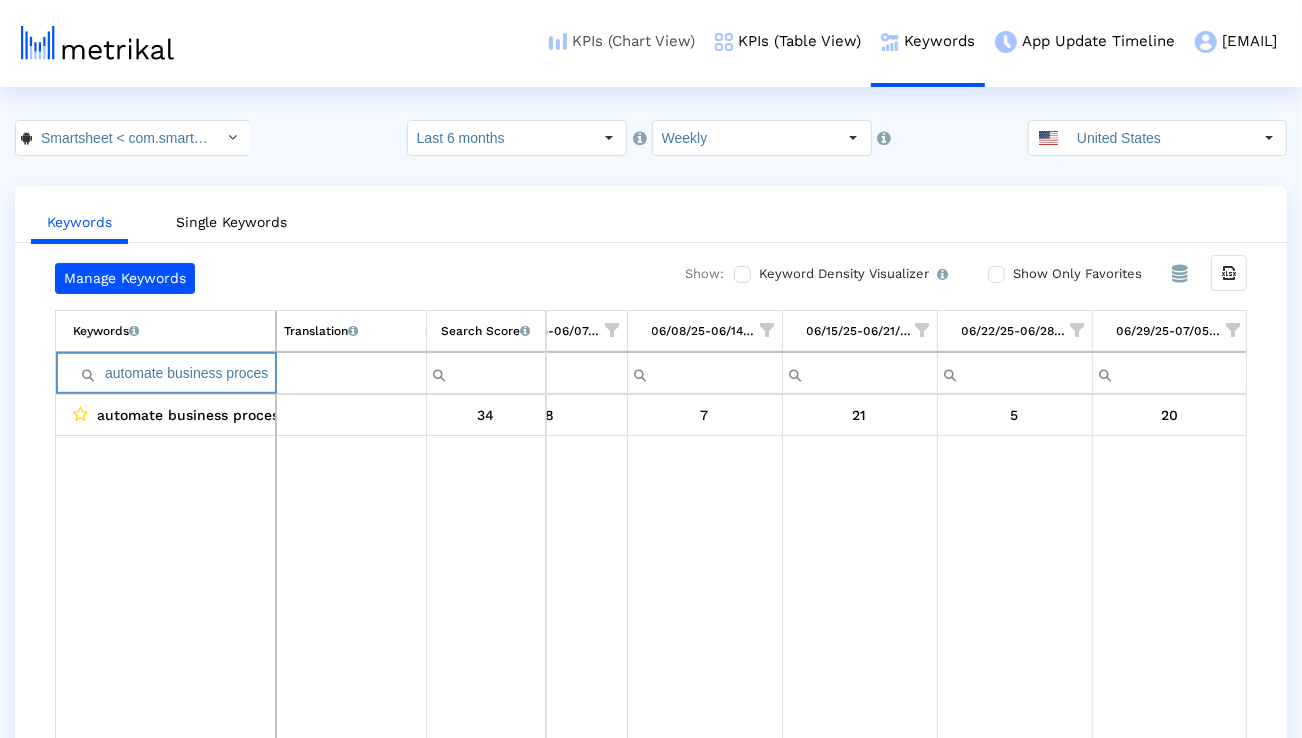 paste on "project" 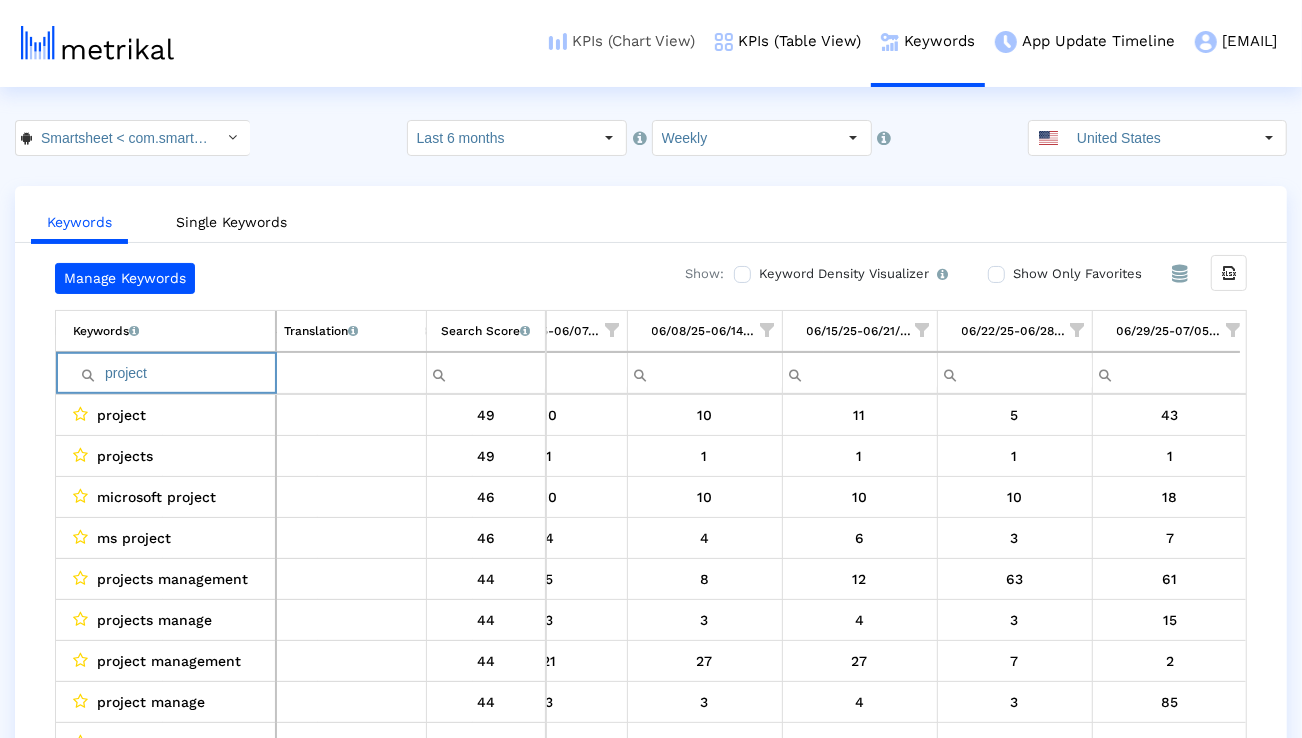paste on "management" 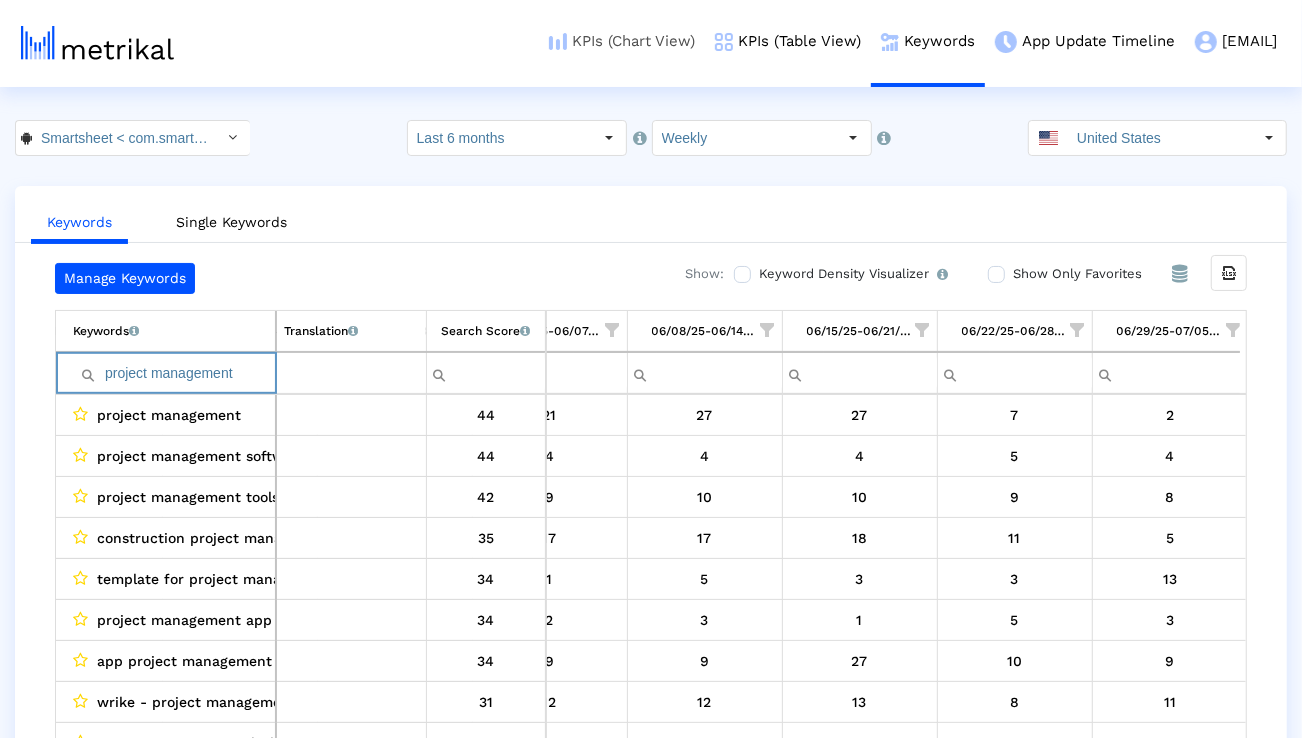 paste on "microsoft projec" 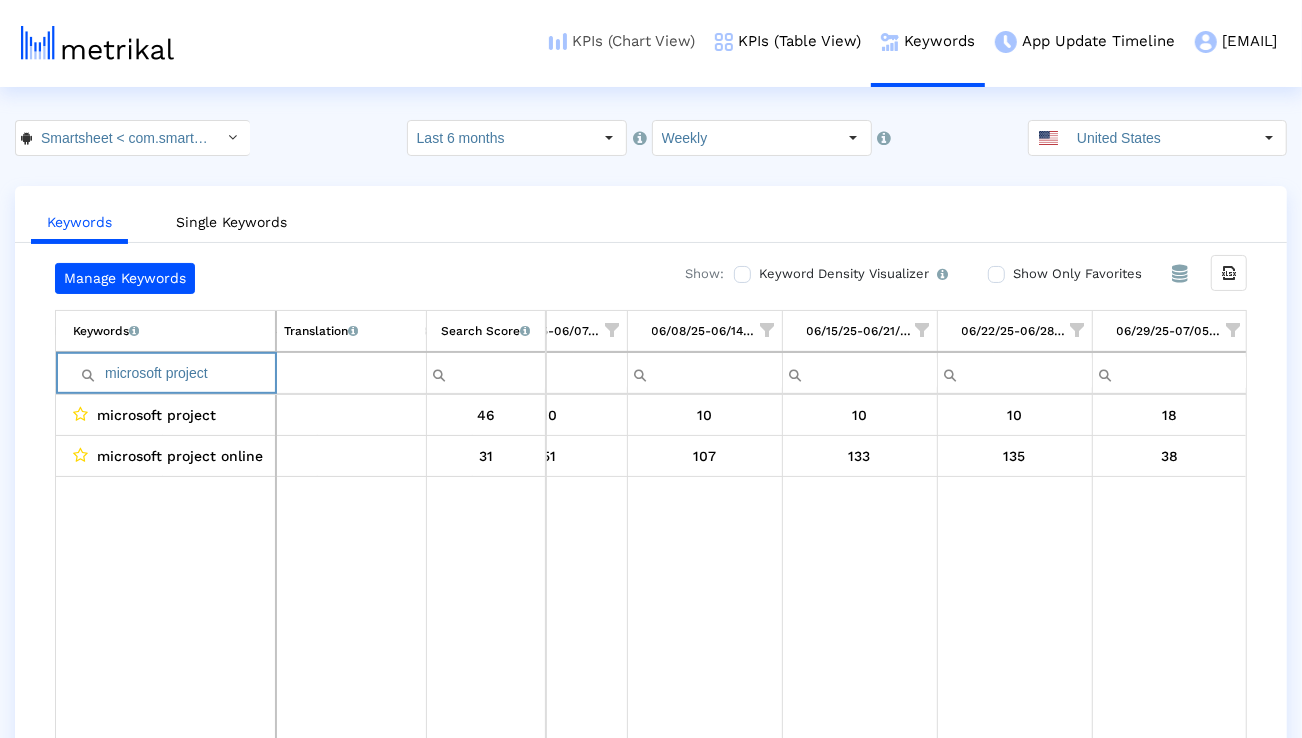 paste on "project manager" 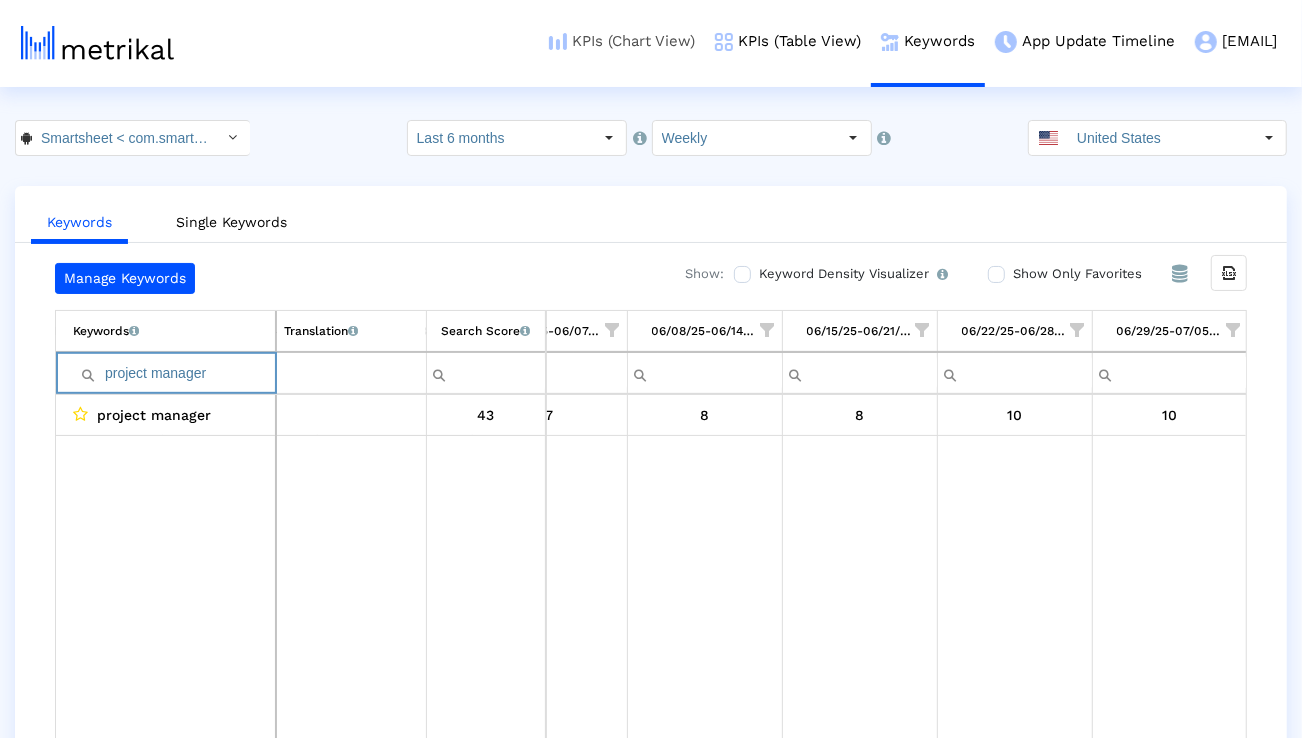 paste on "manage projects" 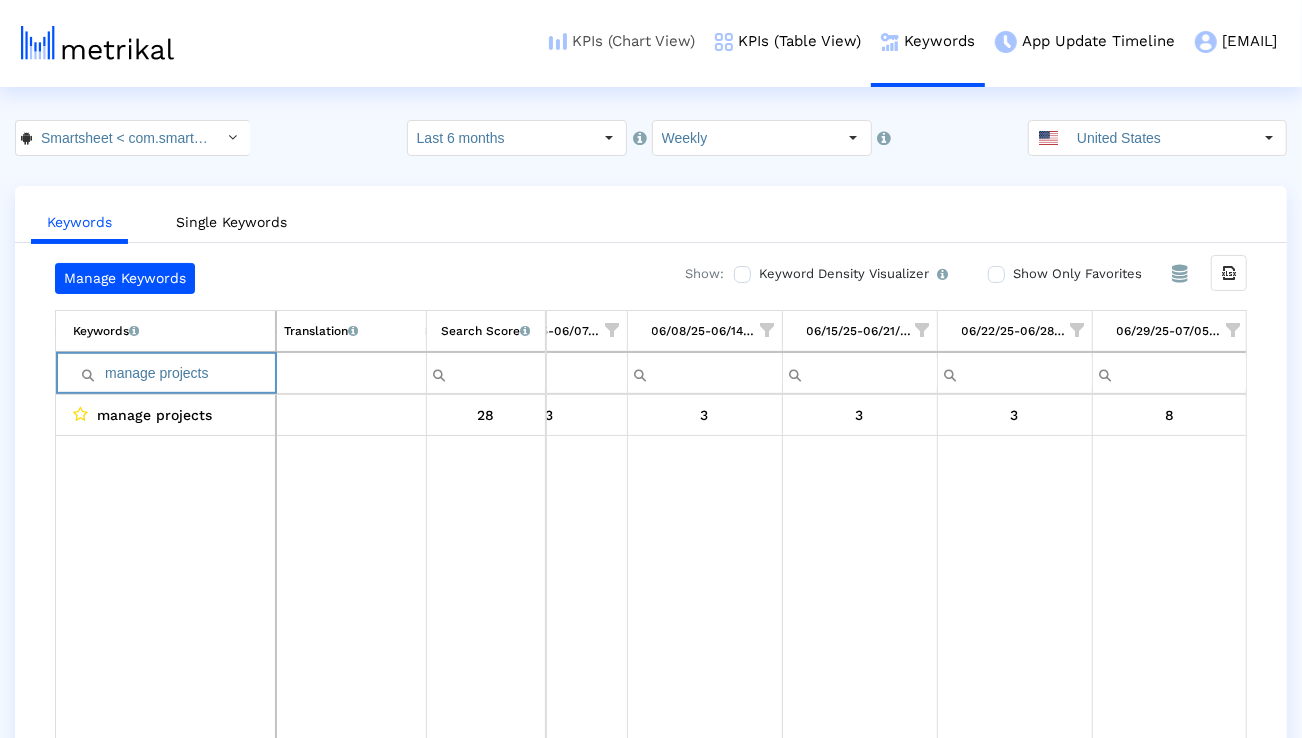 paste on "project management app" 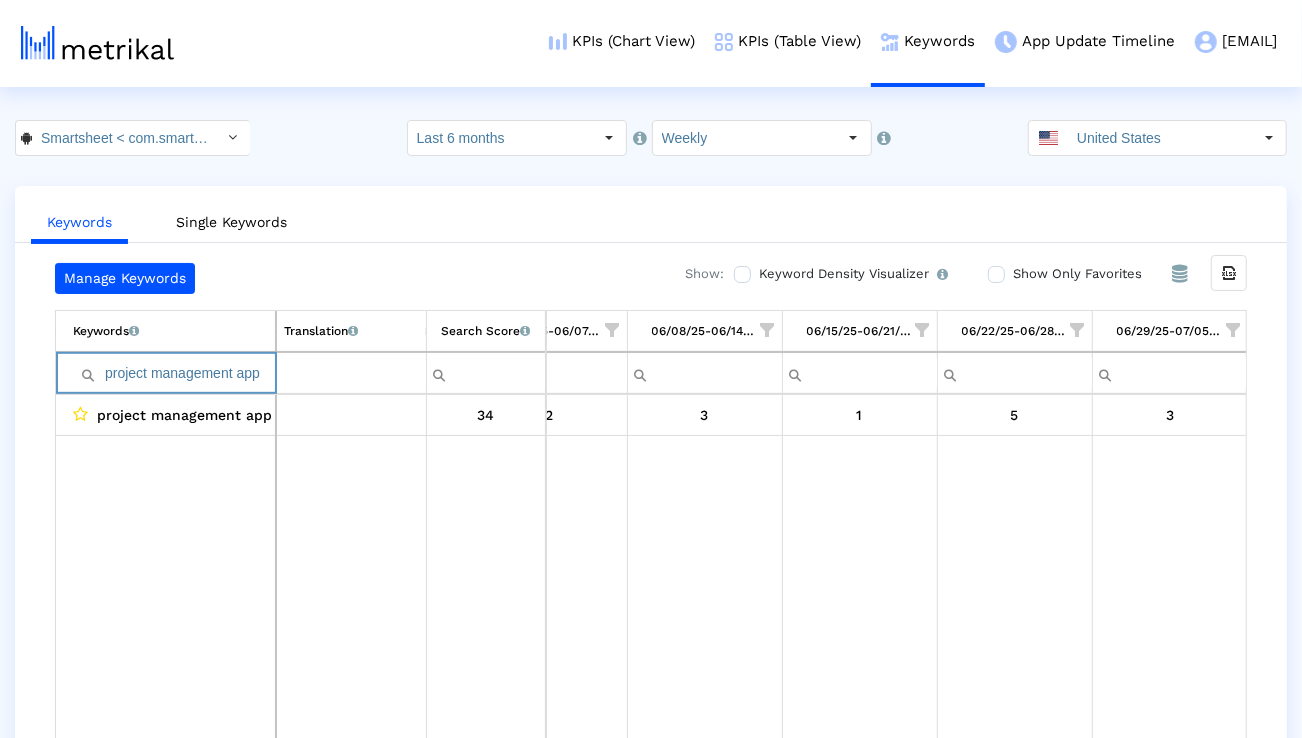 paste on "organizer" 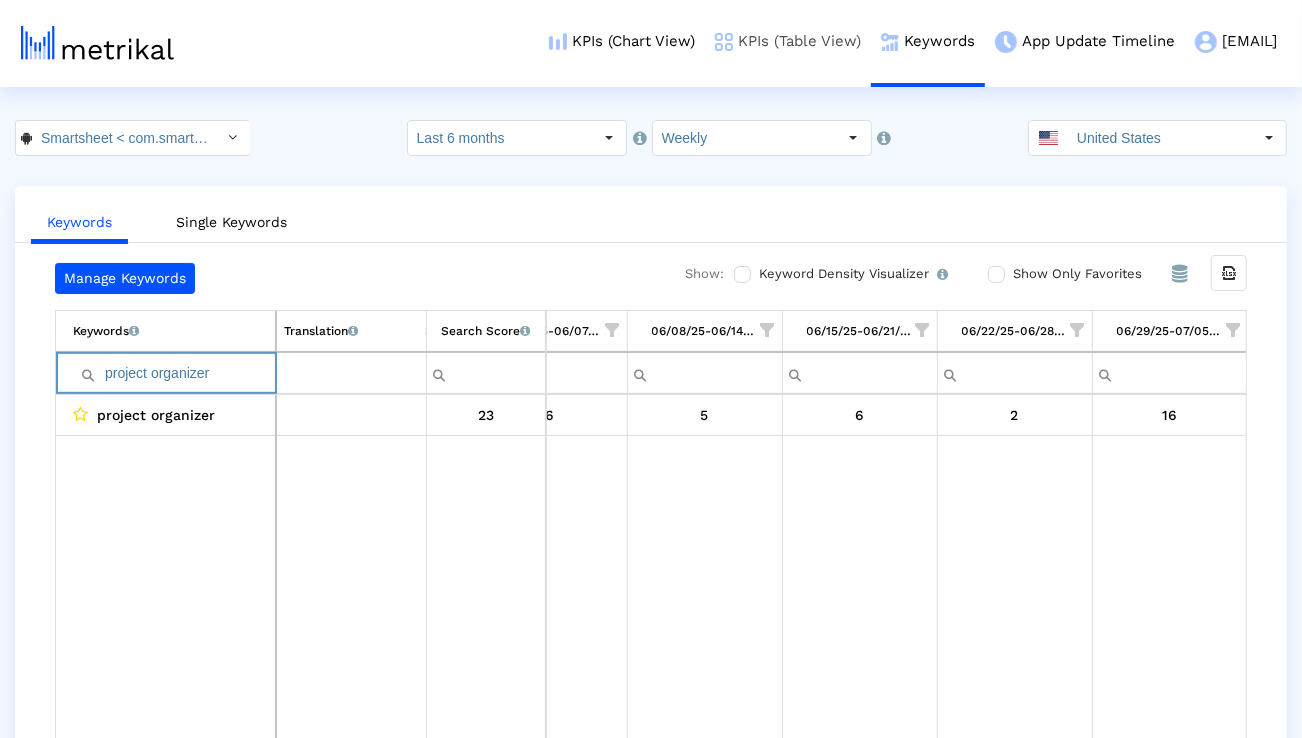 paste on "planning" 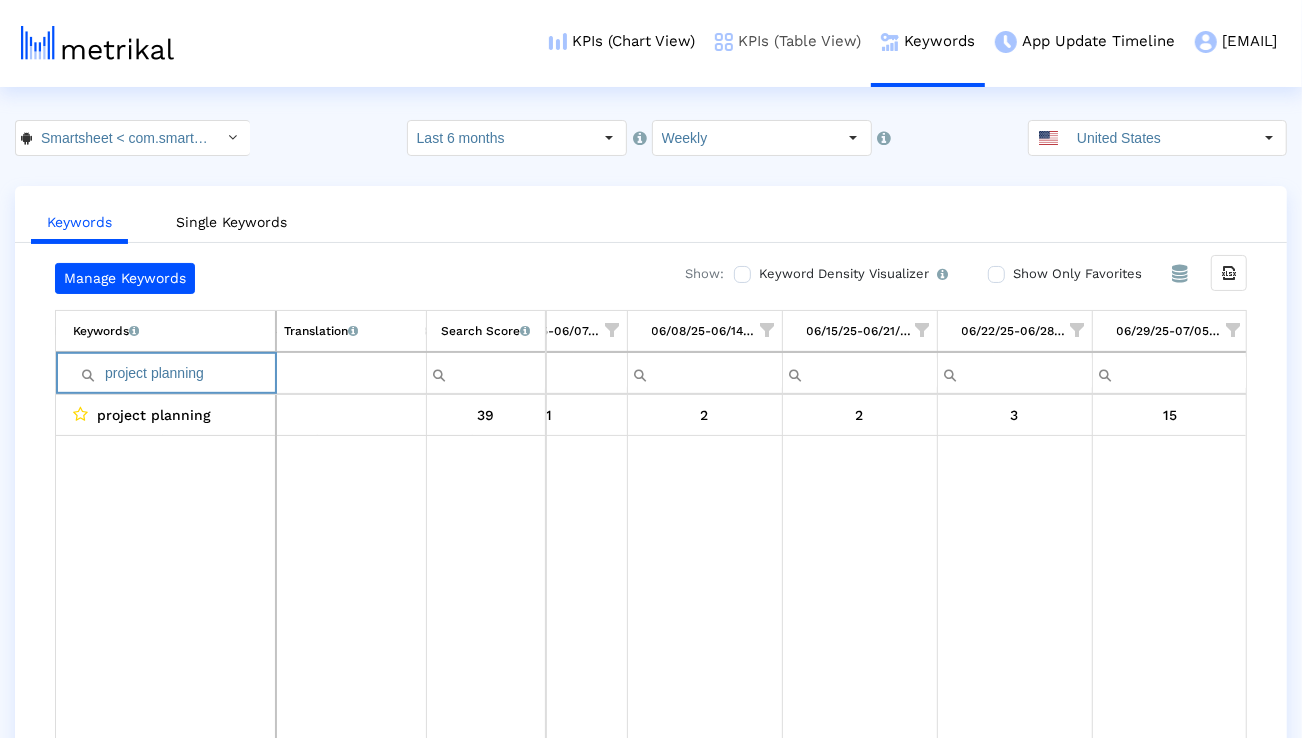 paste on "task" 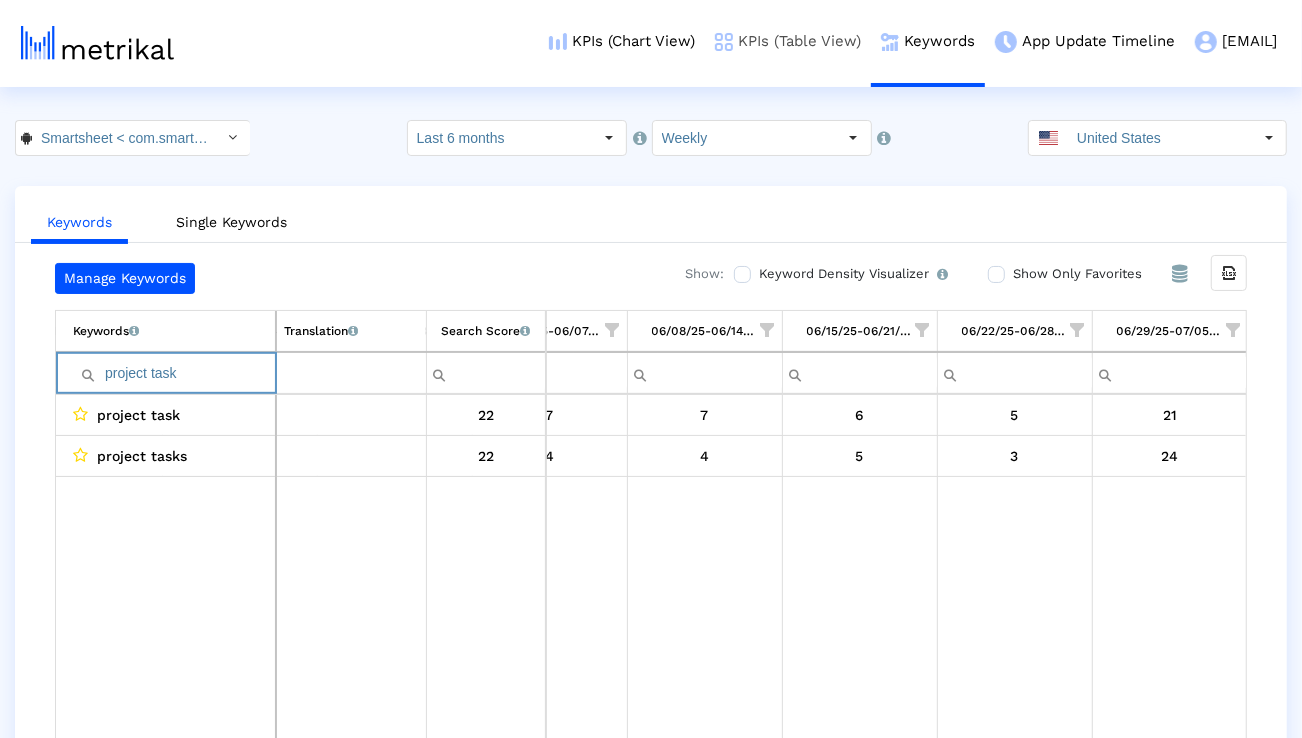 paste on "track projects" 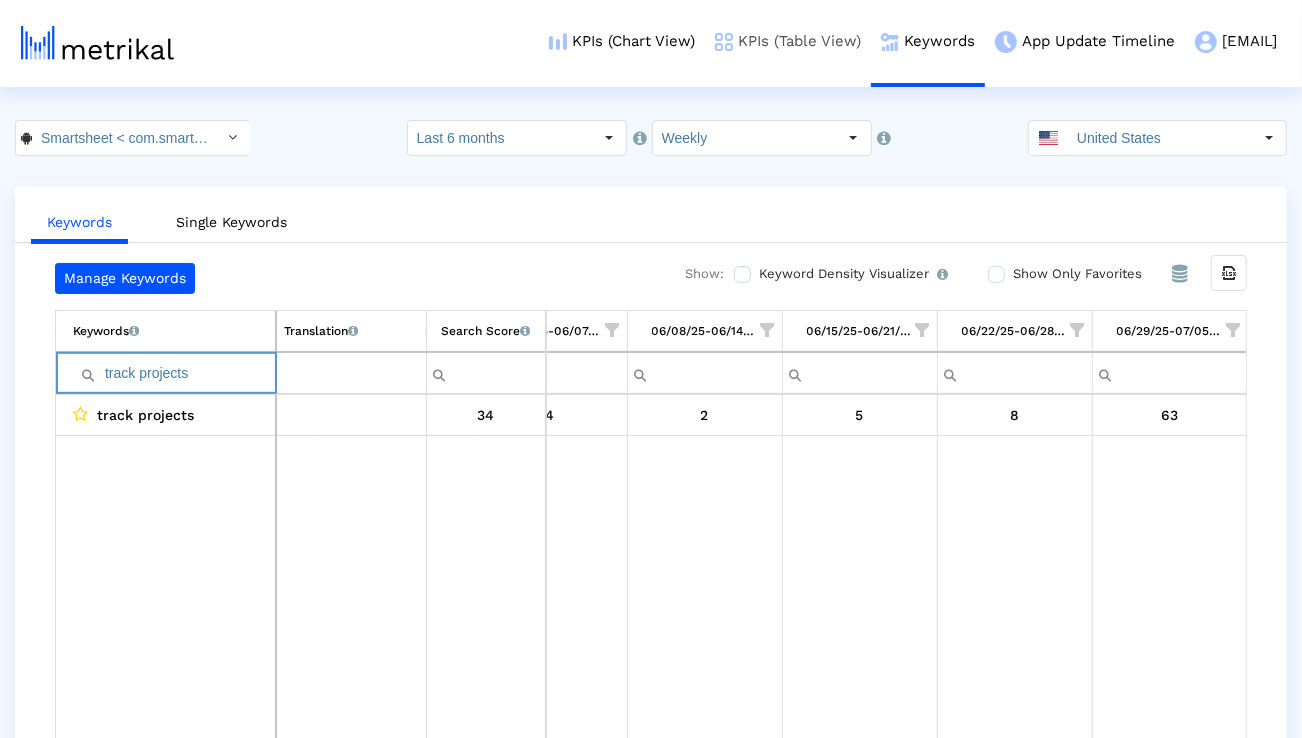 paste on "eam" 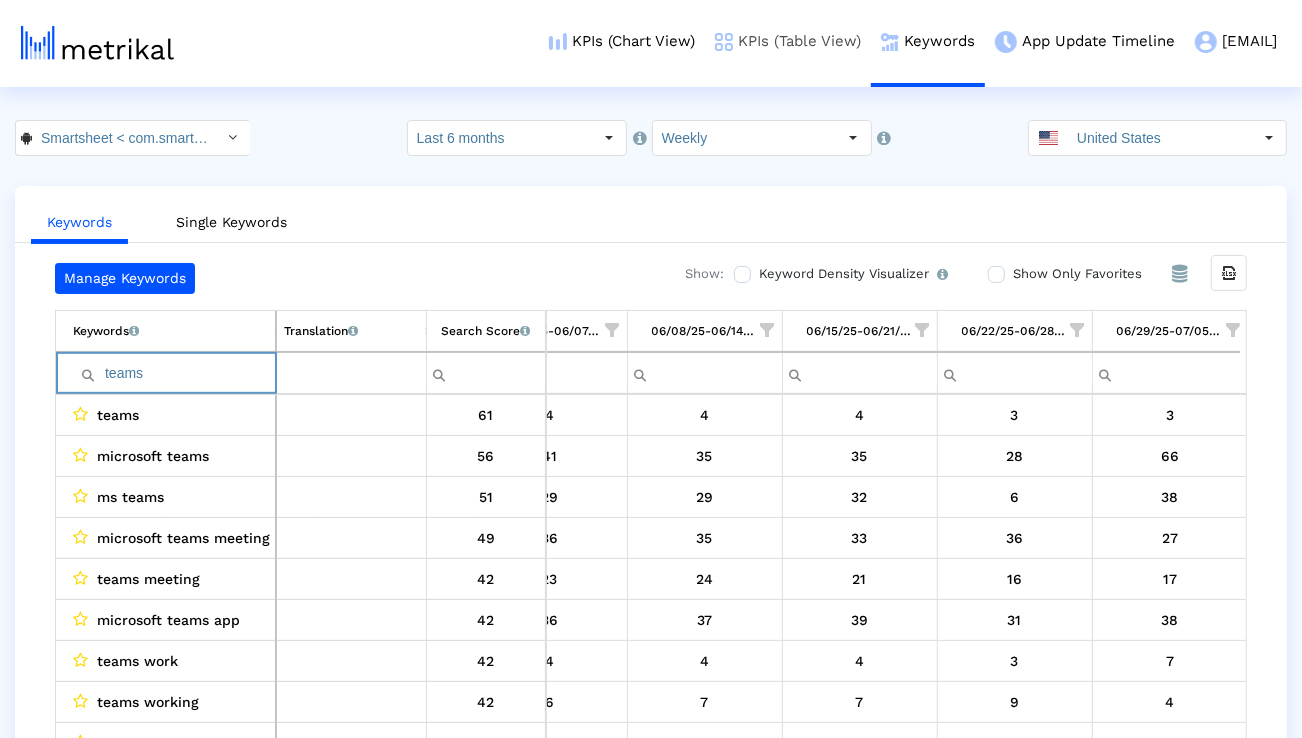 paste on "rello" 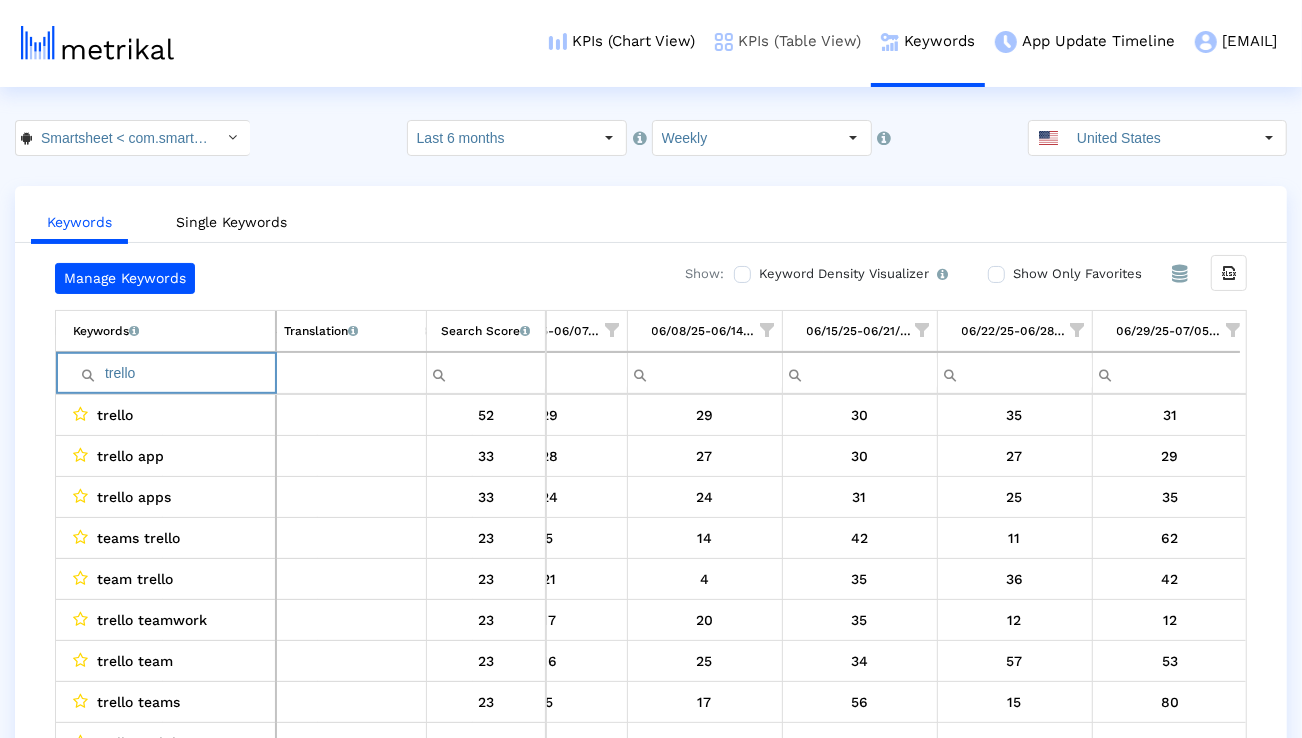 paste on "monday com" 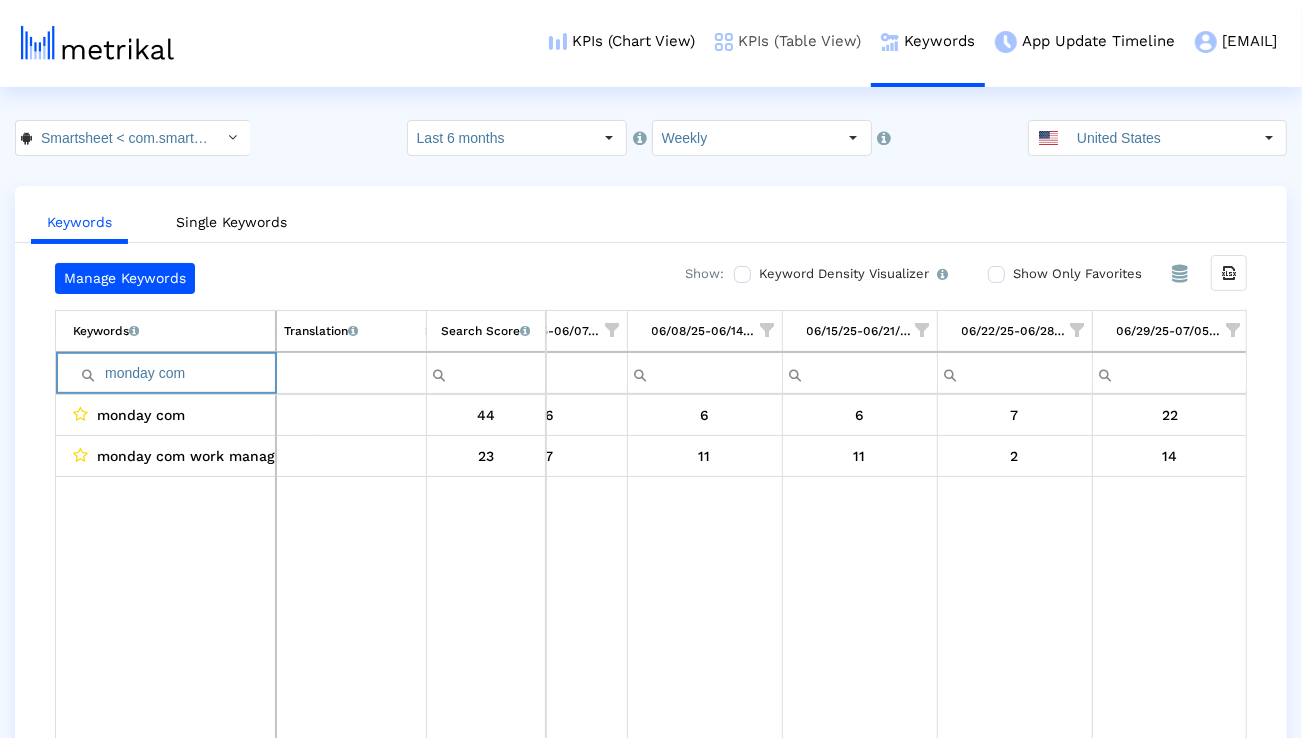 paste on "project dashboard" 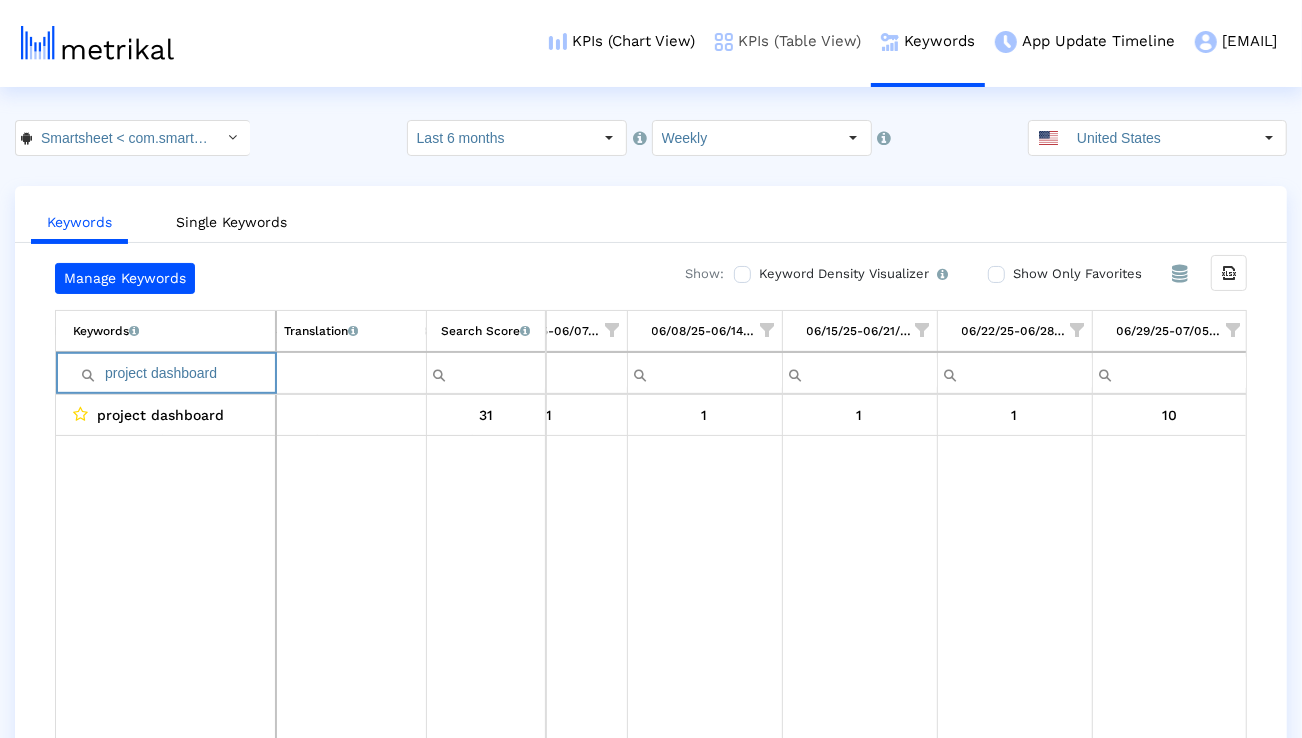 paste on "airtable" 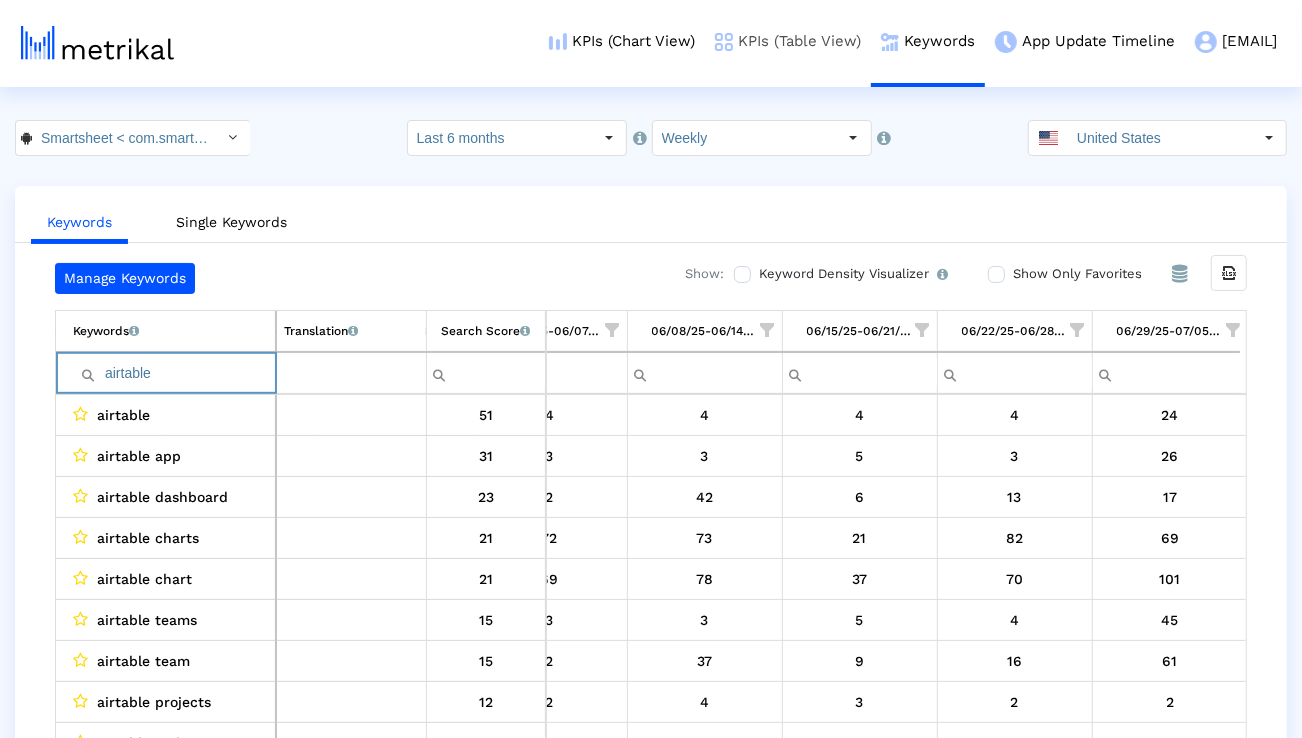 paste on "teamwork" 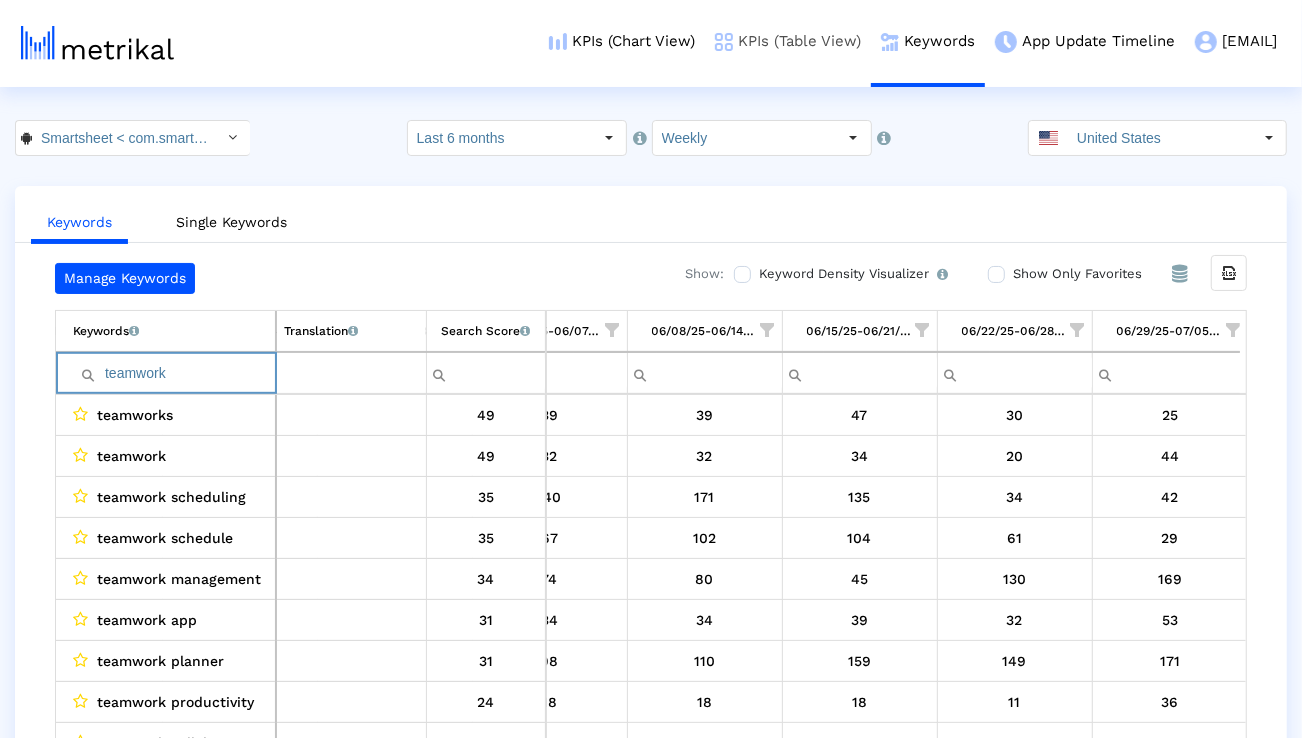 paste on "workflow" 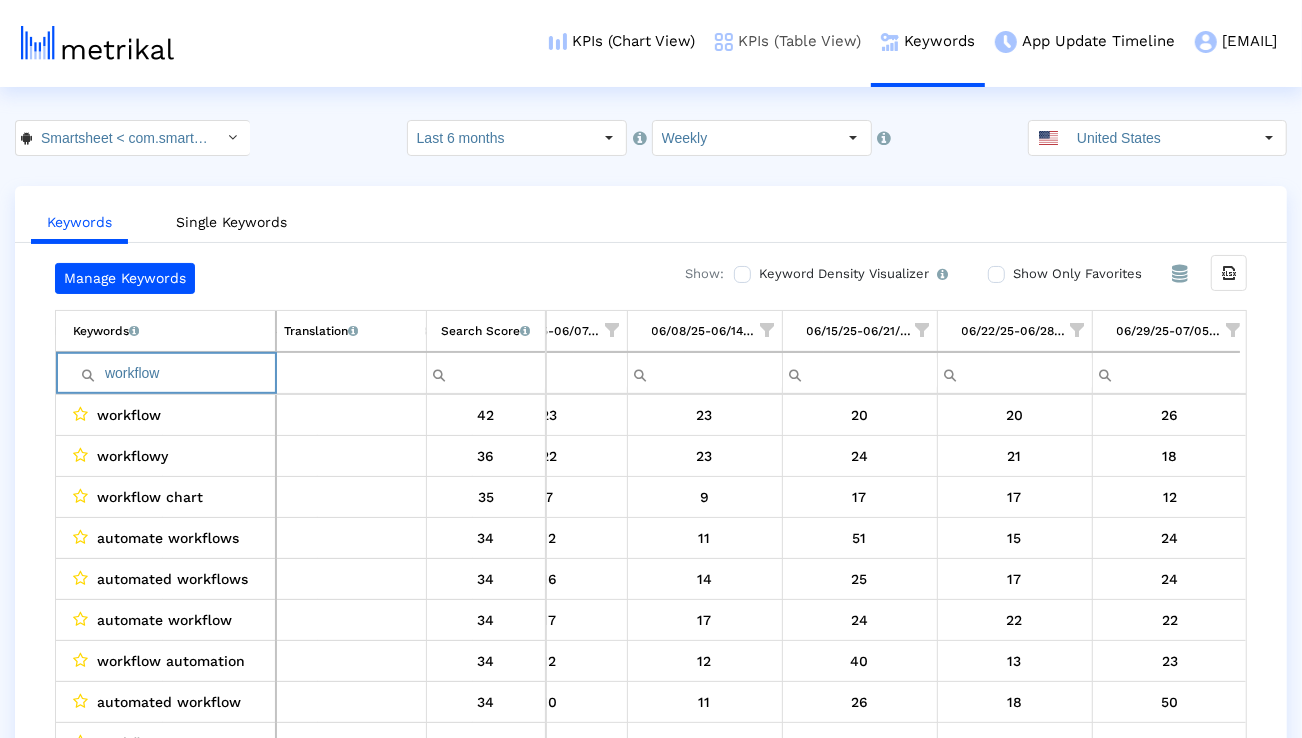 paste on "project management tools" 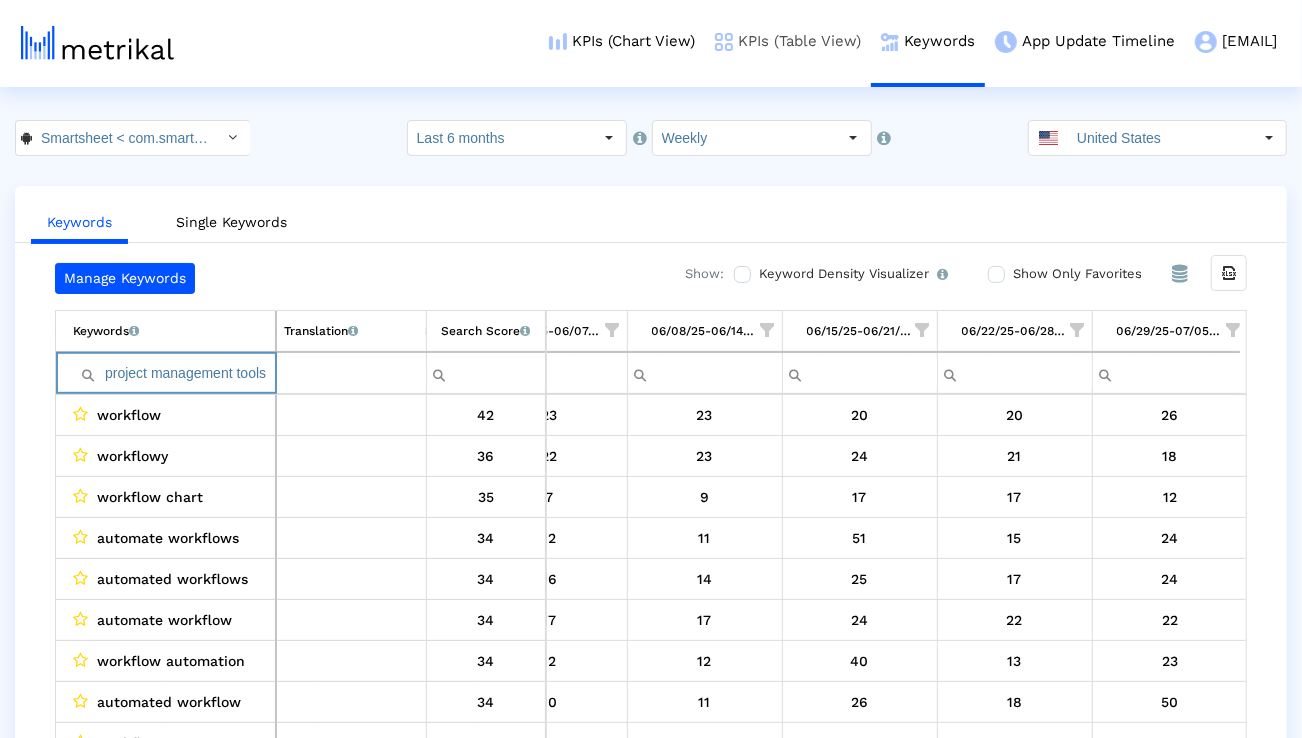 scroll, scrollTop: 0, scrollLeft: 0, axis: both 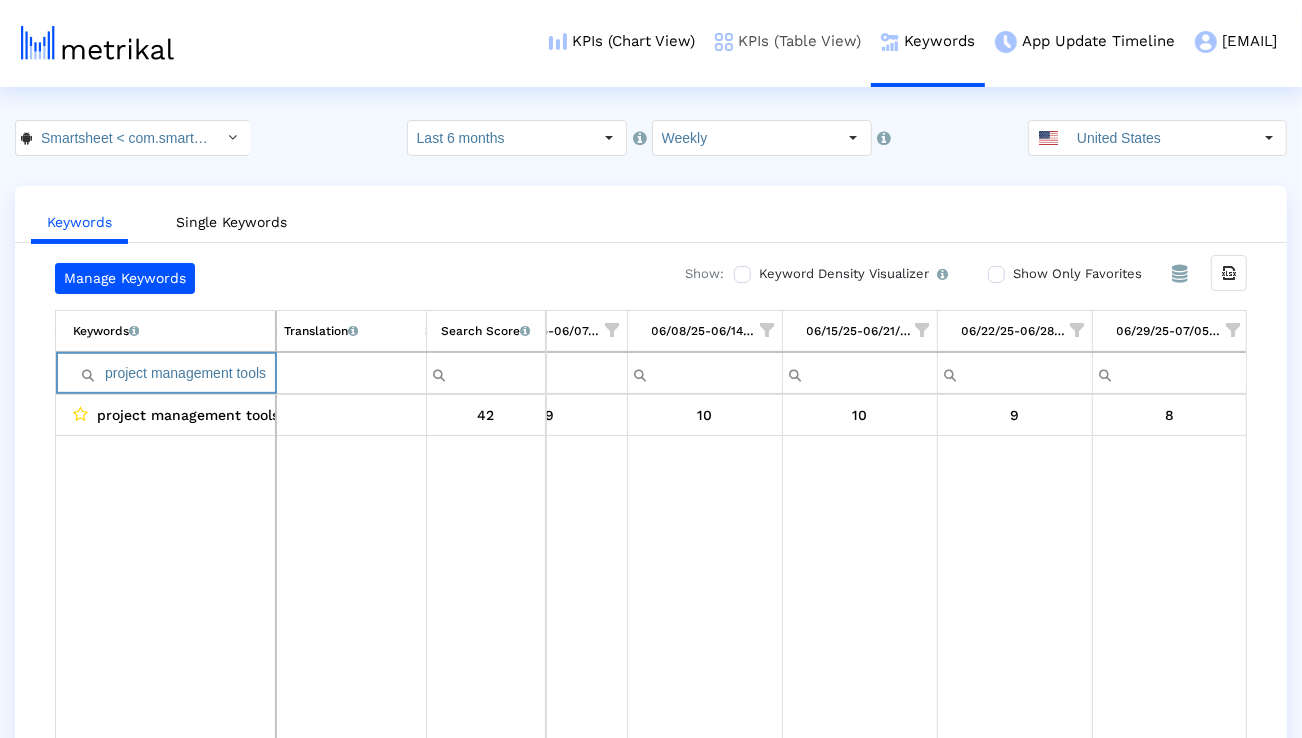 paste on "manage team" 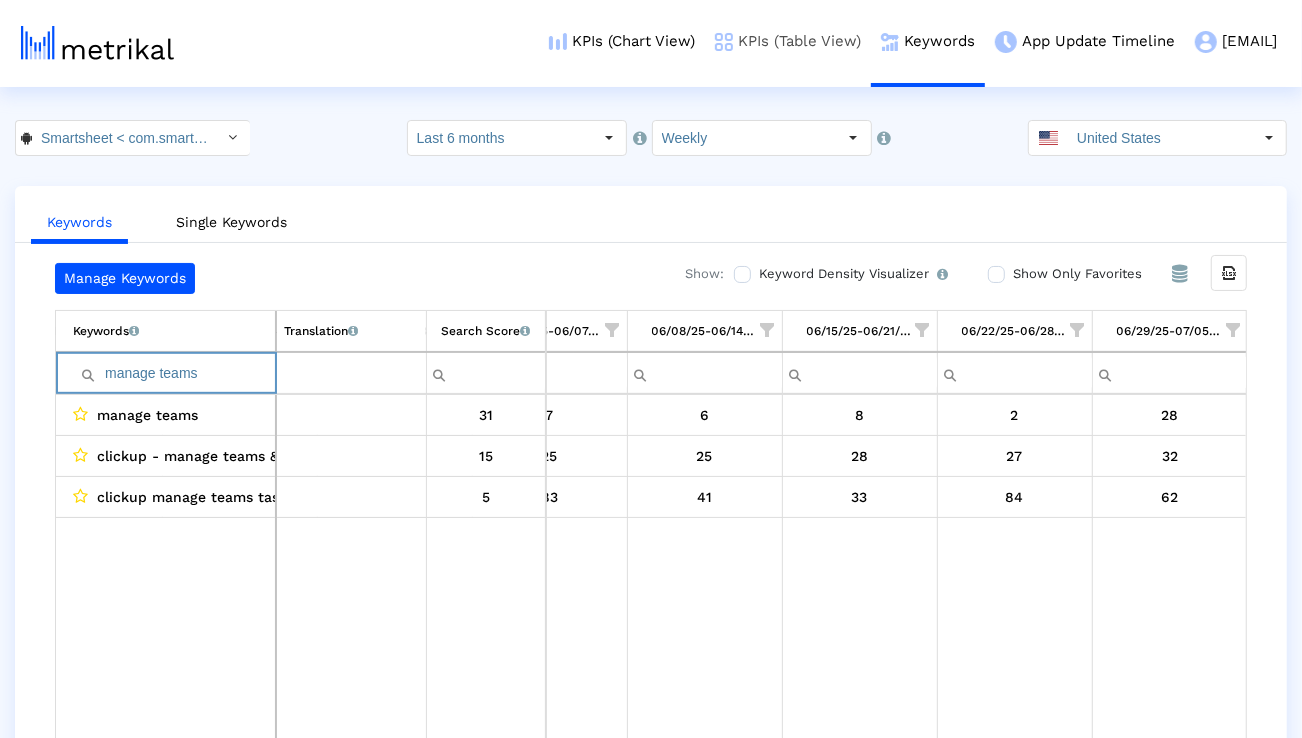 paste on "plan project" 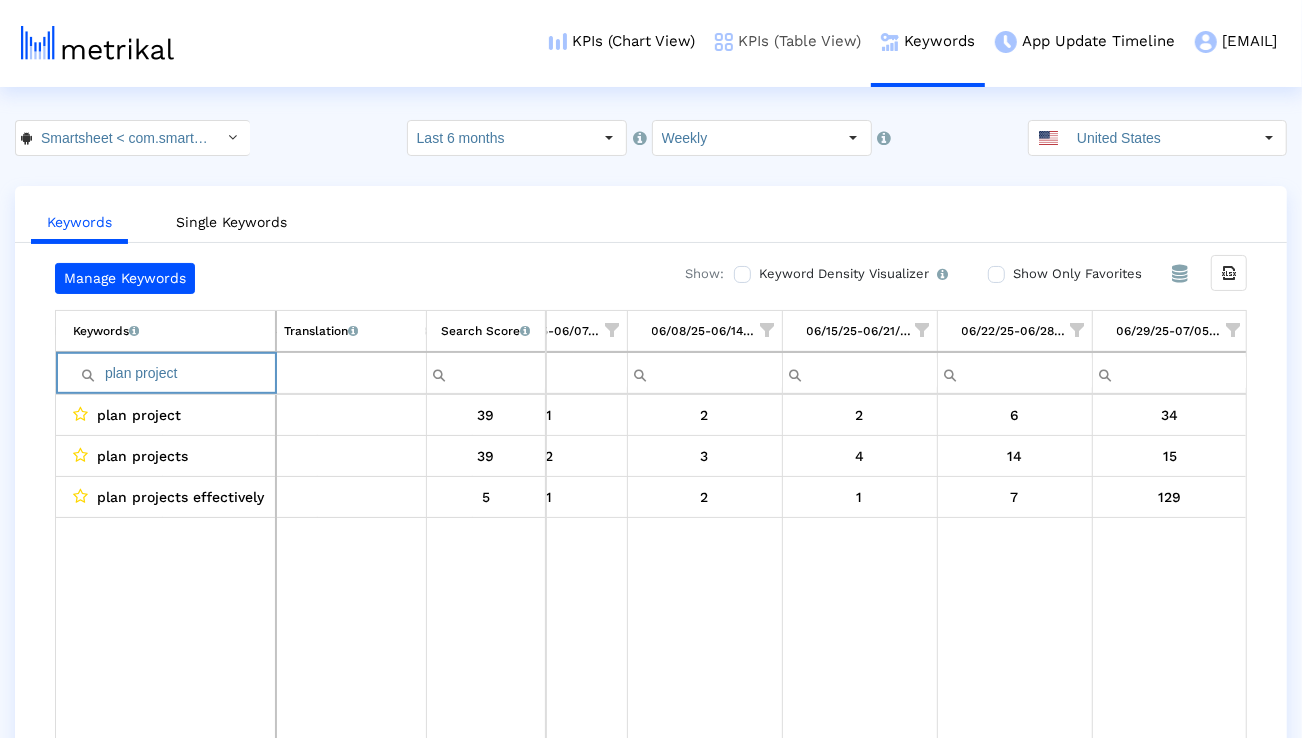 type on "plan project" 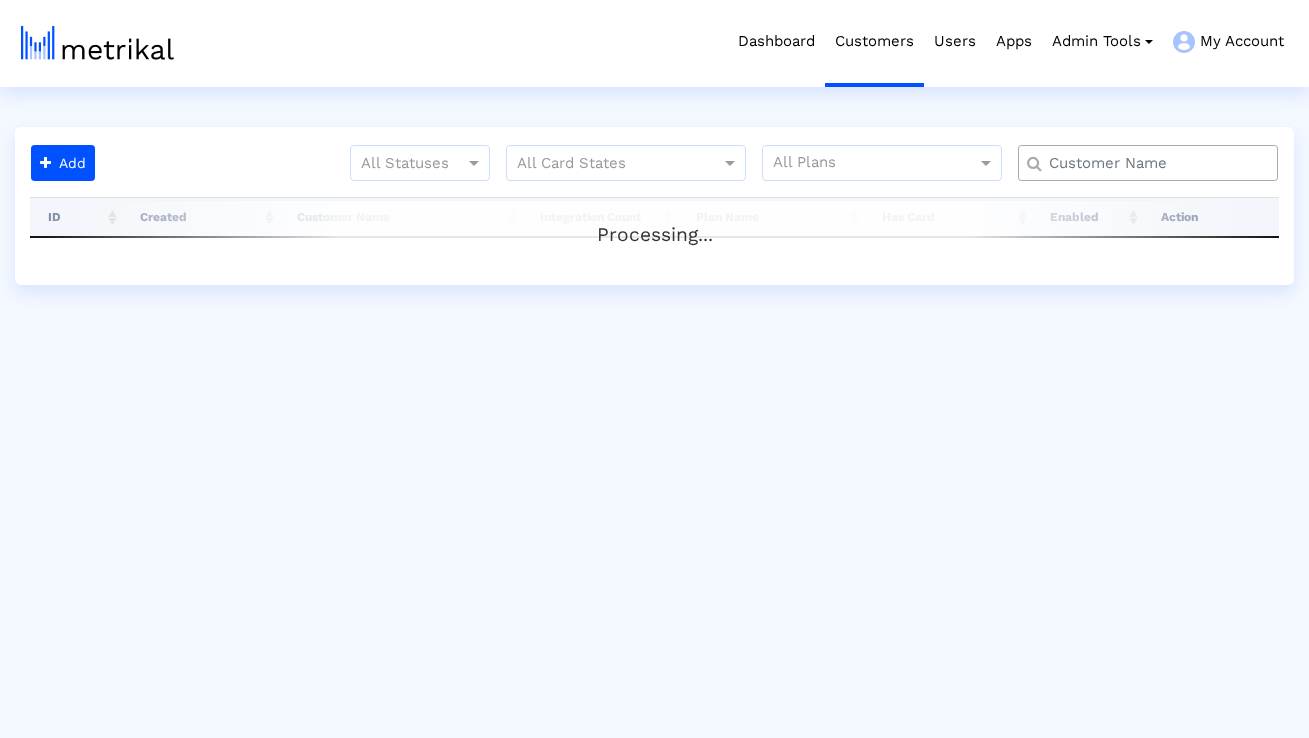 scroll, scrollTop: 0, scrollLeft: 0, axis: both 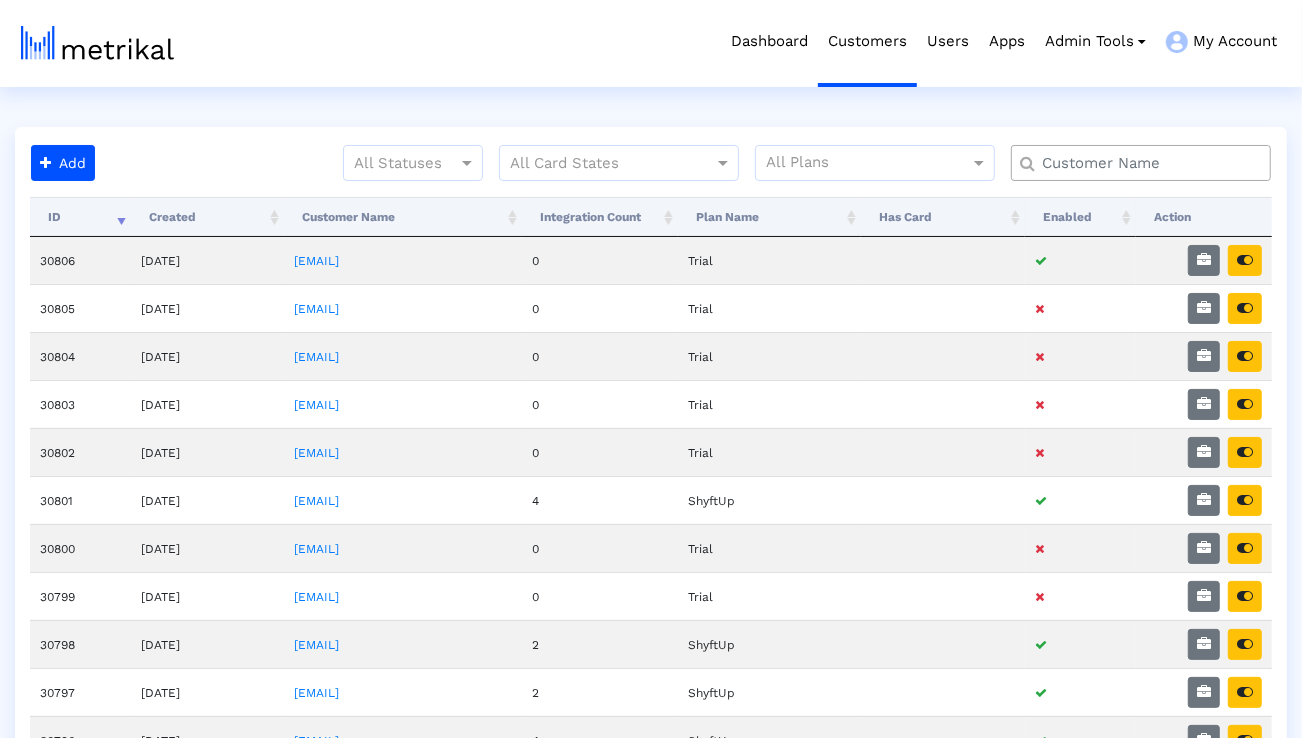 click at bounding box center (1145, 163) 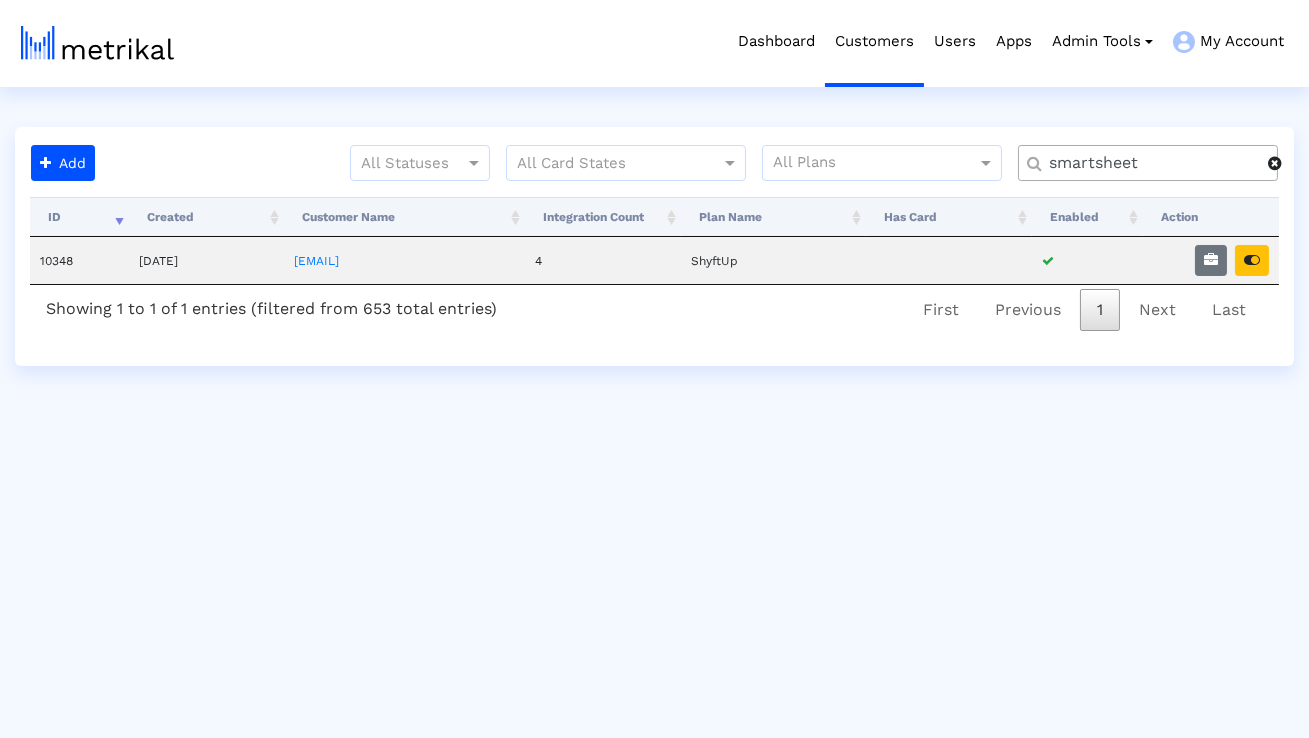 type on "smartsheet" 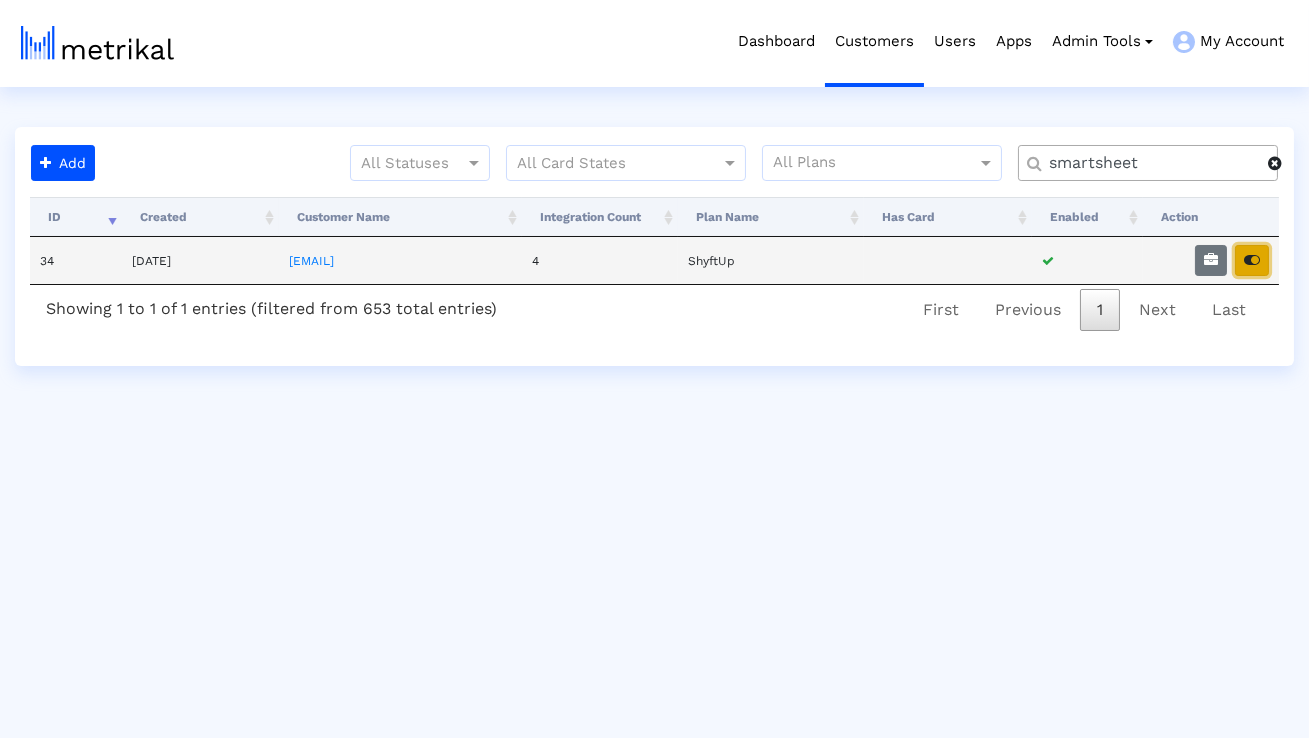 click at bounding box center [1252, 260] 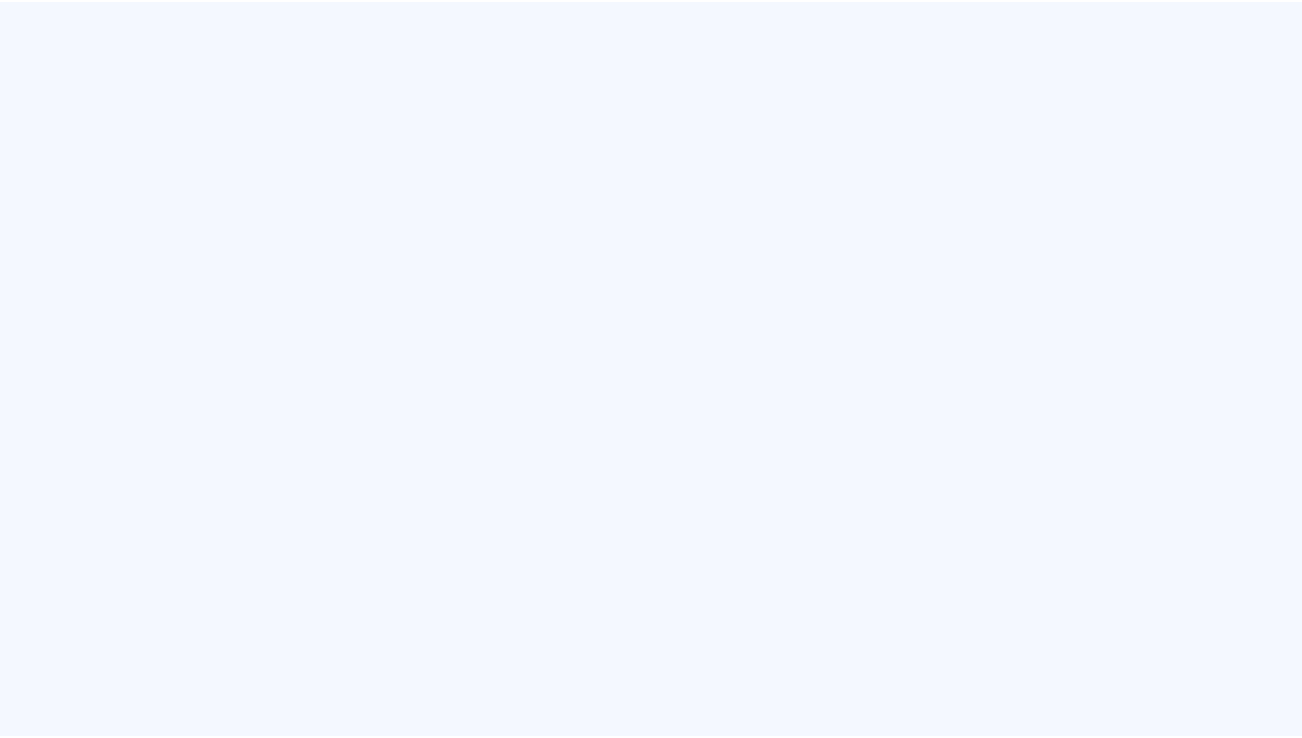 scroll, scrollTop: 0, scrollLeft: 0, axis: both 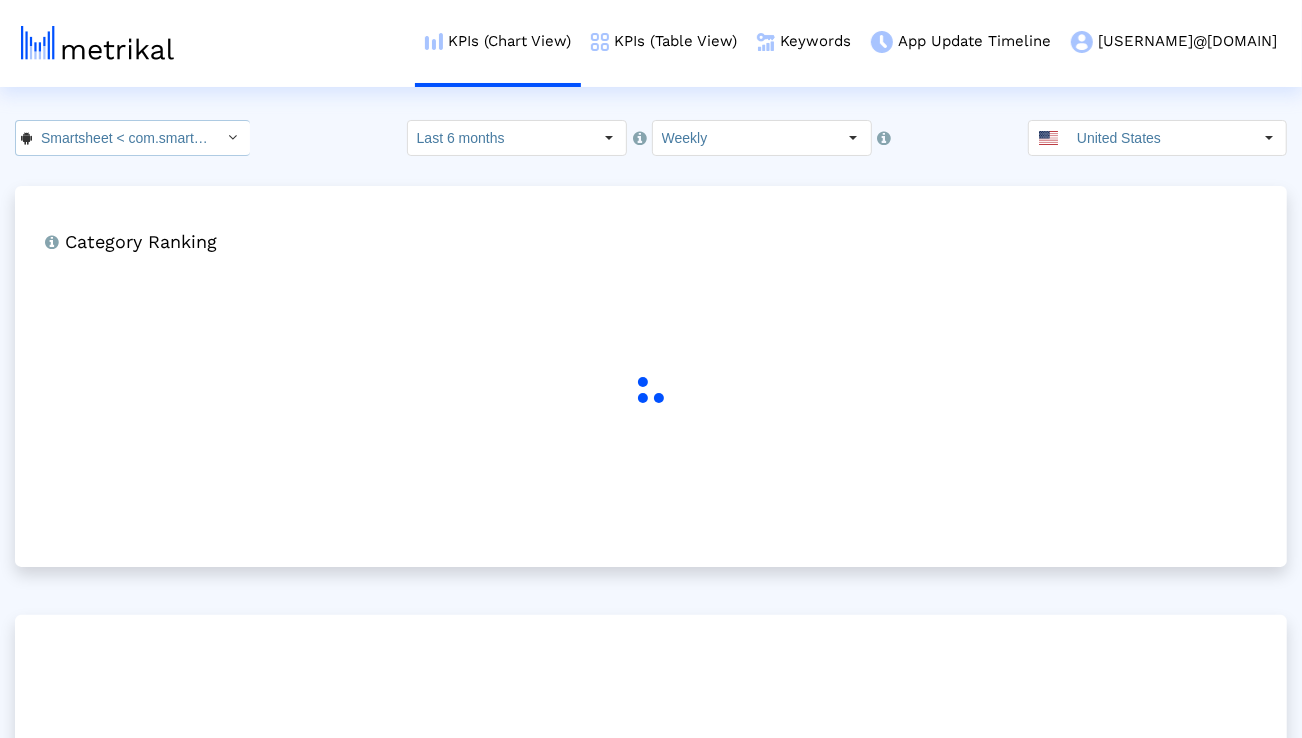 click on "Smartsheet < com.smartsheet.android >" at bounding box center (122, 138) 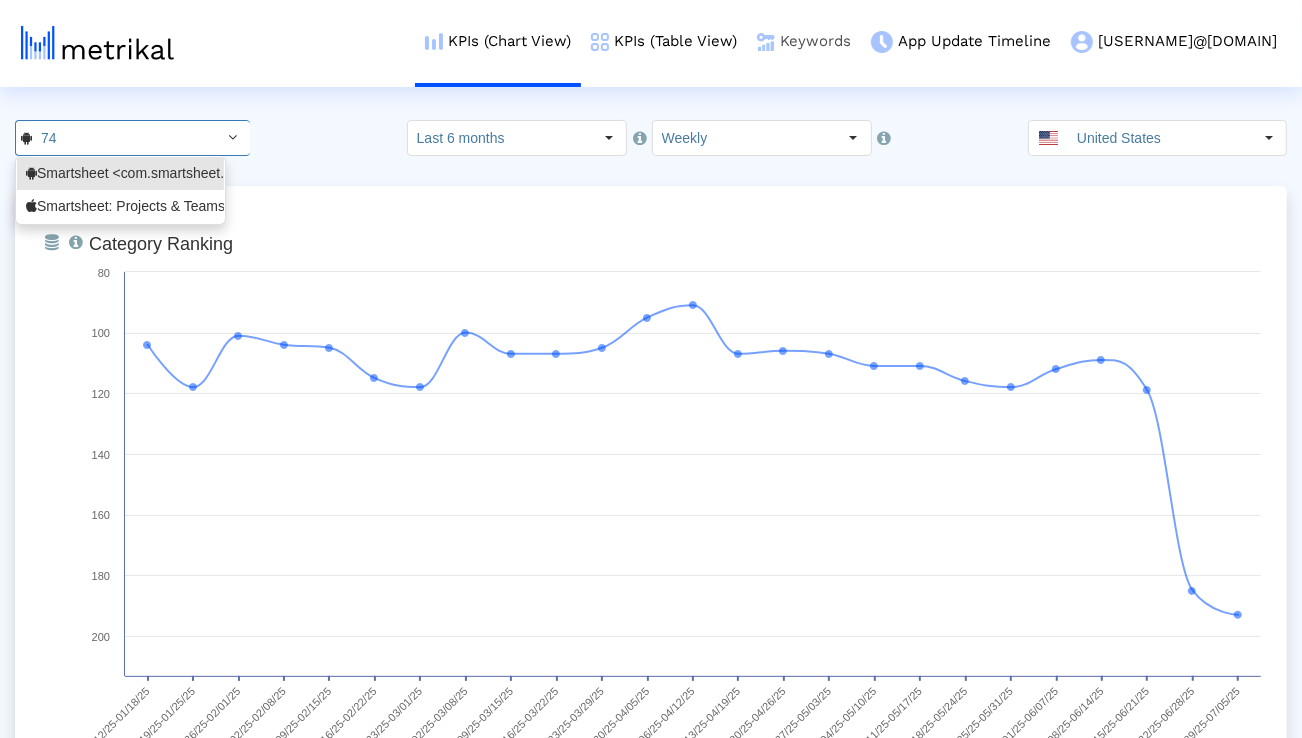 click on "Keywords" at bounding box center [804, 41] 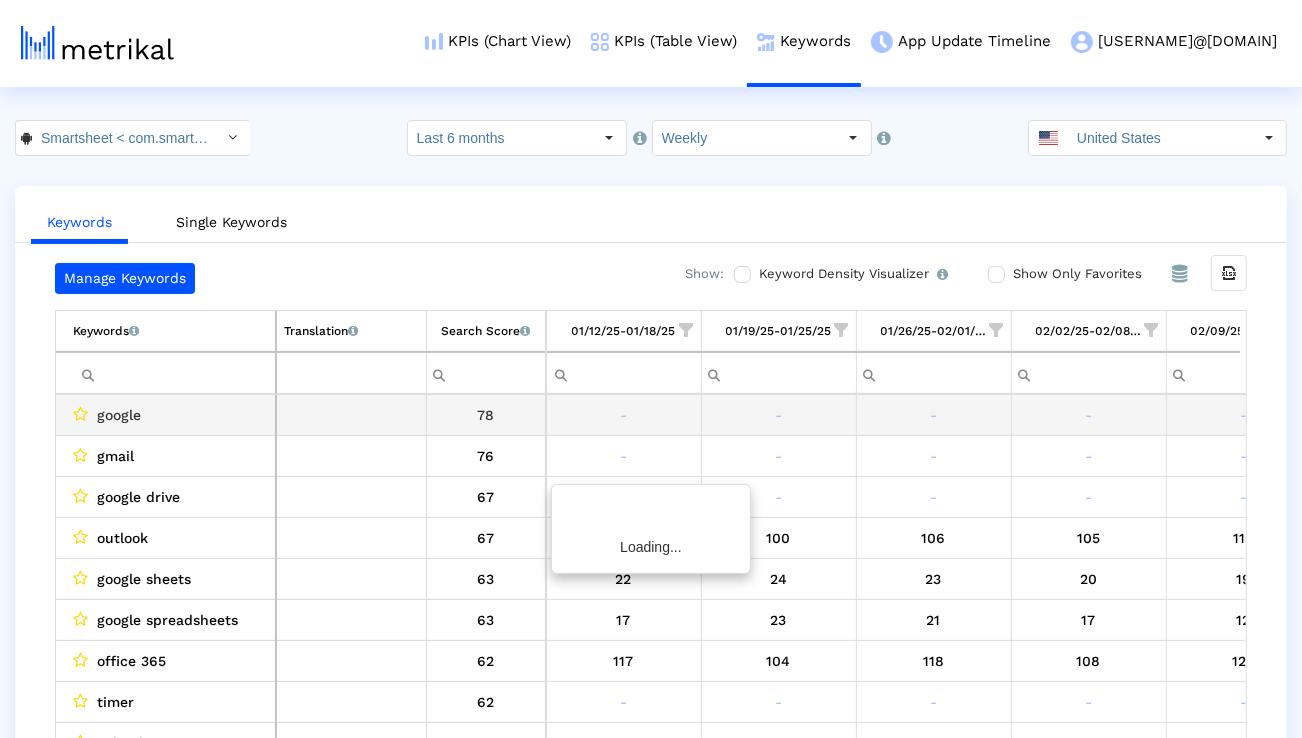 scroll, scrollTop: 0, scrollLeft: 3180, axis: horizontal 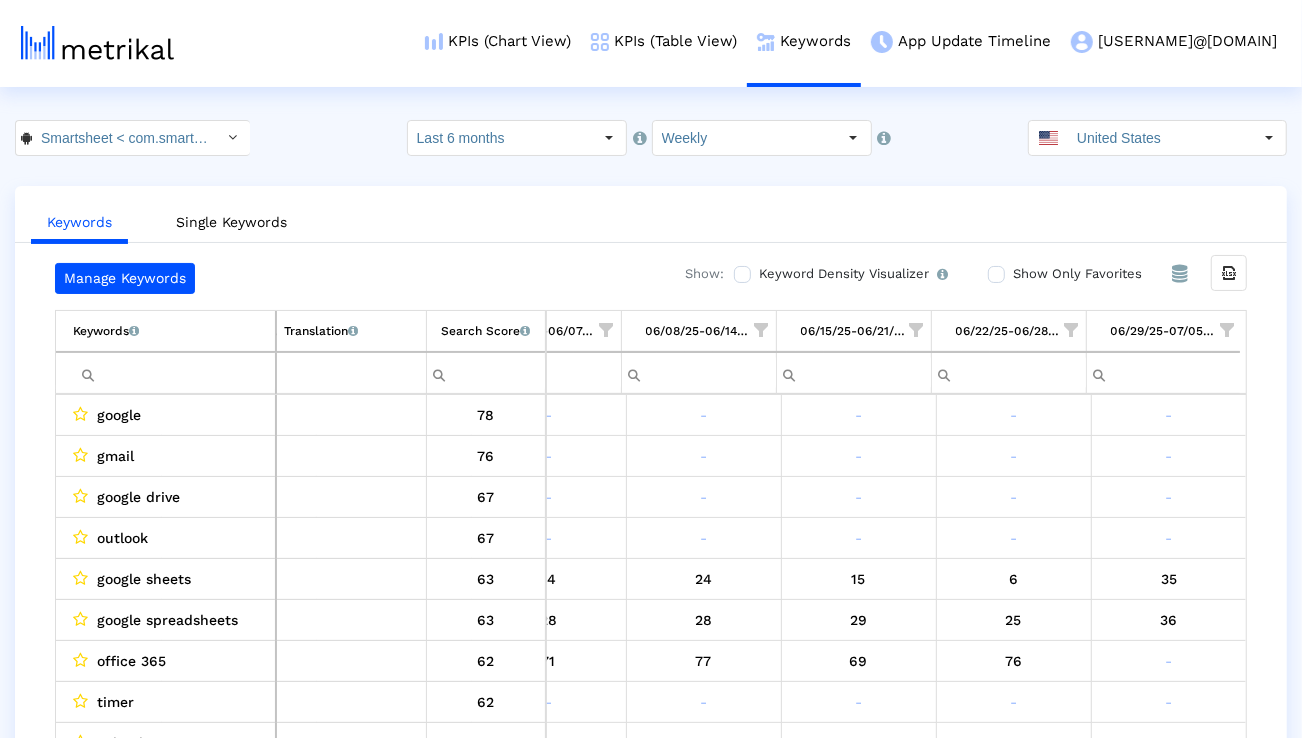 click at bounding box center (1227, 330) 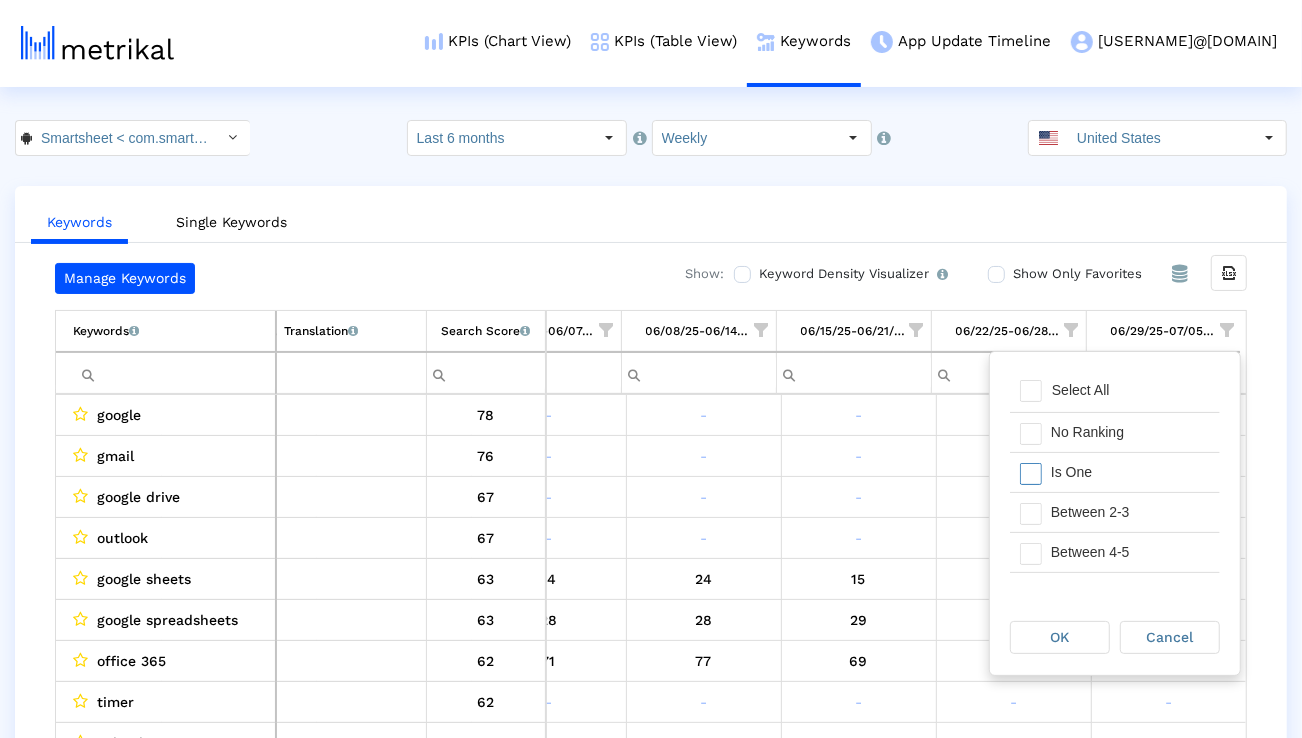 click on "Is One" at bounding box center [1130, 472] 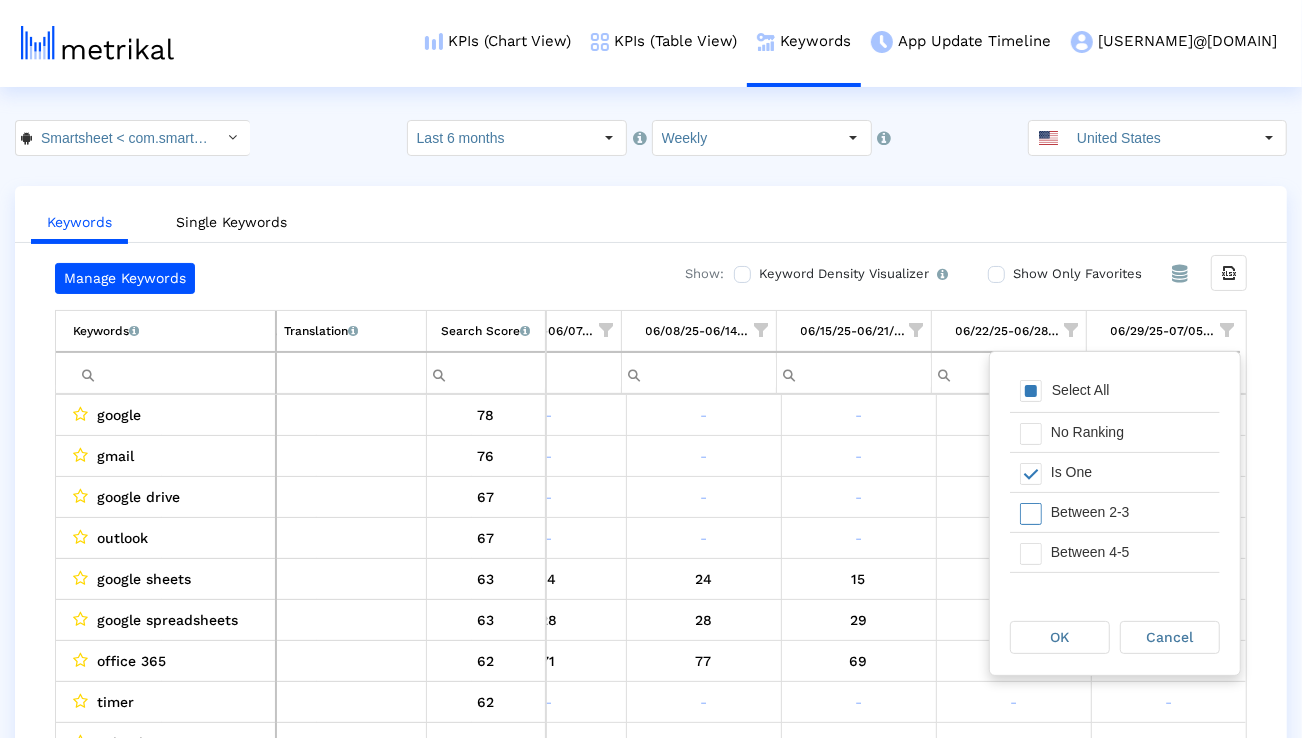 click on "Between 2-3" at bounding box center (1130, 512) 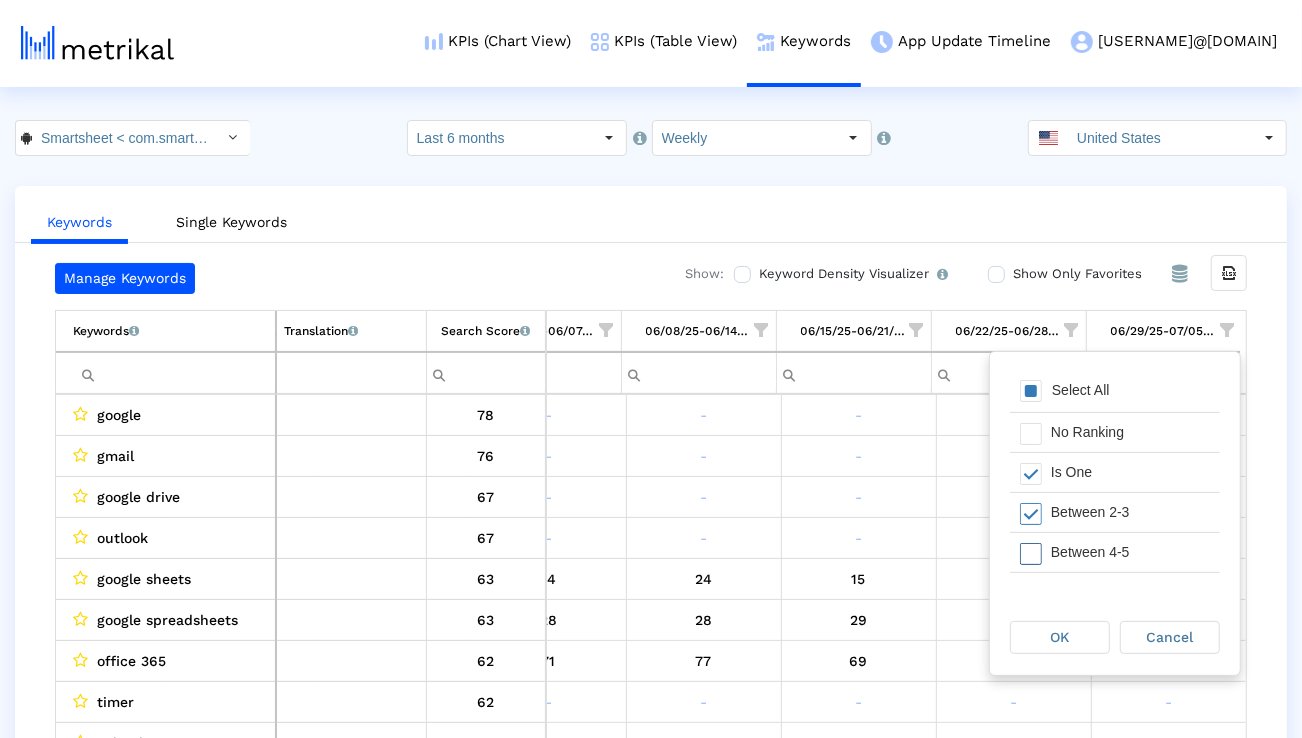 click on "Between 4-5" at bounding box center [1130, 552] 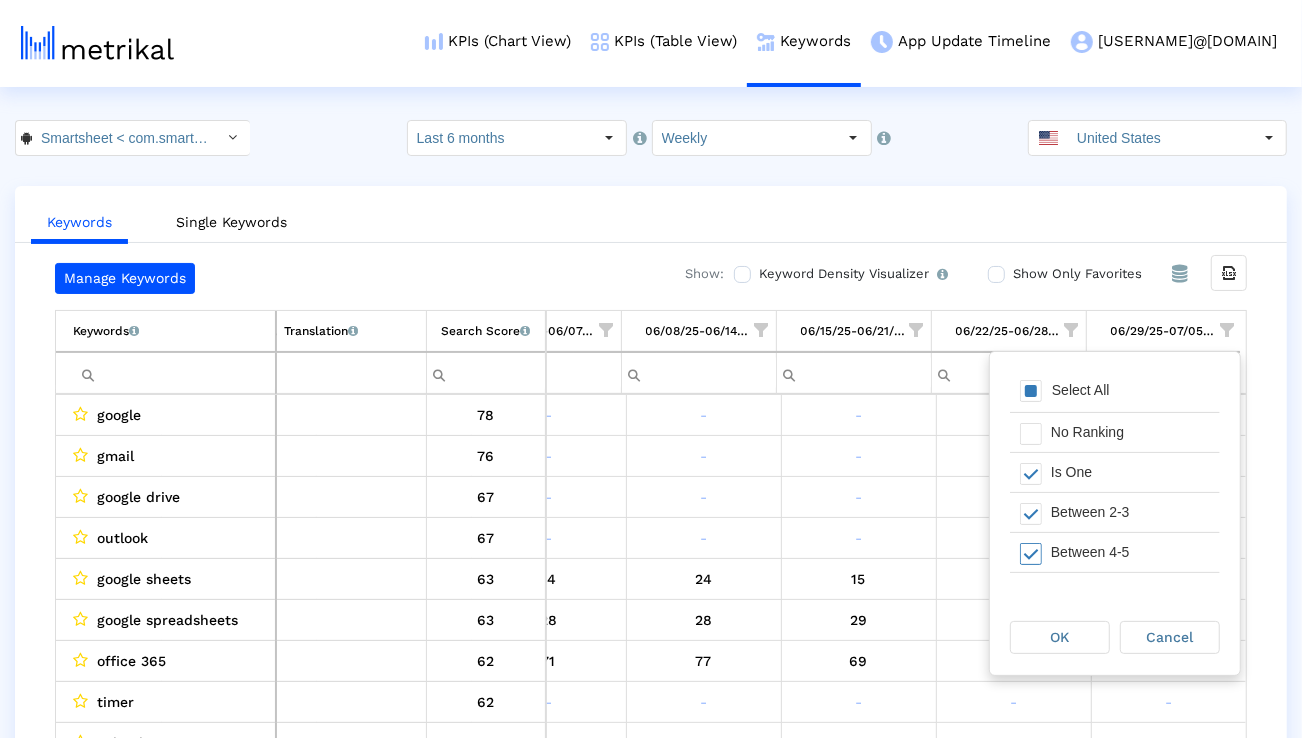 scroll, scrollTop: 31, scrollLeft: 0, axis: vertical 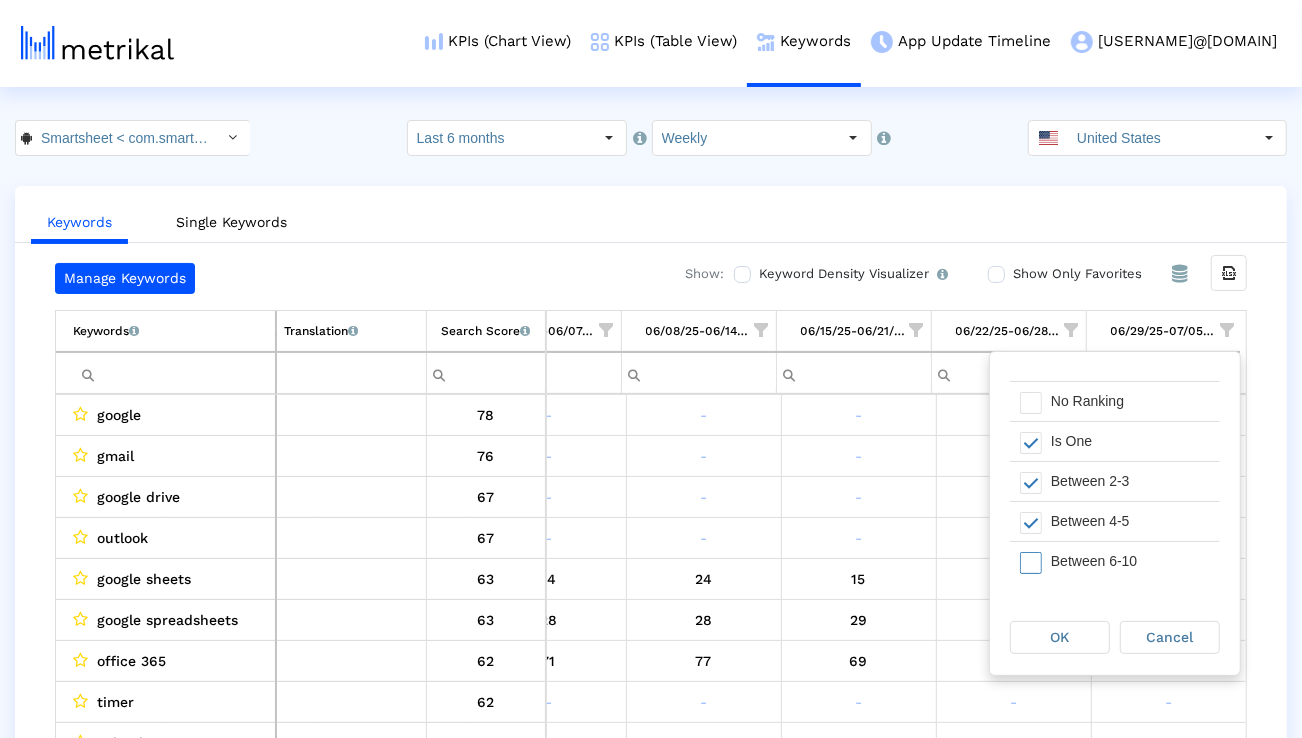 click on "Between 6-10" at bounding box center [1130, 561] 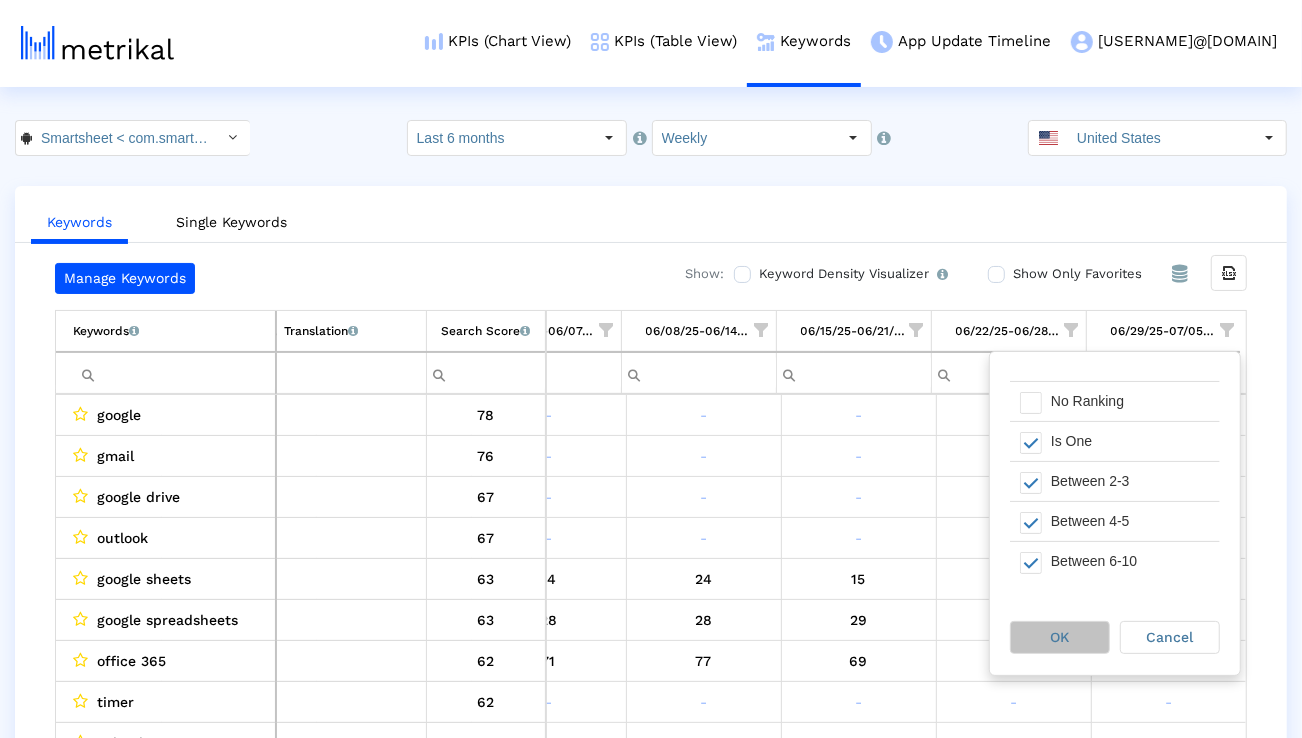 click on "OK" at bounding box center [1060, 637] 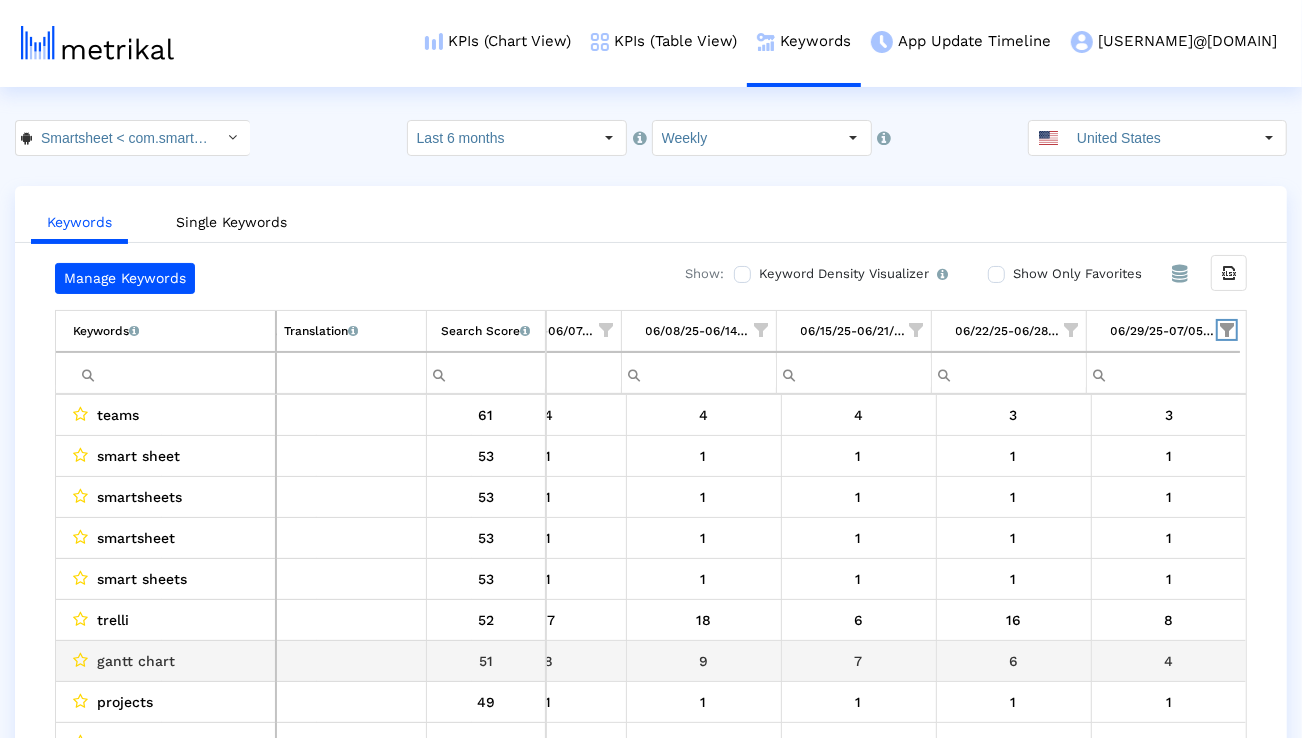 scroll, scrollTop: 76, scrollLeft: 3180, axis: both 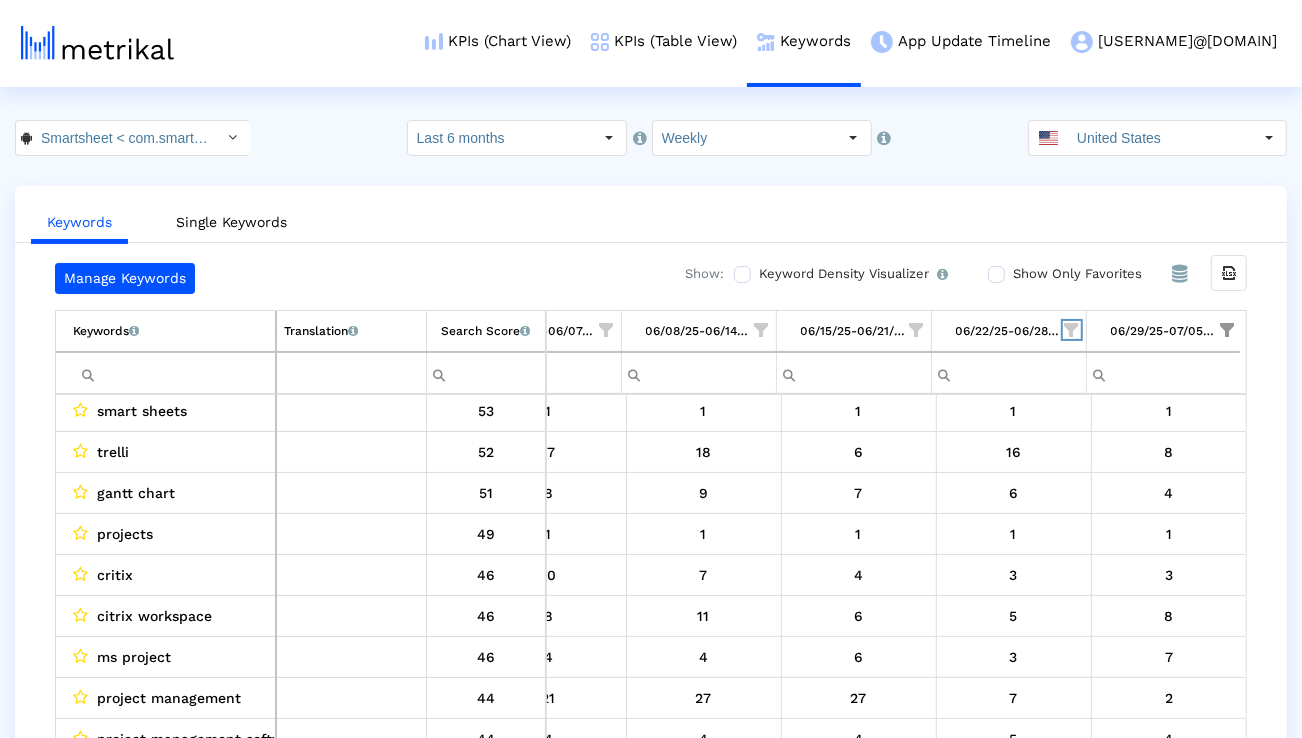 click at bounding box center (1072, 330) 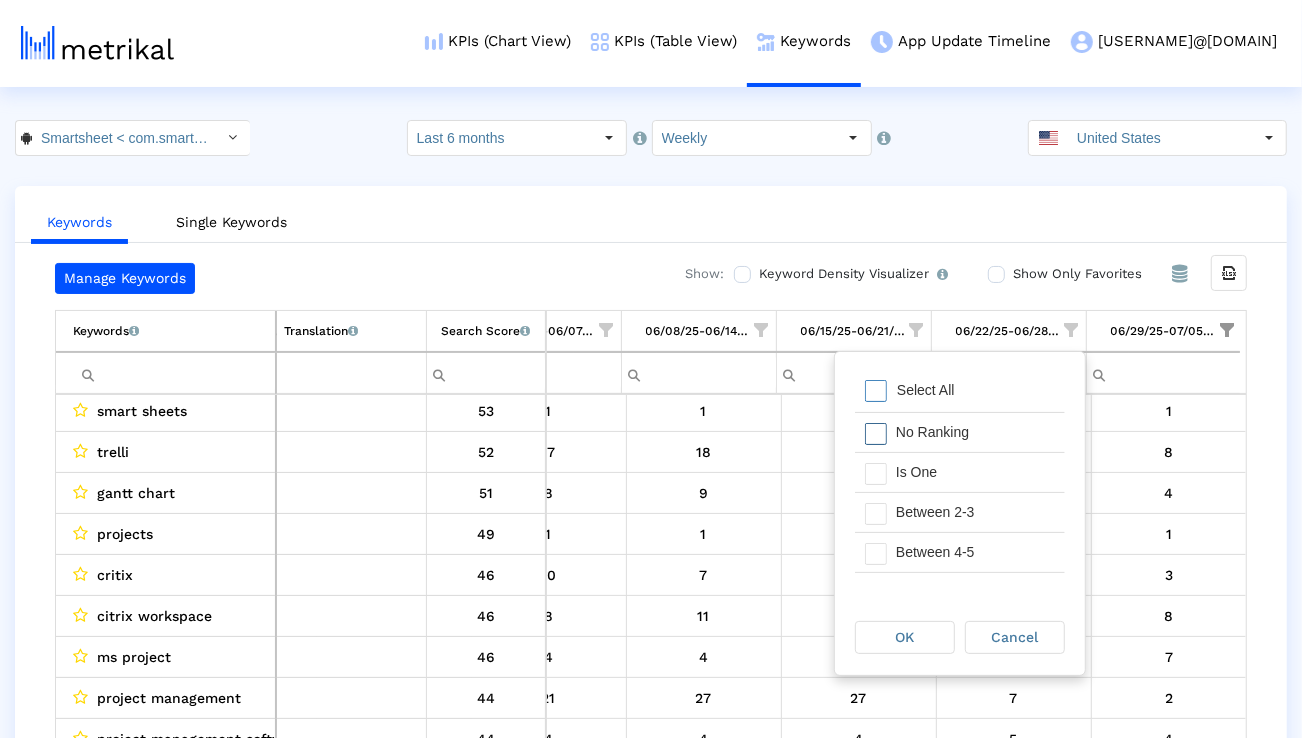 click on "No Ranking" at bounding box center [975, 432] 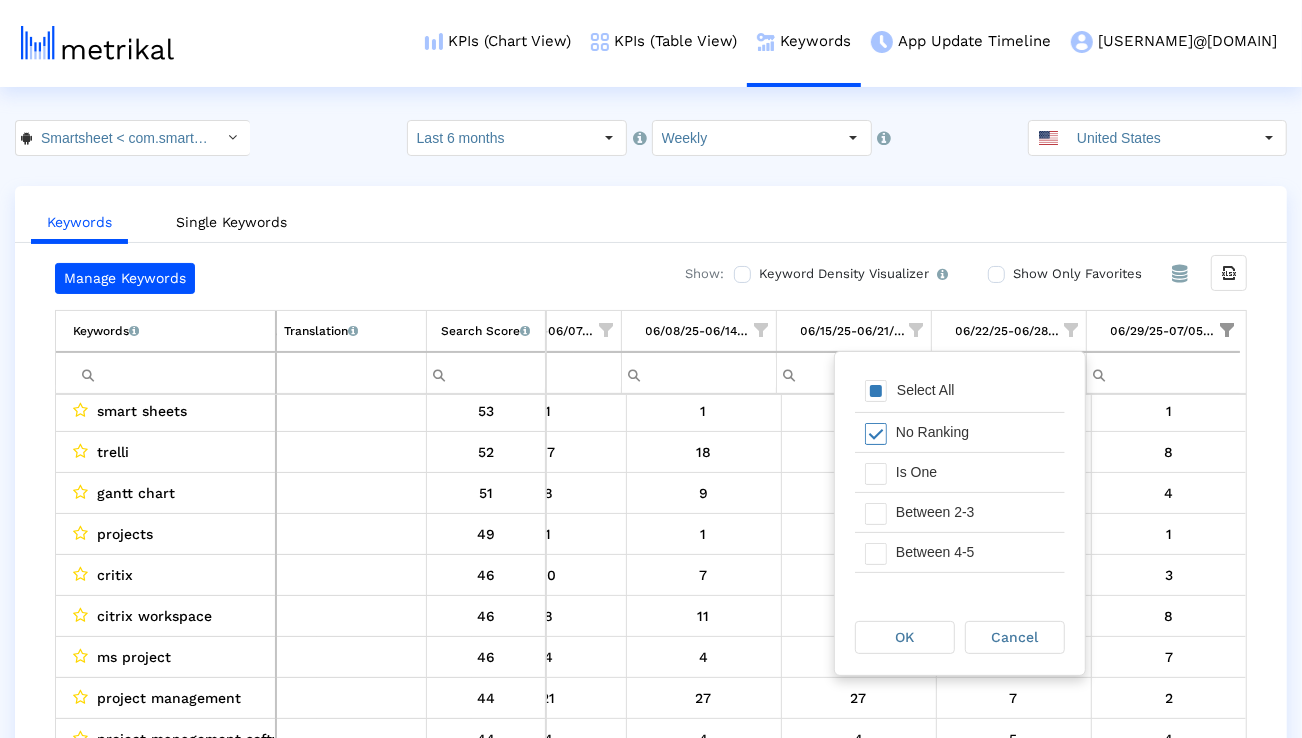 click on "Select All" at bounding box center [960, 392] 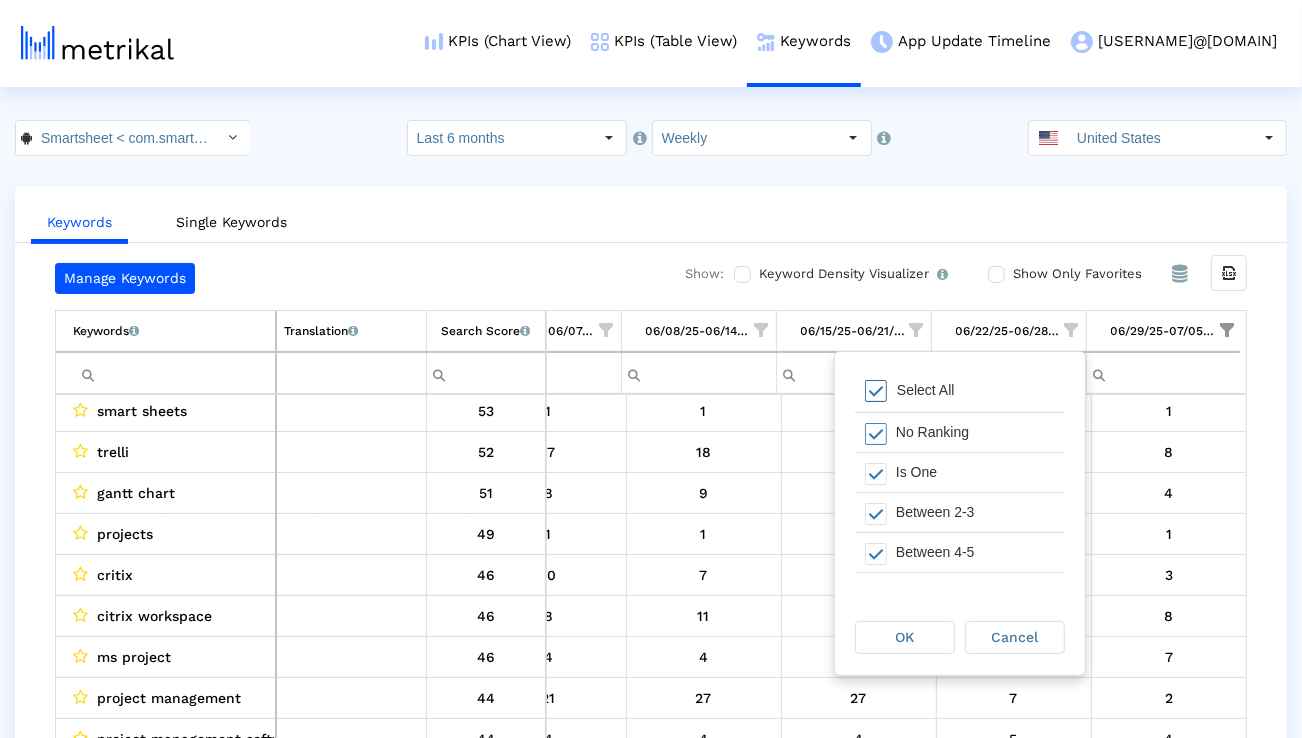 click on "Select All" at bounding box center (960, 392) 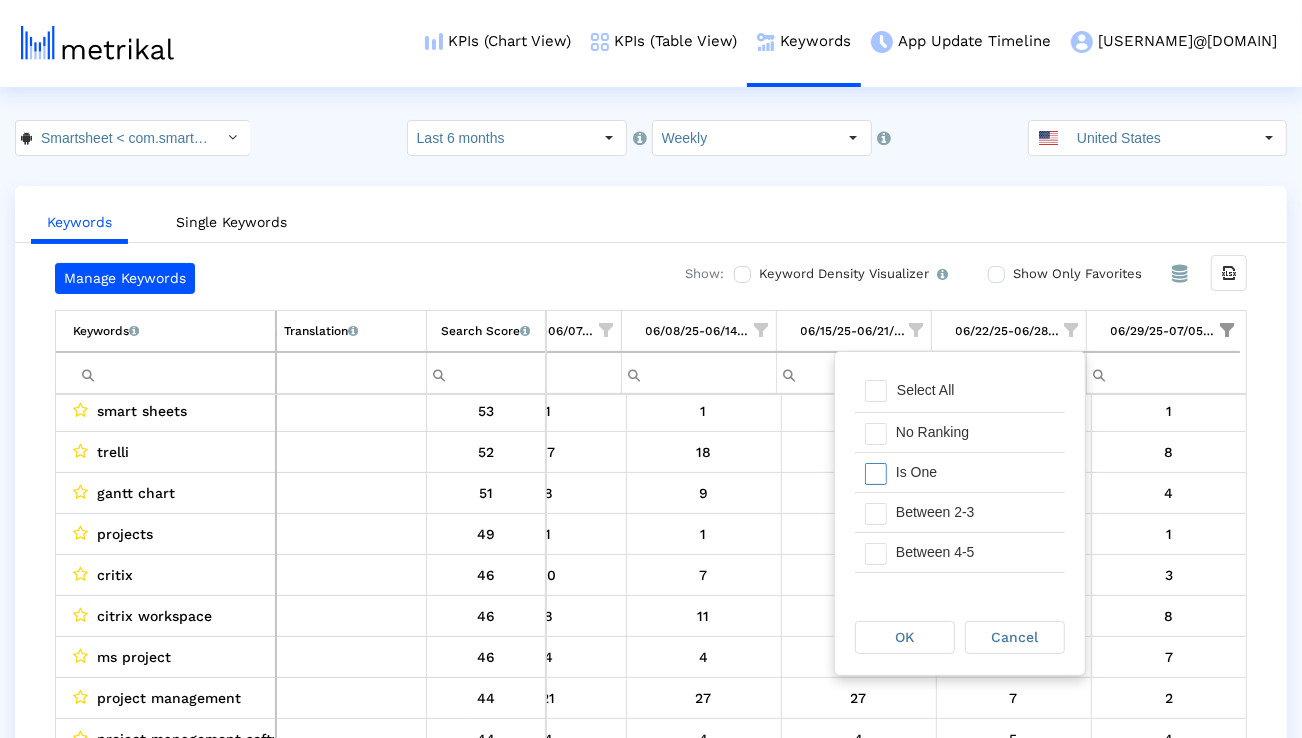click on "Is One" at bounding box center [975, 472] 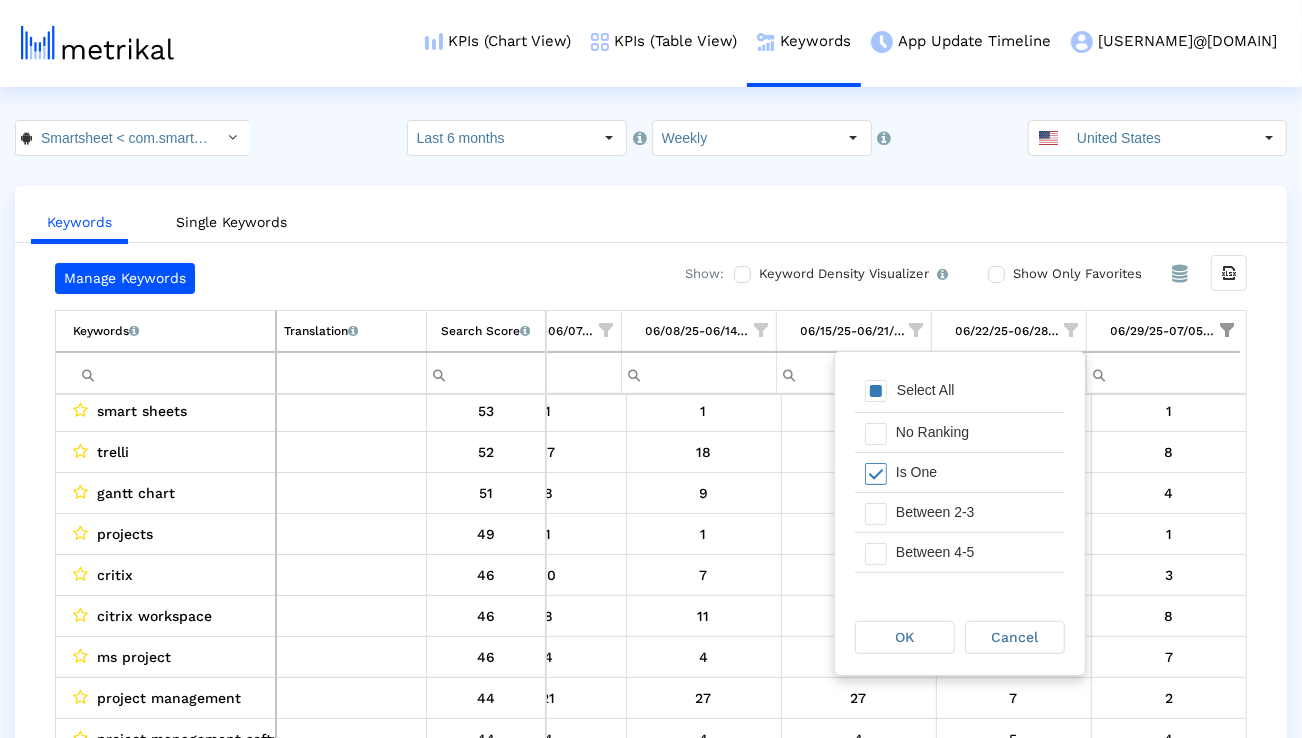 click on "Is One" at bounding box center [975, 472] 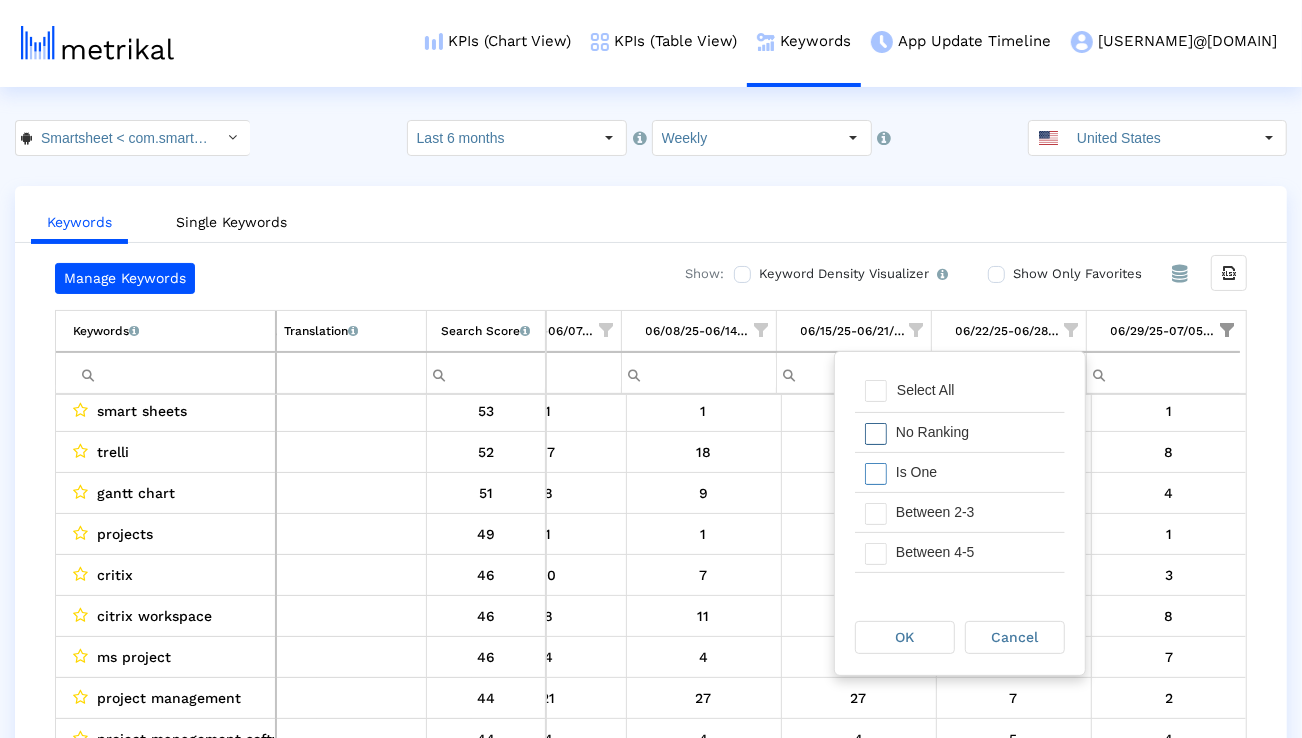 click on "Select All" at bounding box center [960, 392] 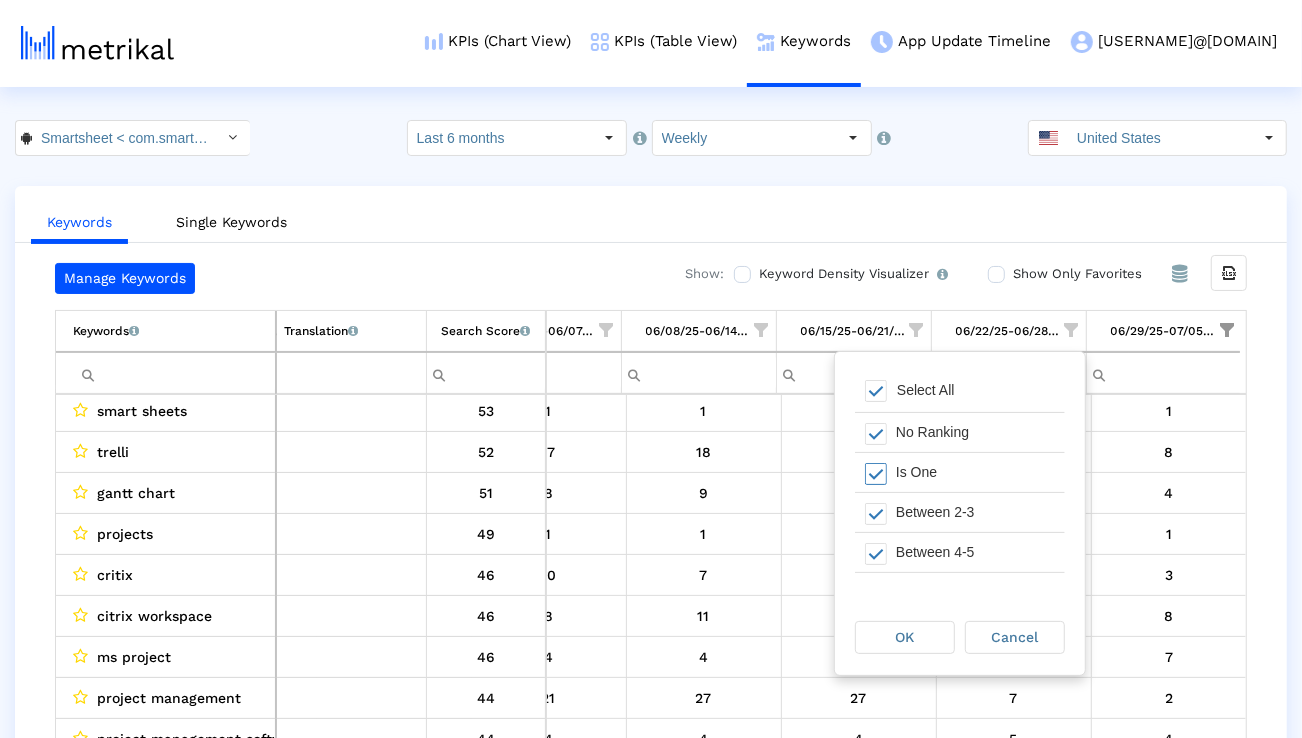 click on "Is One" at bounding box center (975, 472) 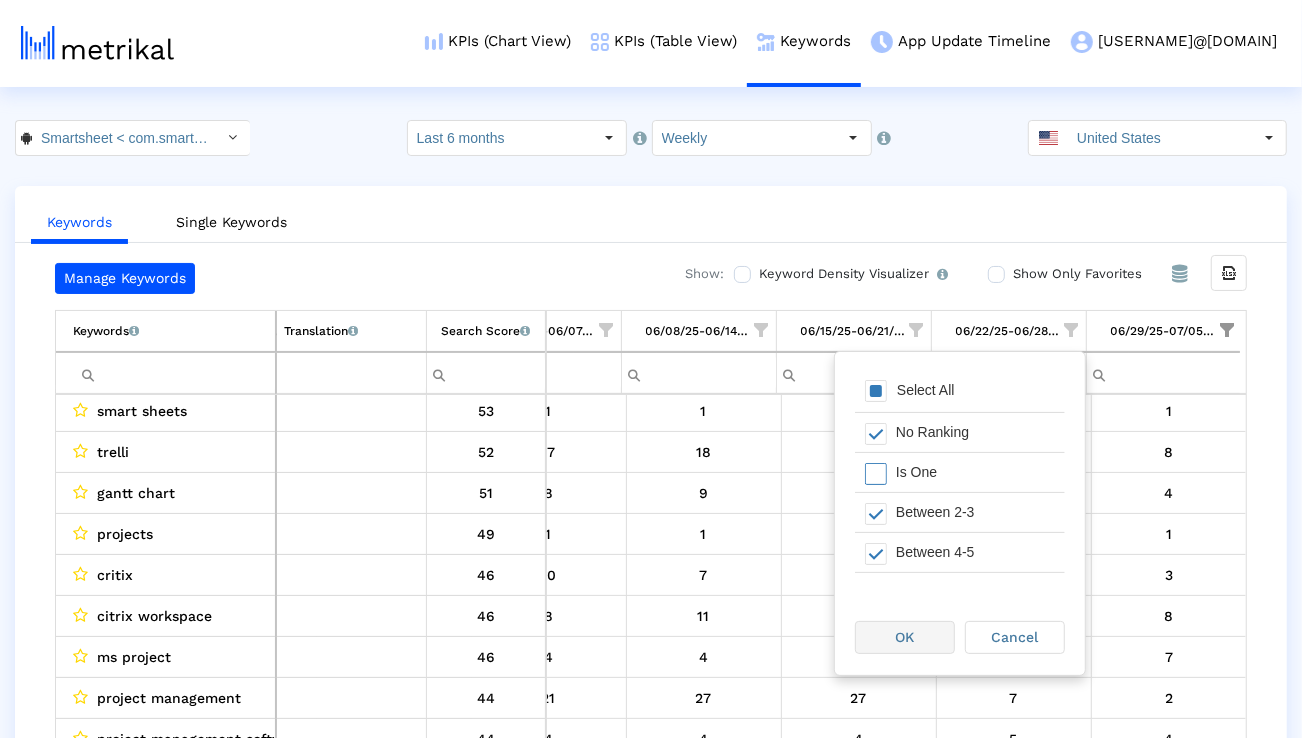 click on "OK" at bounding box center (905, 637) 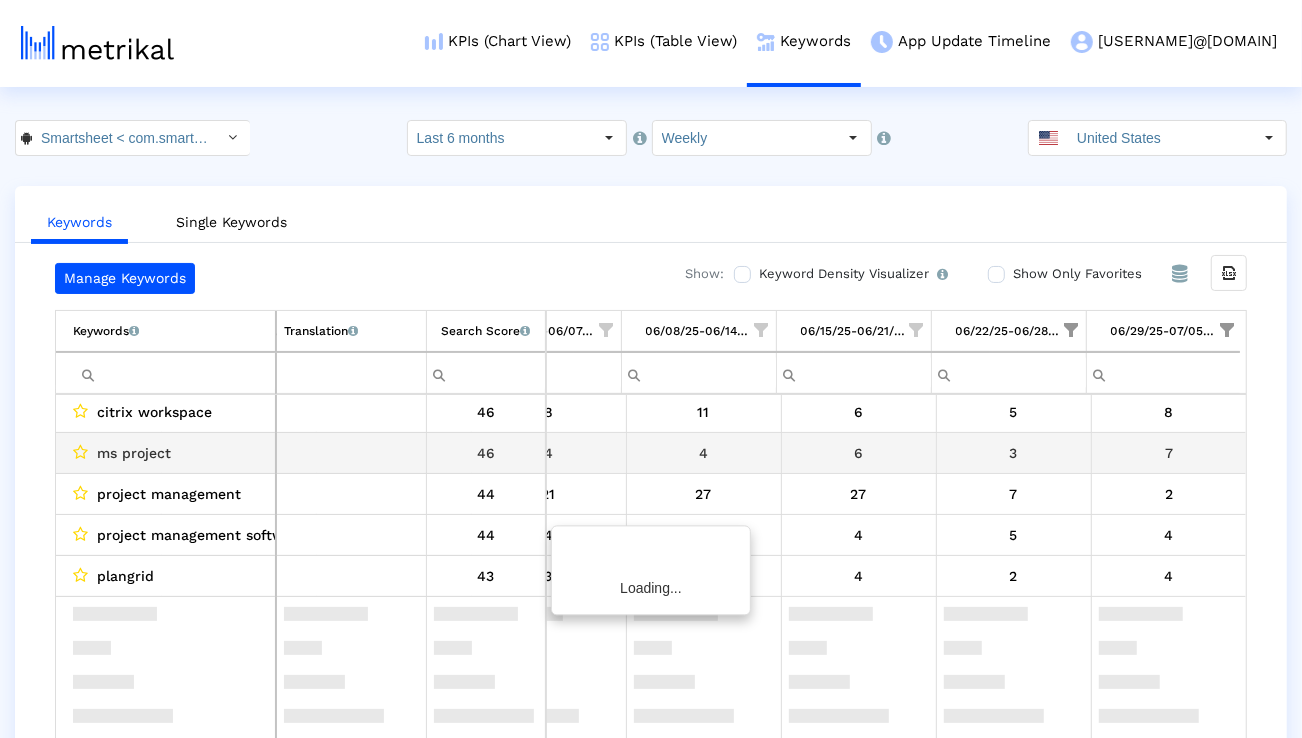 scroll, scrollTop: 0, scrollLeft: 3180, axis: horizontal 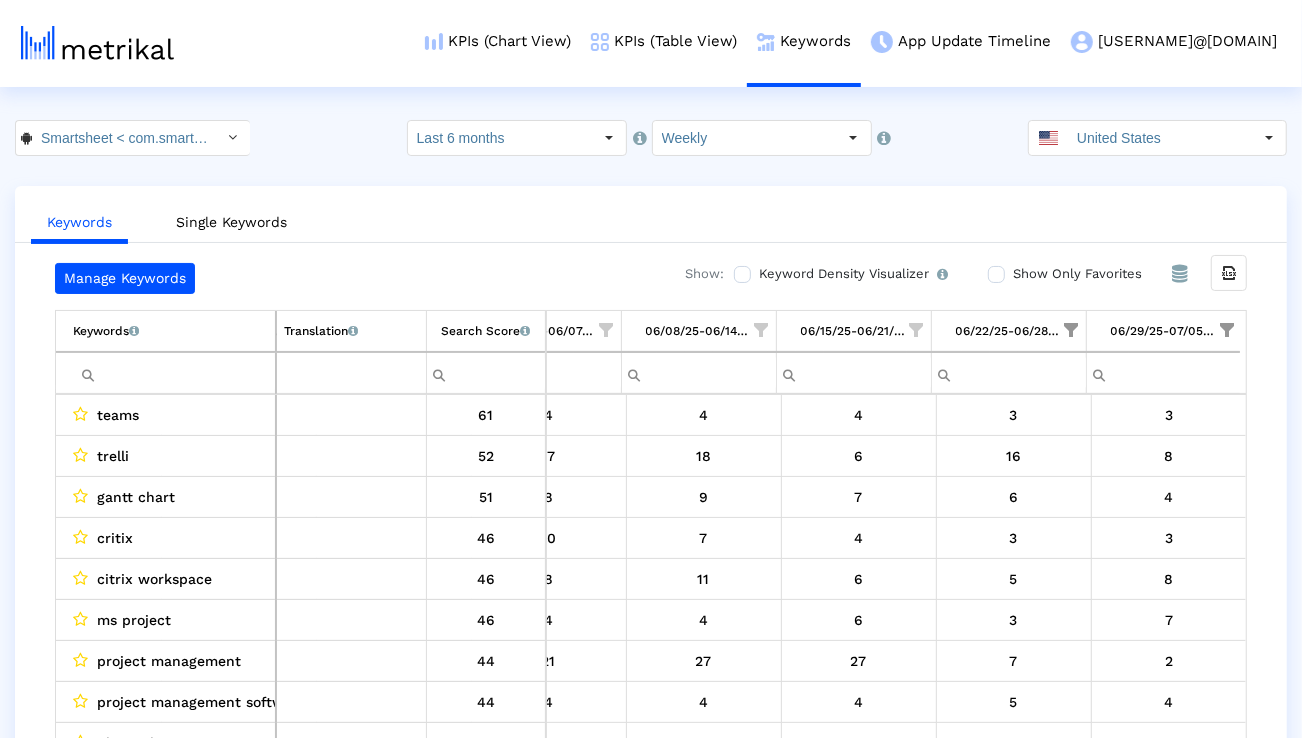 click at bounding box center (1227, 330) 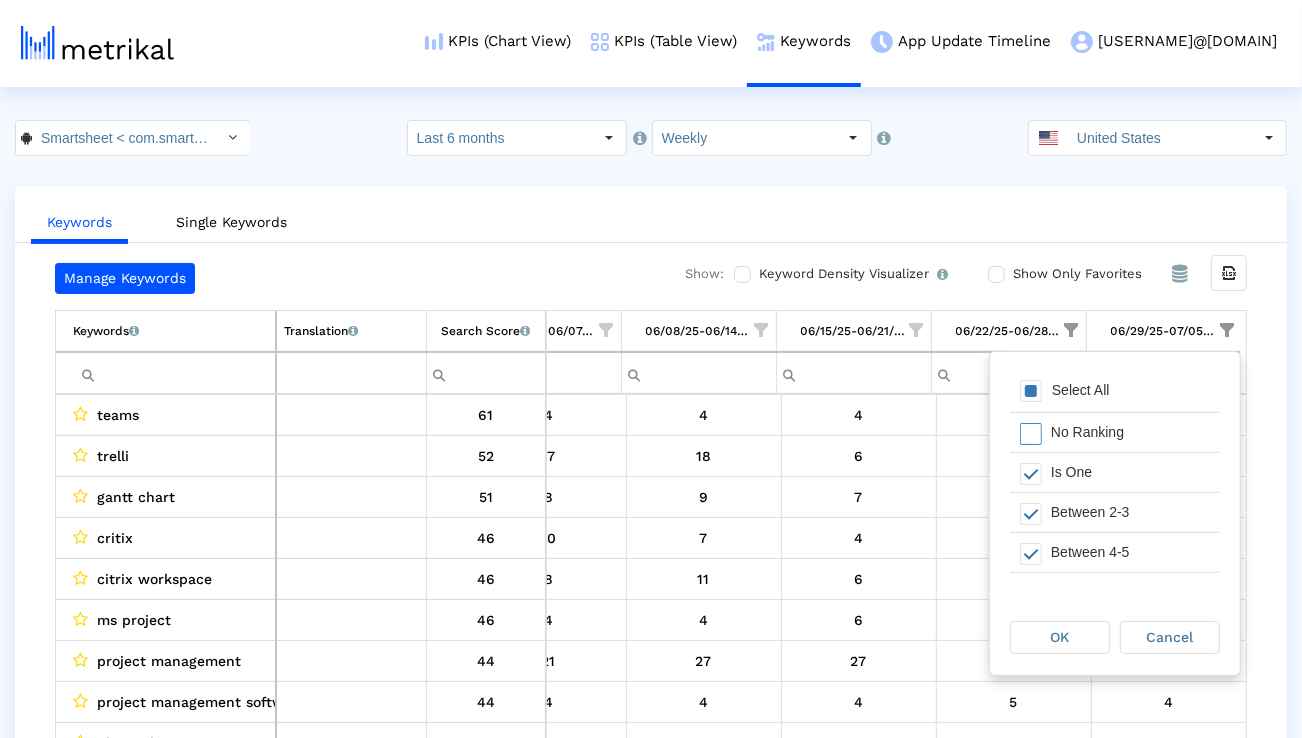 click on "Select All" at bounding box center [1081, 390] 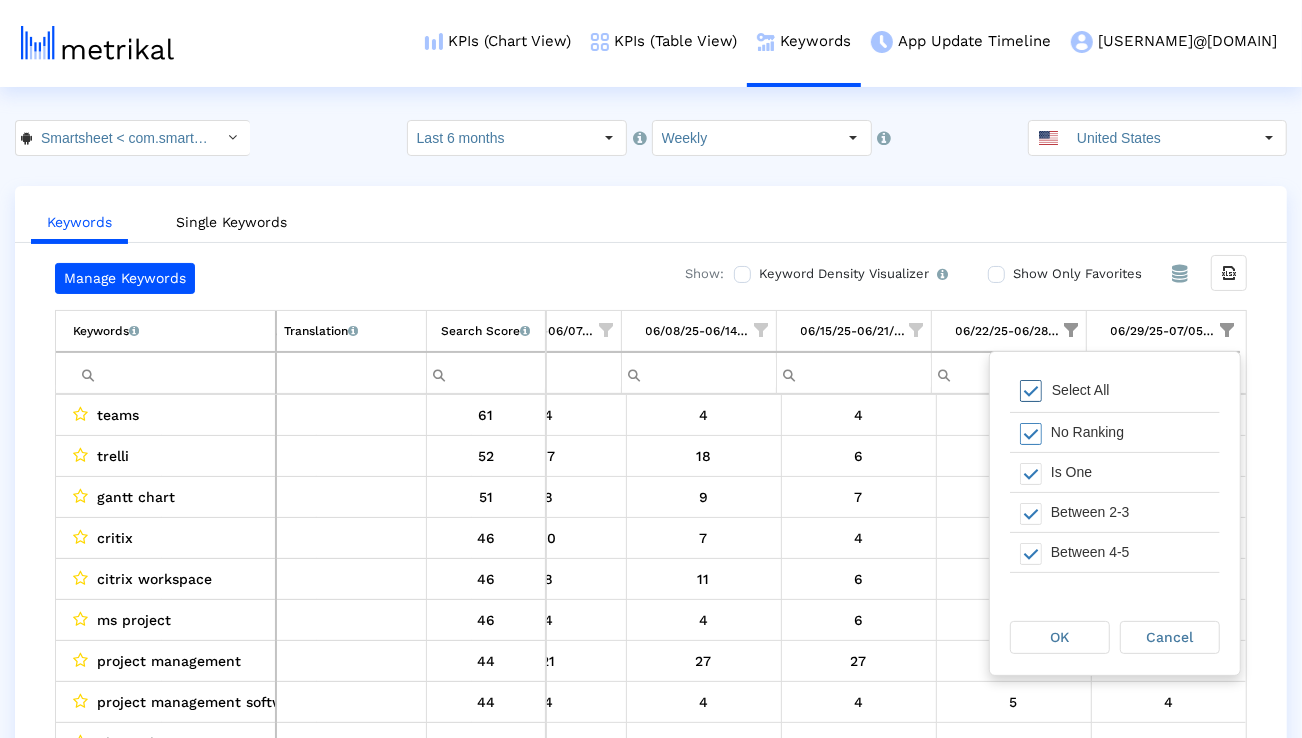 click on "Select All" at bounding box center [1081, 390] 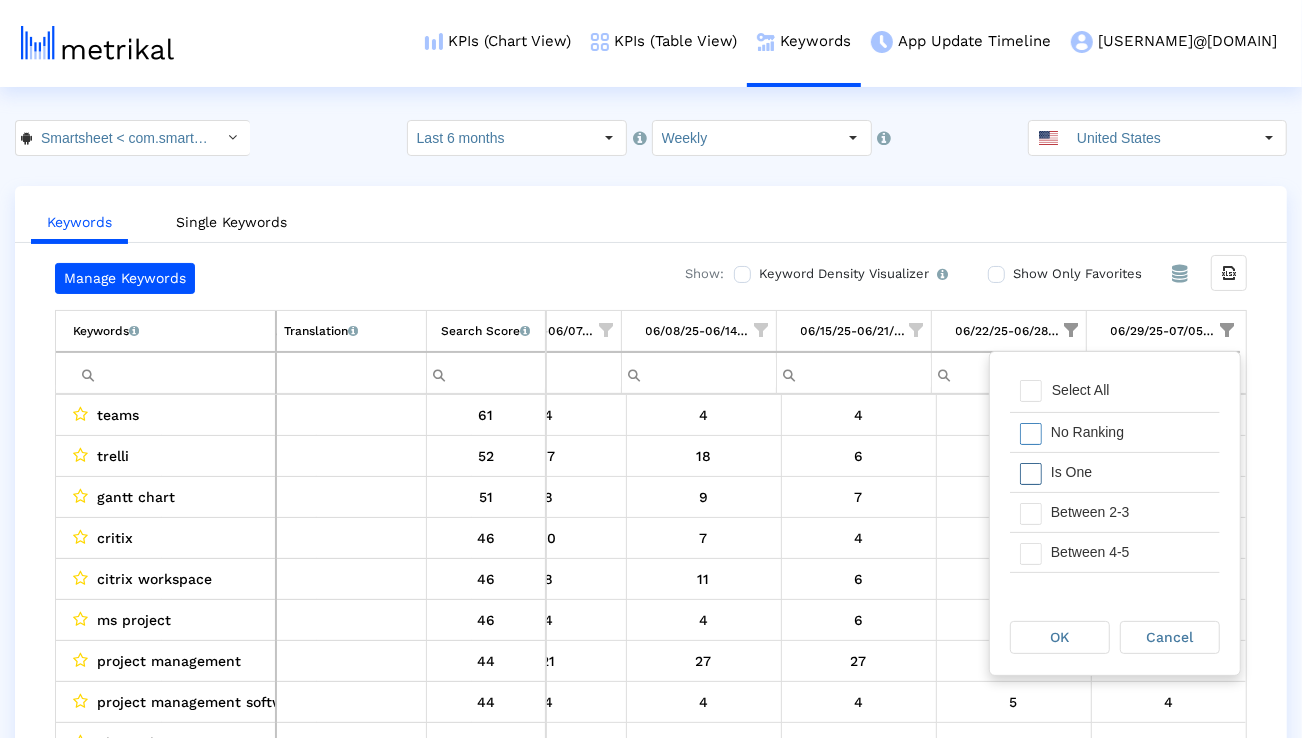 click on "Is One" at bounding box center (1130, 472) 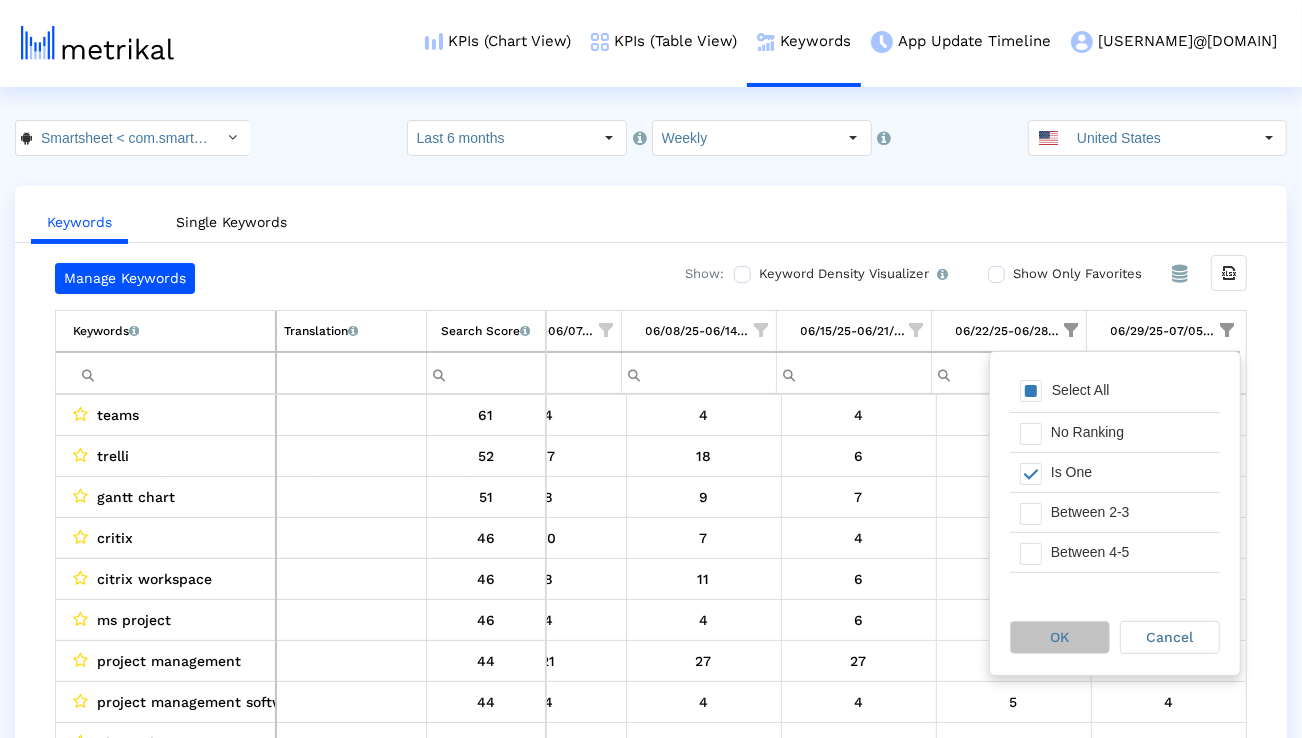click on "OK" at bounding box center [1060, 637] 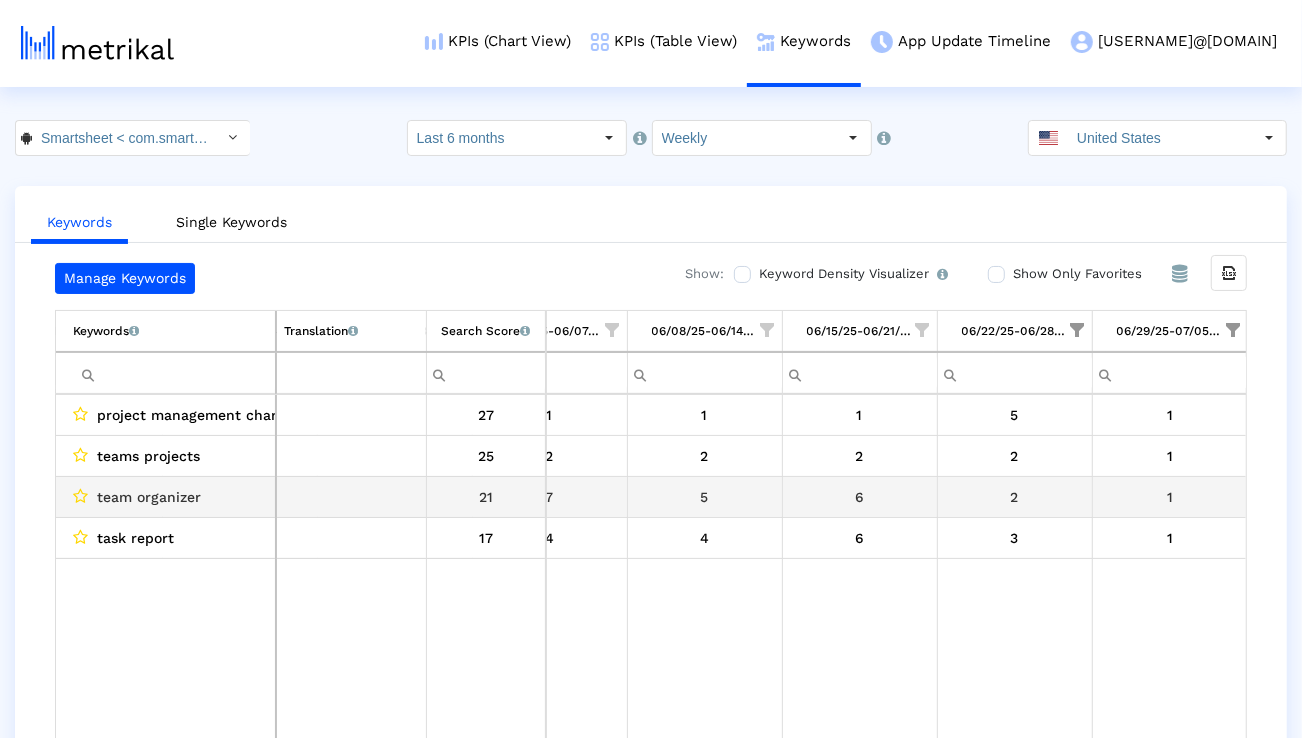 click on "team organizer" at bounding box center (166, 496) 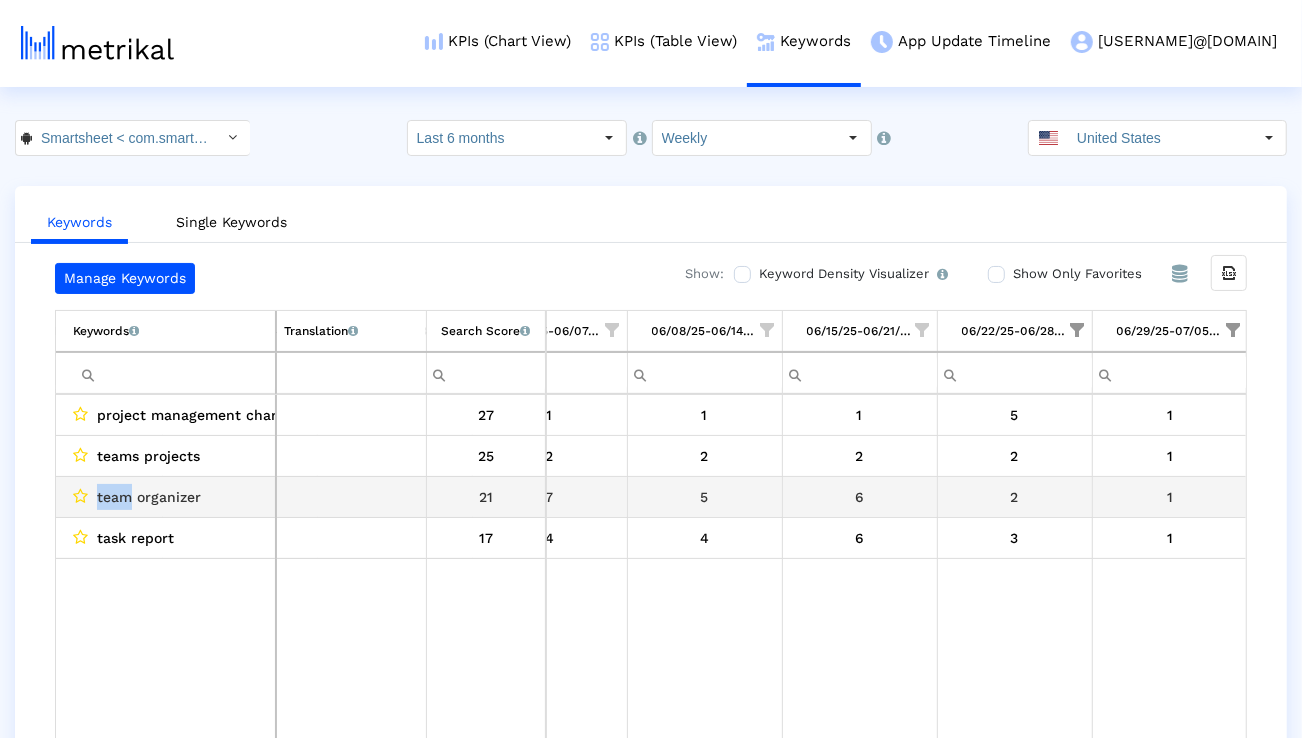 click on "team organizer" at bounding box center [166, 496] 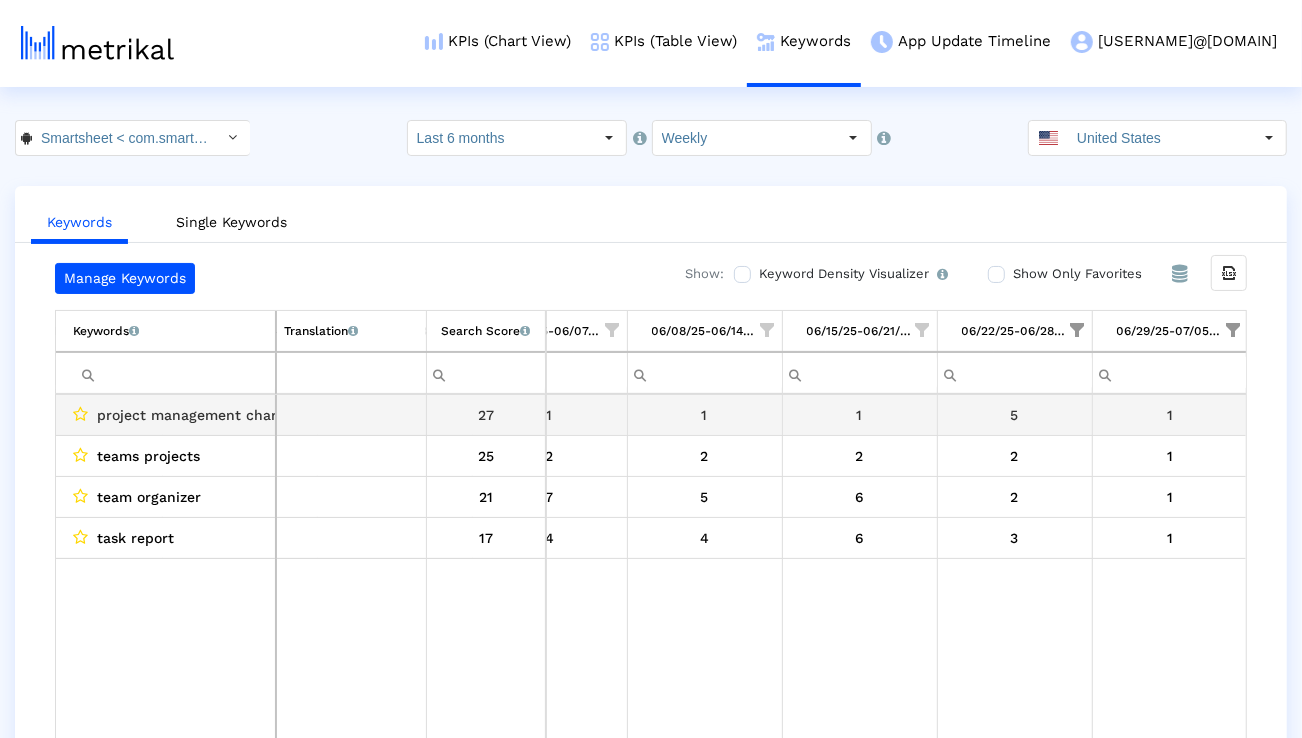 click on "project management chart" at bounding box center [190, 415] 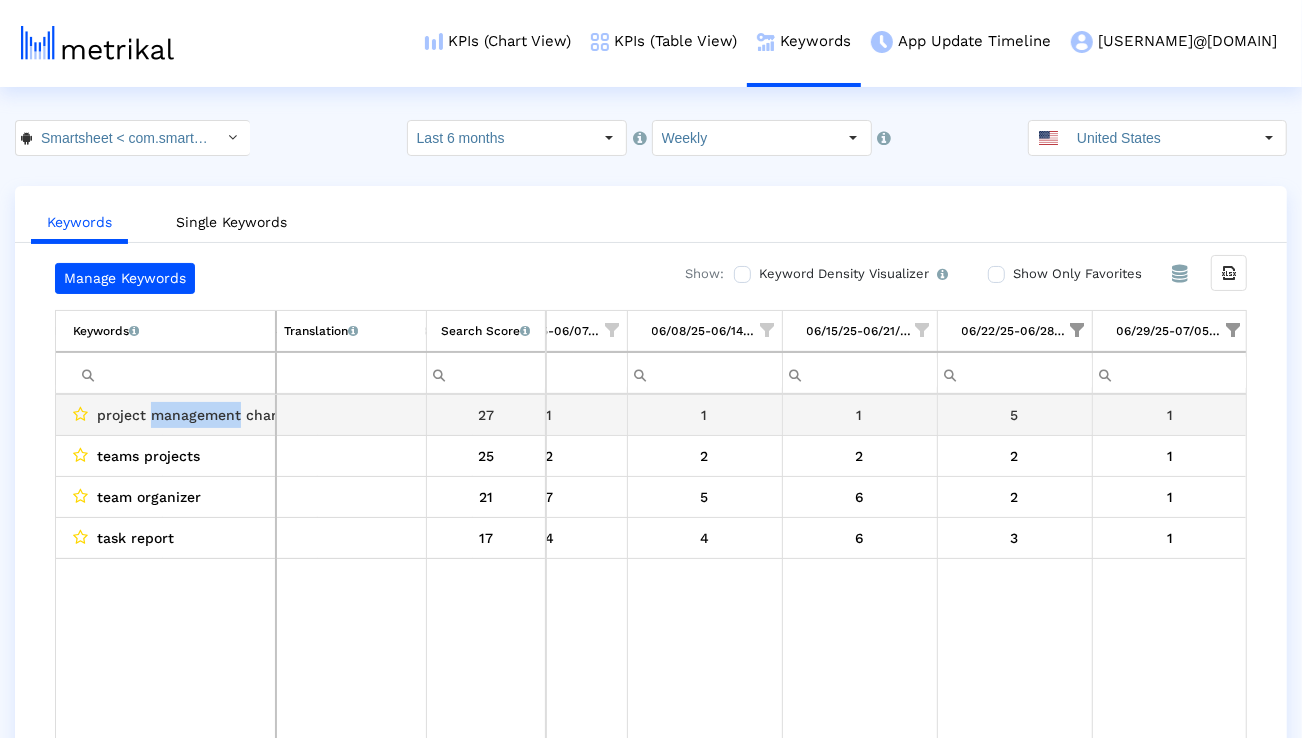 click on "project management chart" at bounding box center [190, 415] 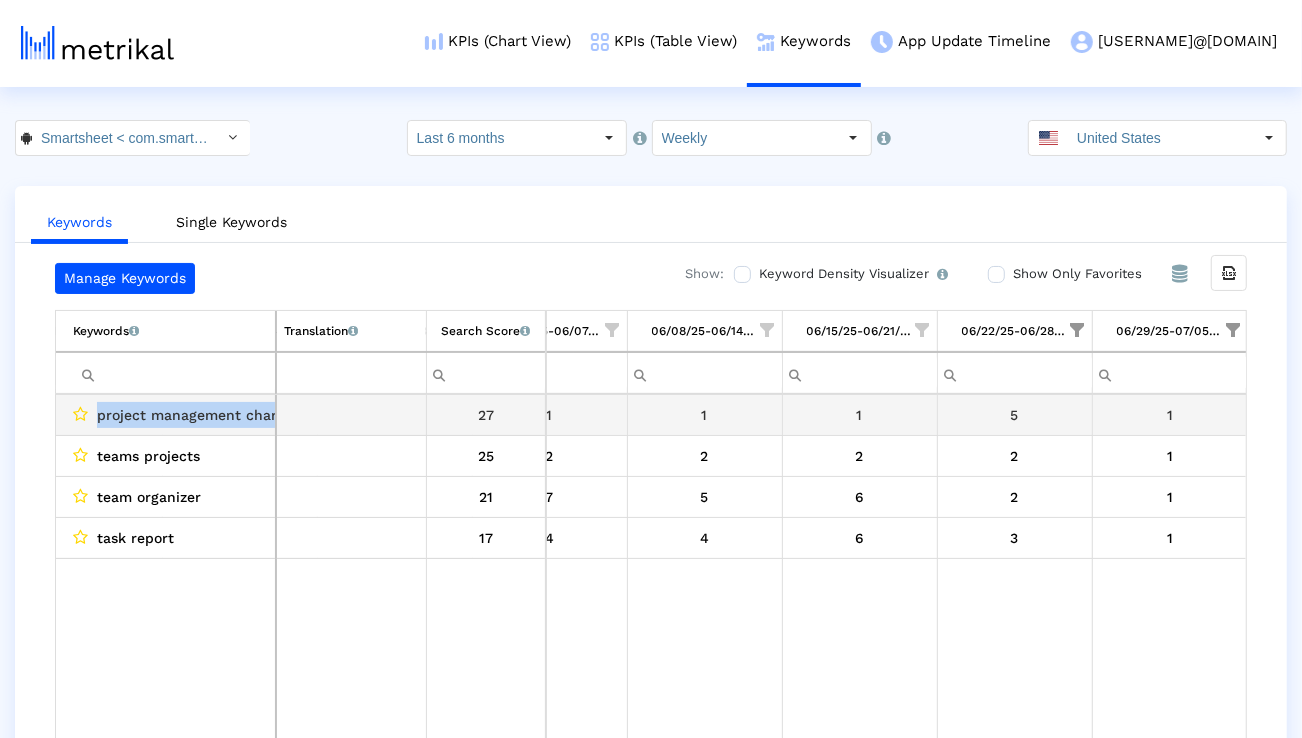 click on "project management chart" at bounding box center (190, 415) 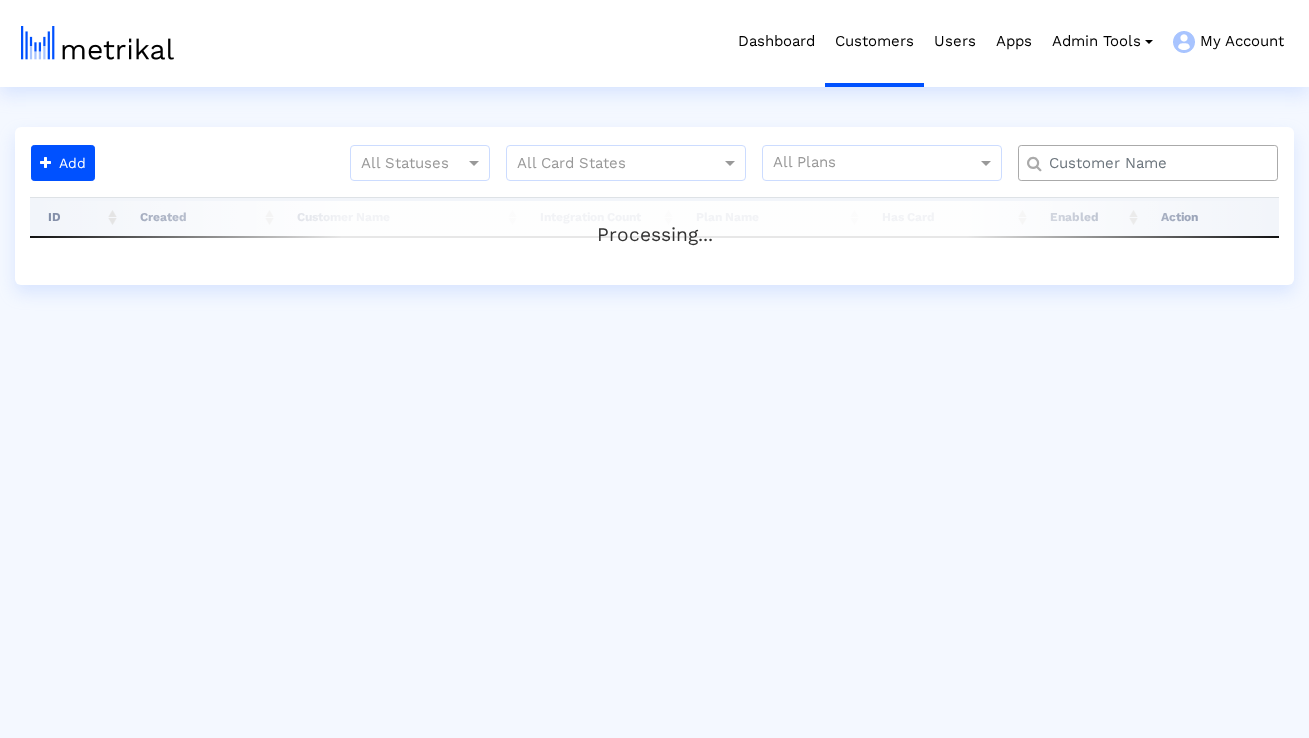 scroll, scrollTop: 0, scrollLeft: 0, axis: both 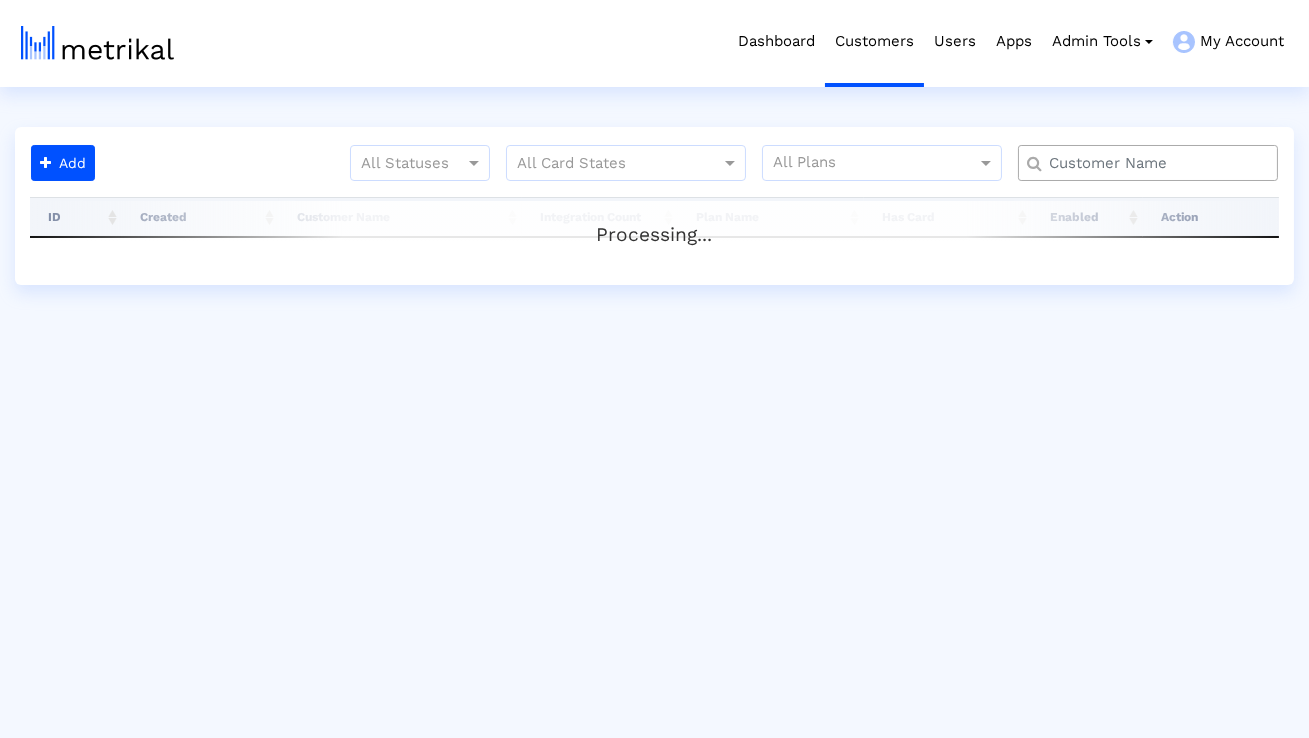 click at bounding box center [1152, 163] 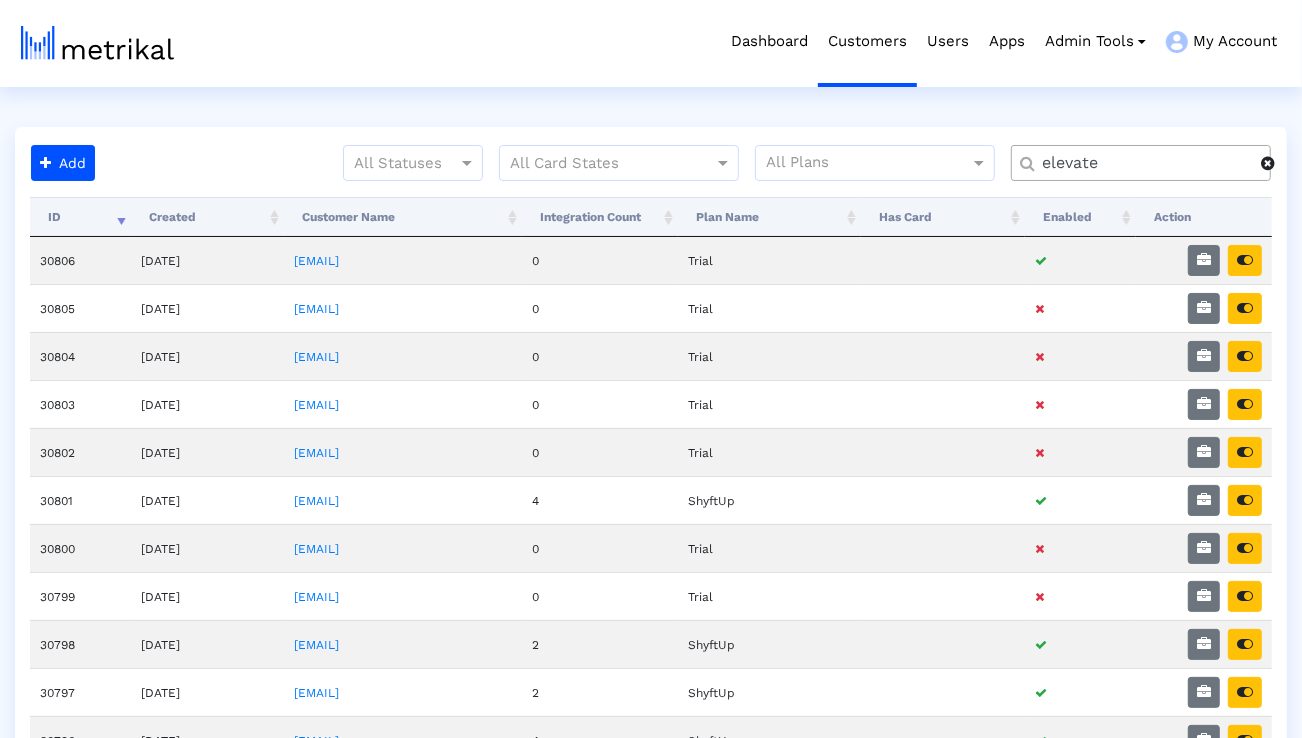 type on "elevate" 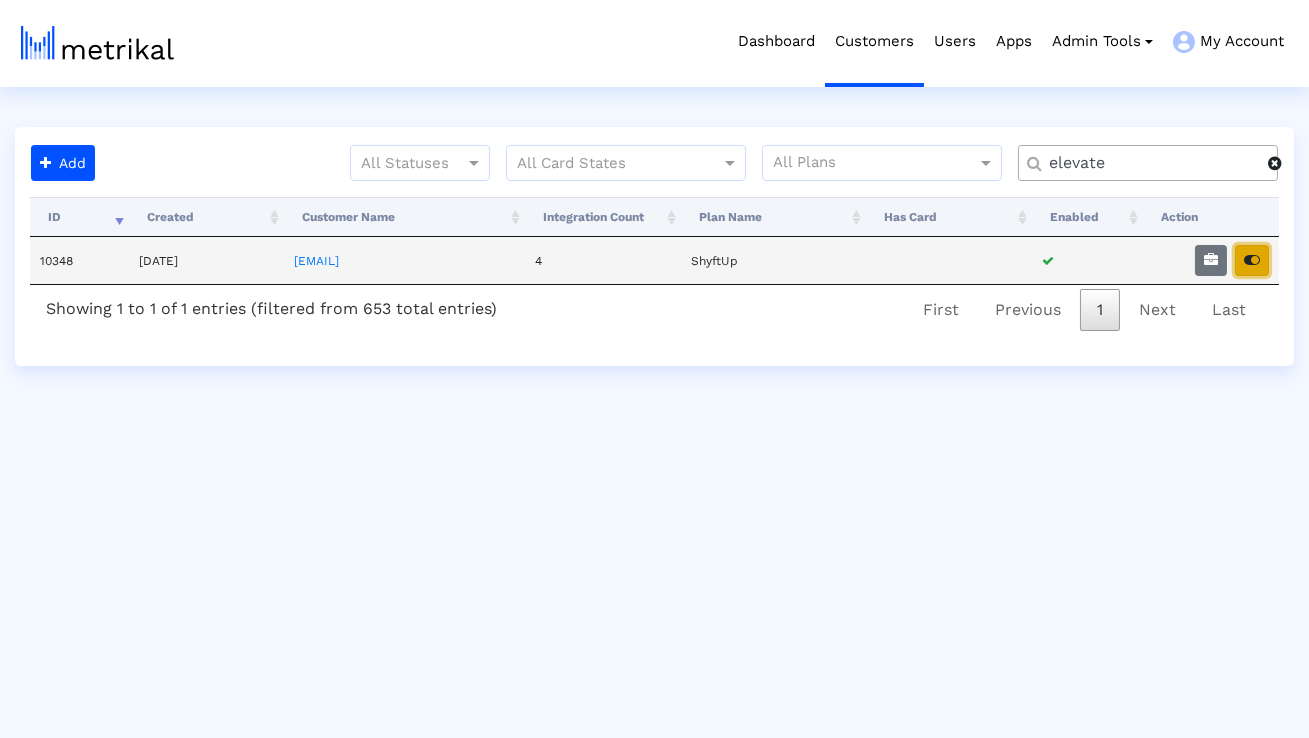 click at bounding box center [1252, 260] 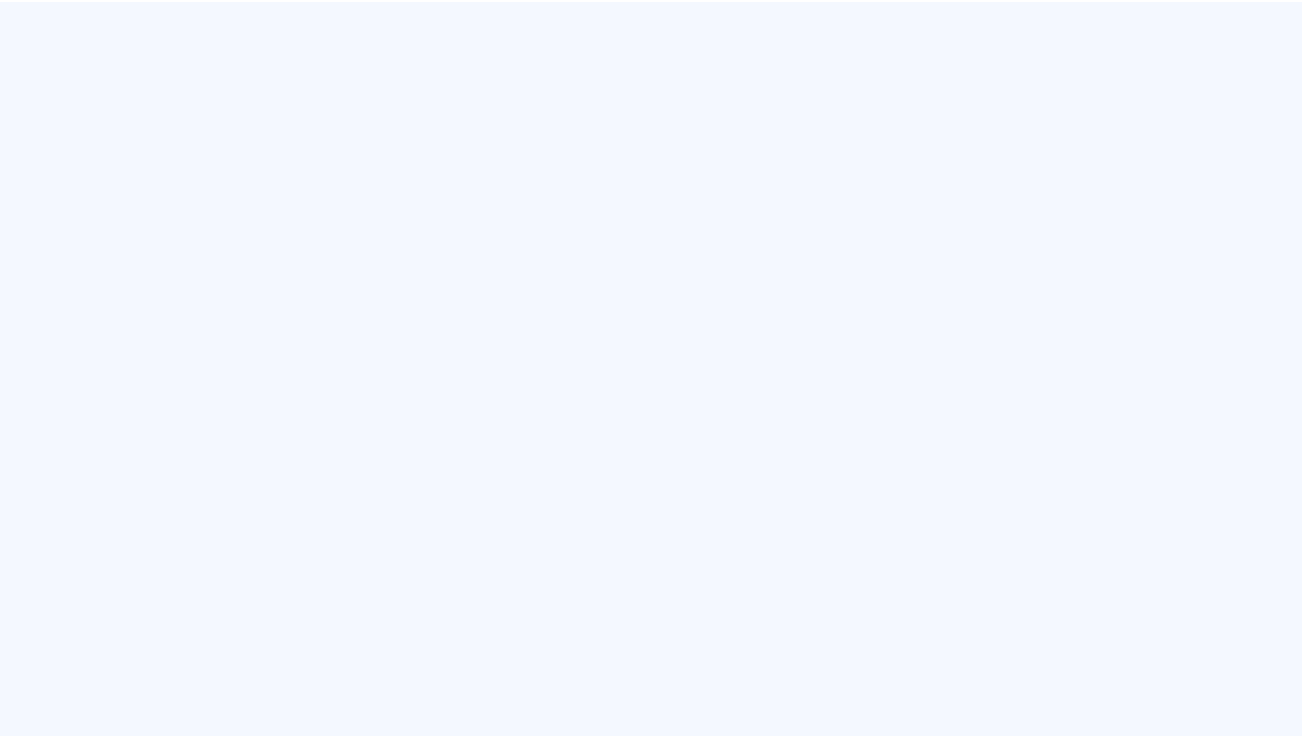 scroll, scrollTop: 0, scrollLeft: 0, axis: both 